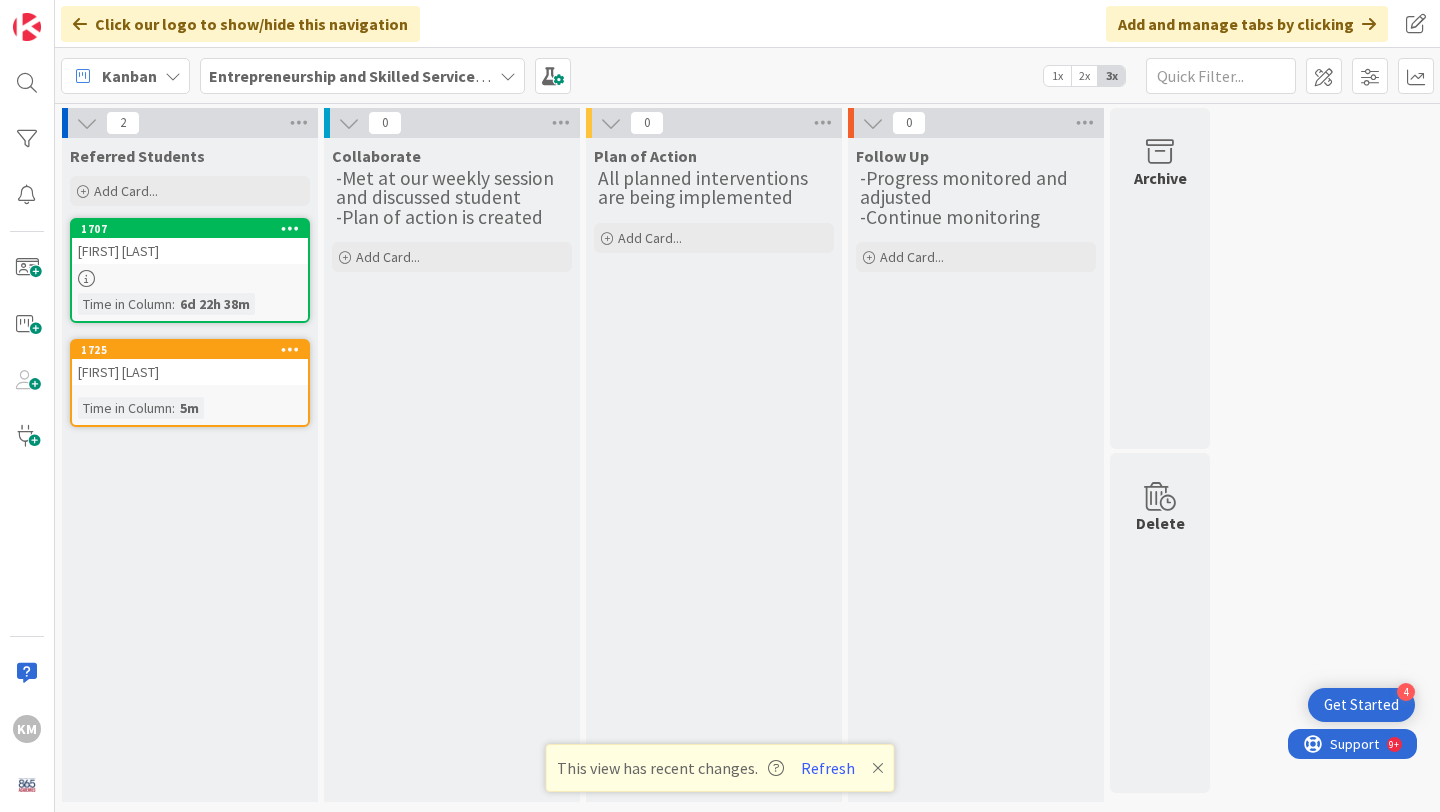 scroll, scrollTop: 0, scrollLeft: 0, axis: both 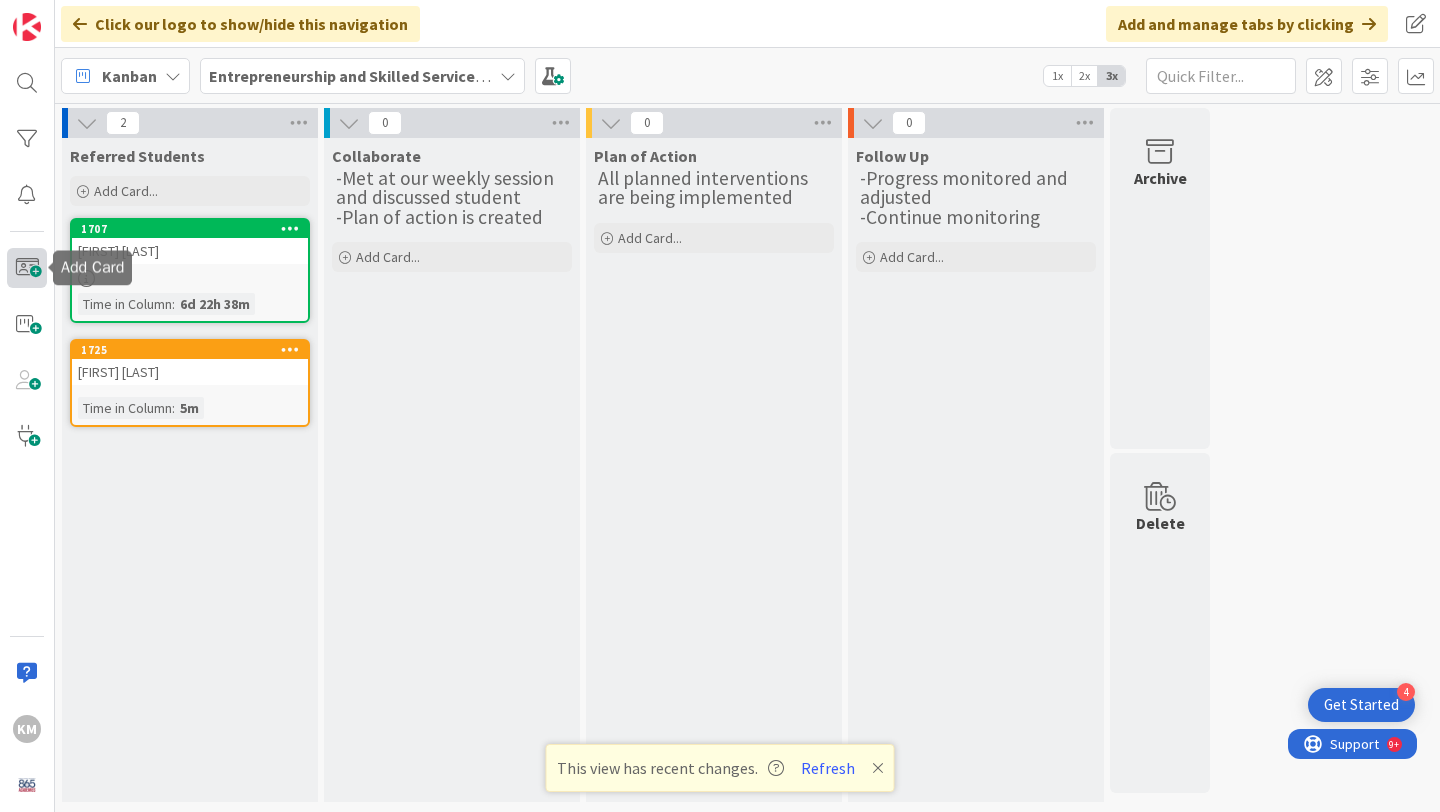 click at bounding box center [27, 268] 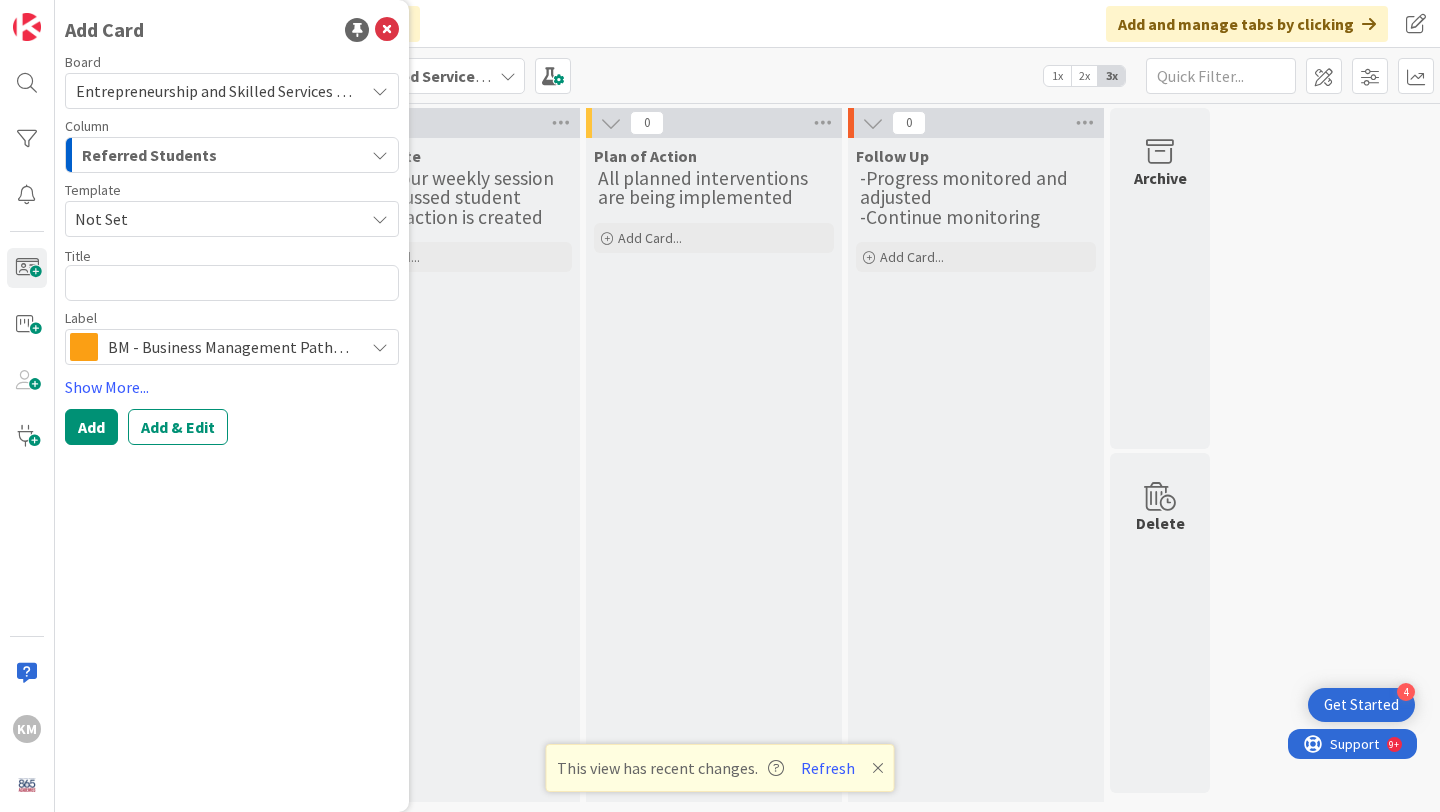 type on "x" 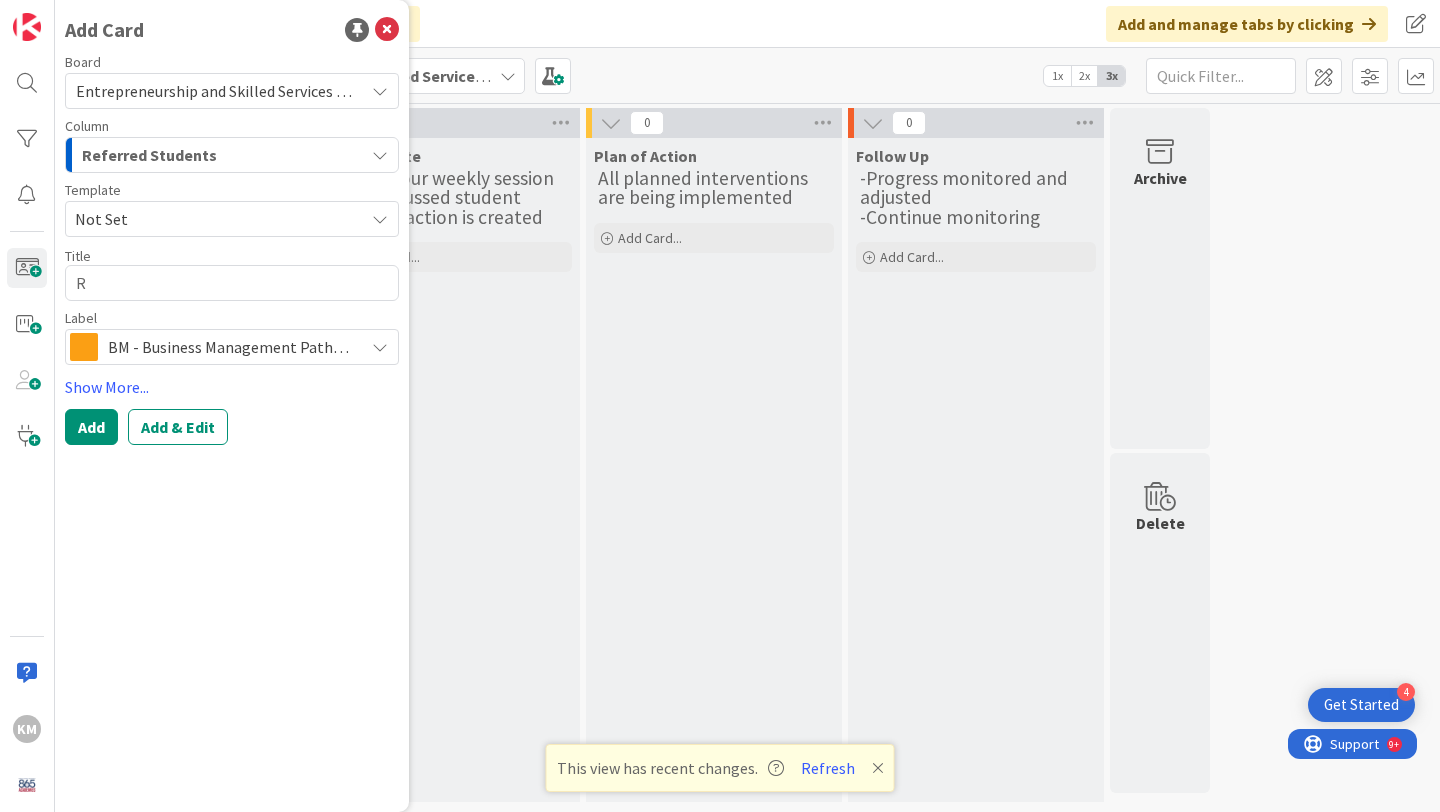 type on "Ri" 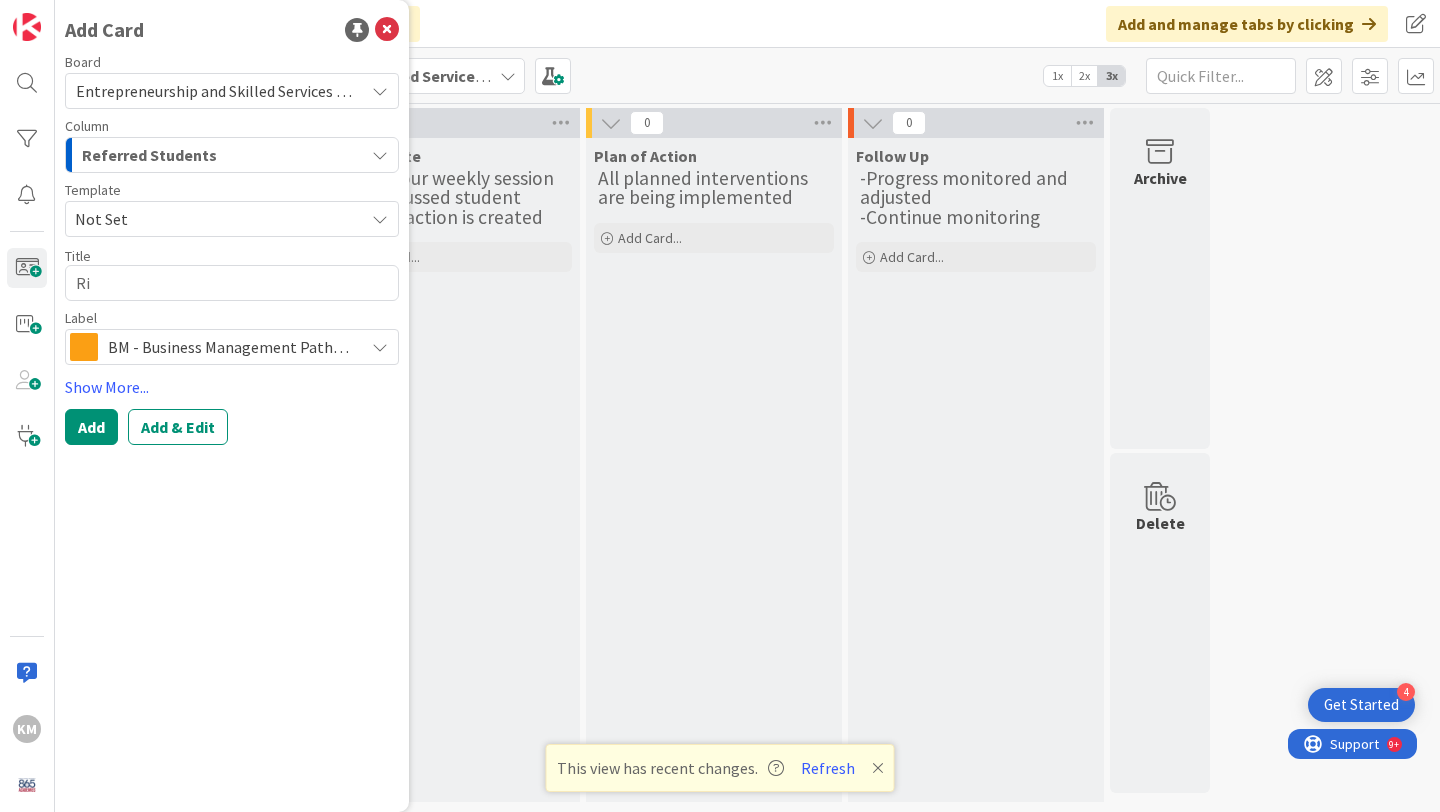 type on "x" 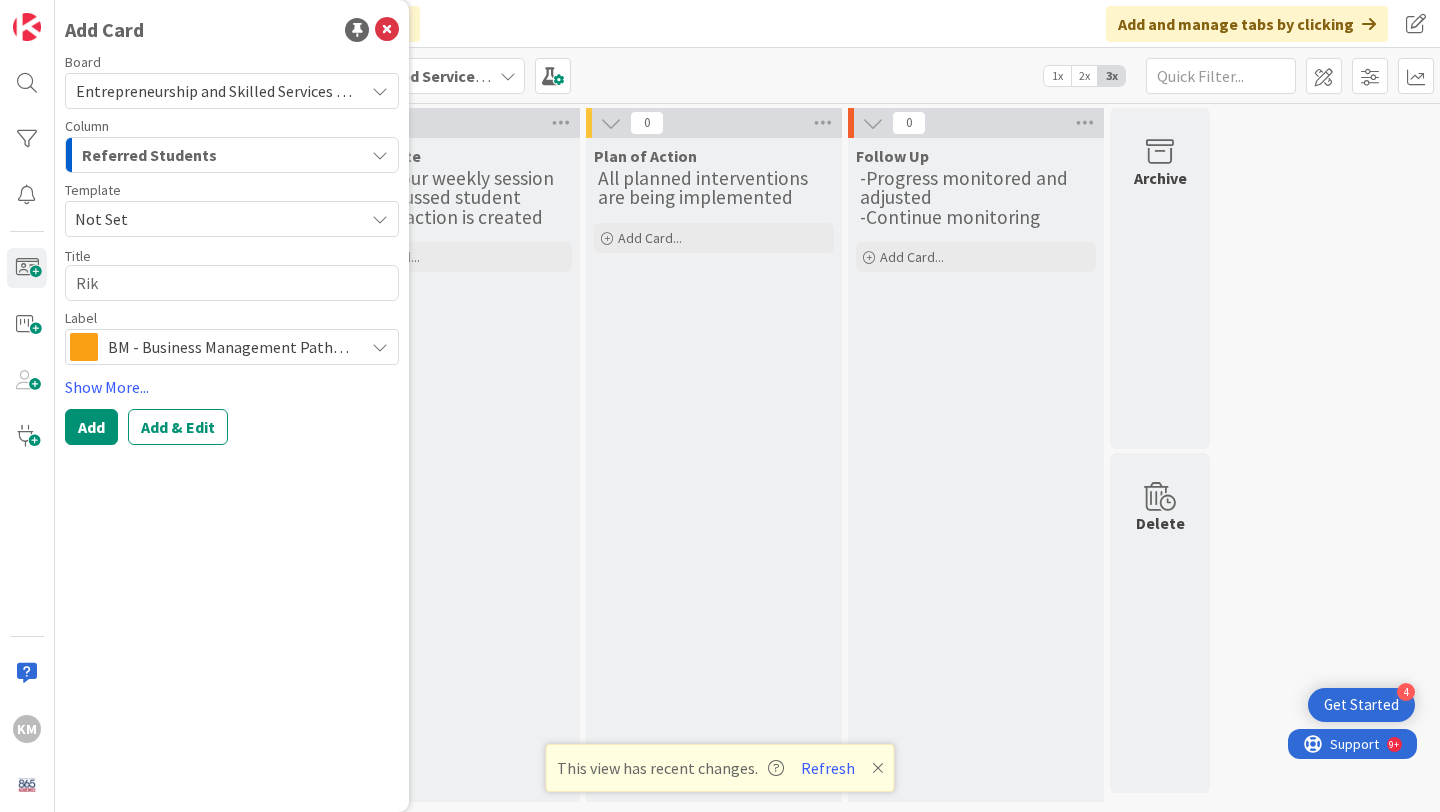 type on "x" 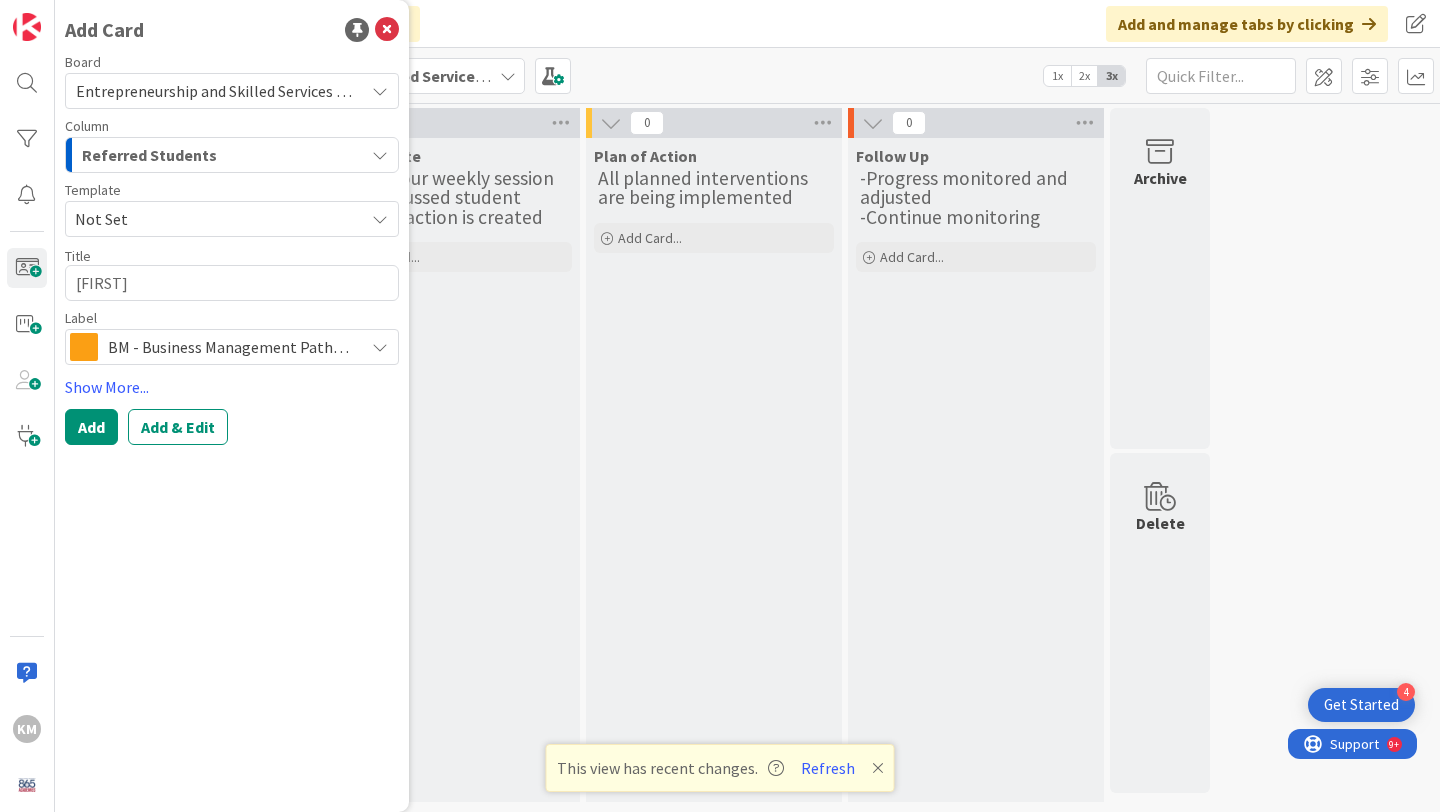 type on "x" 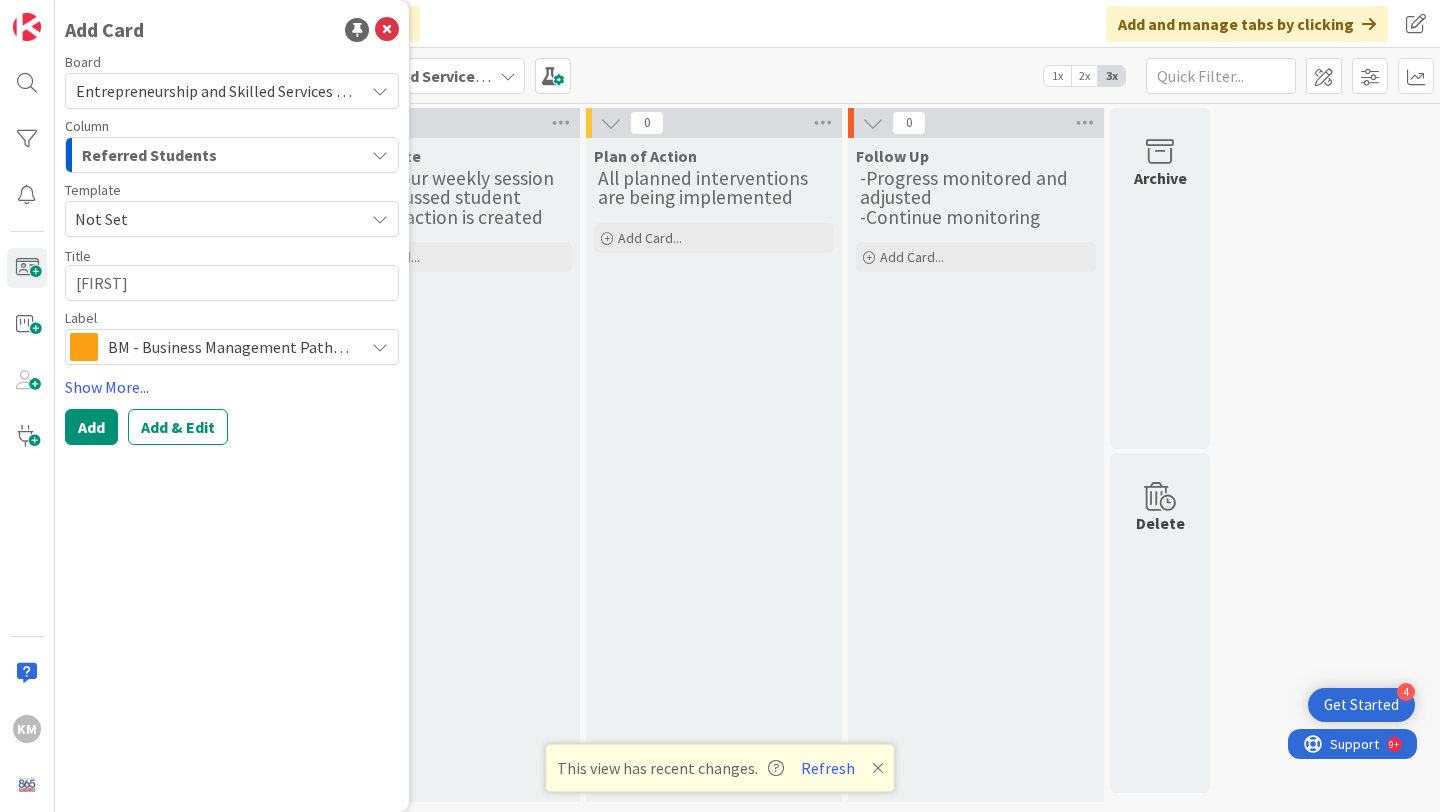 type on "x" 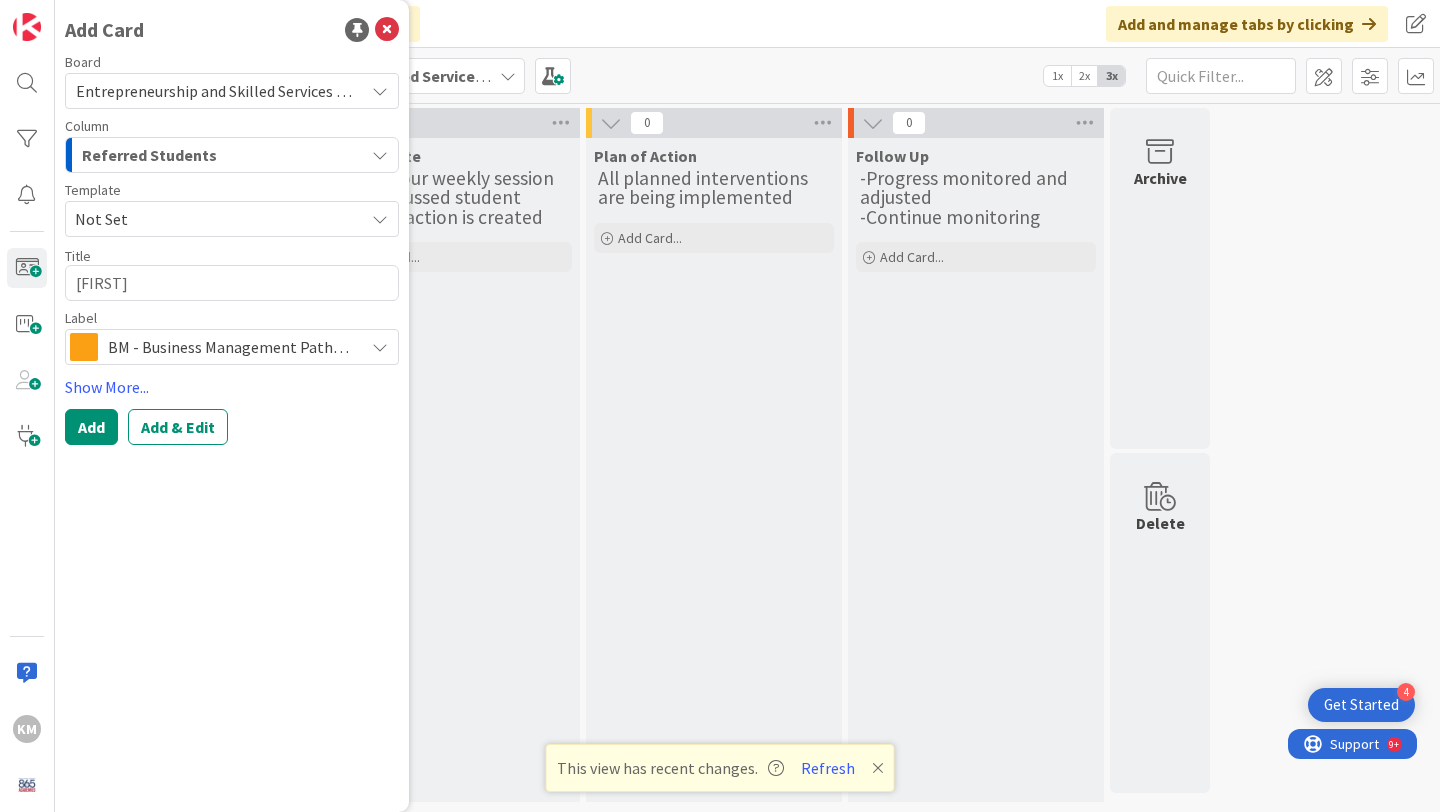 type on "[FIRST] [LAST]" 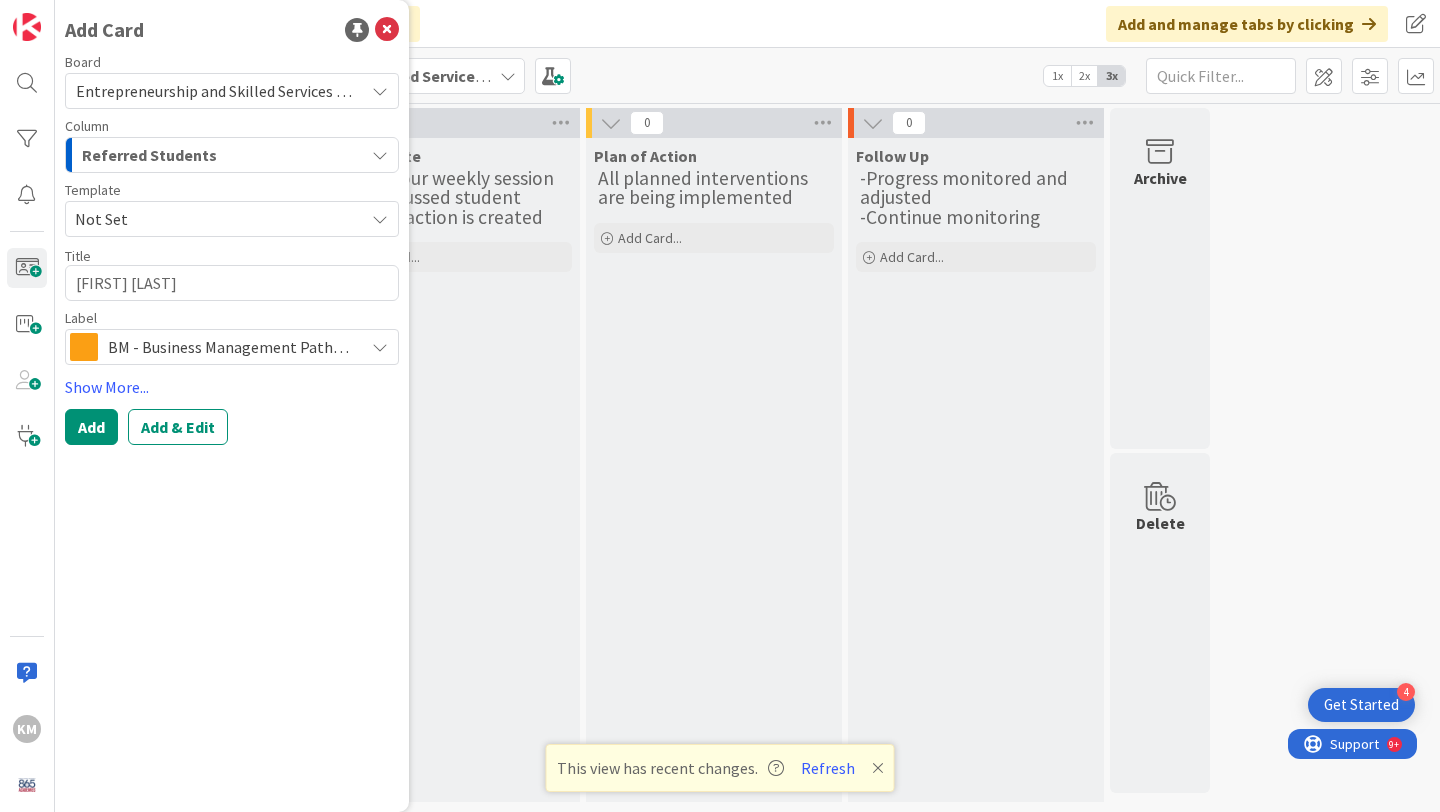 type on "x" 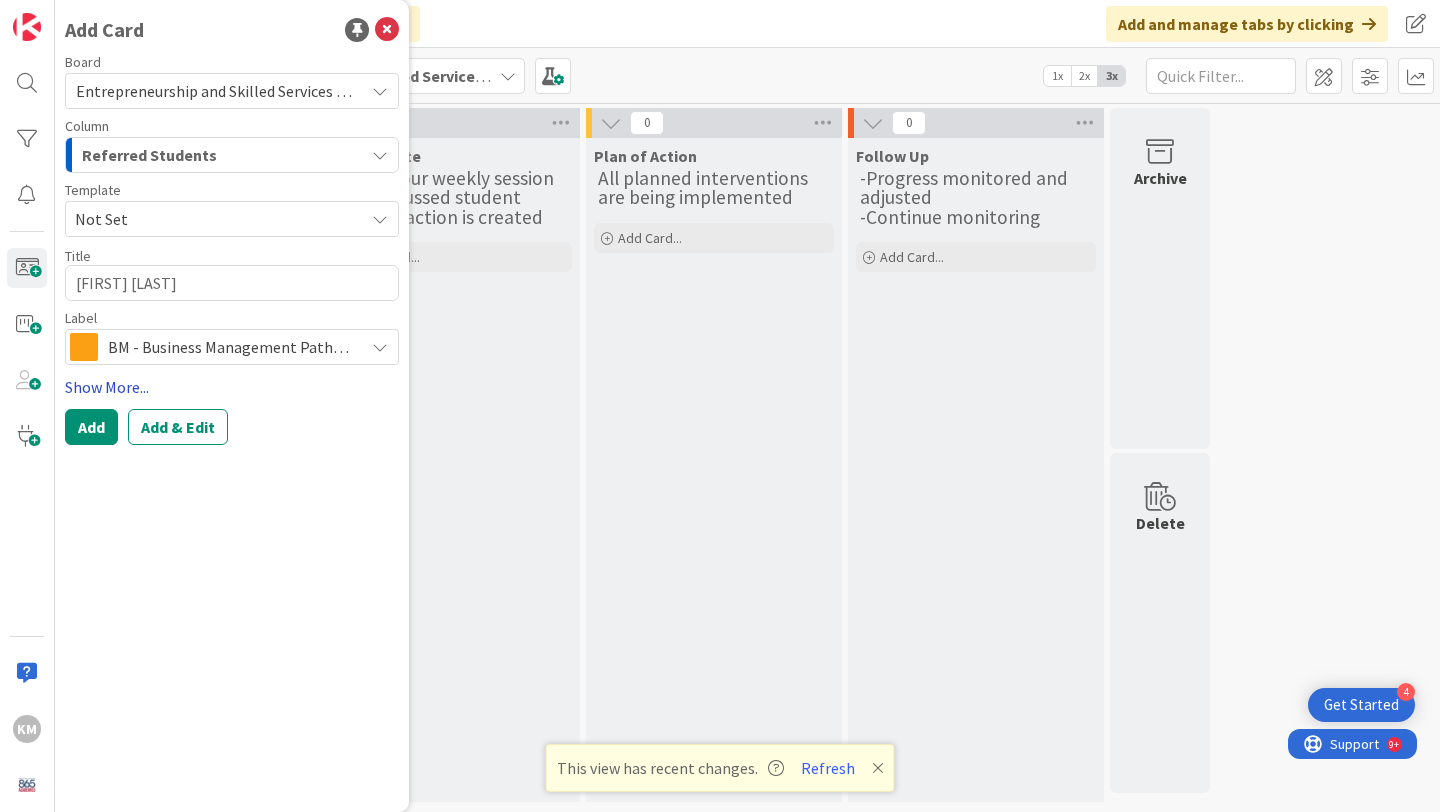 type on "[FIRST] [LAST]" 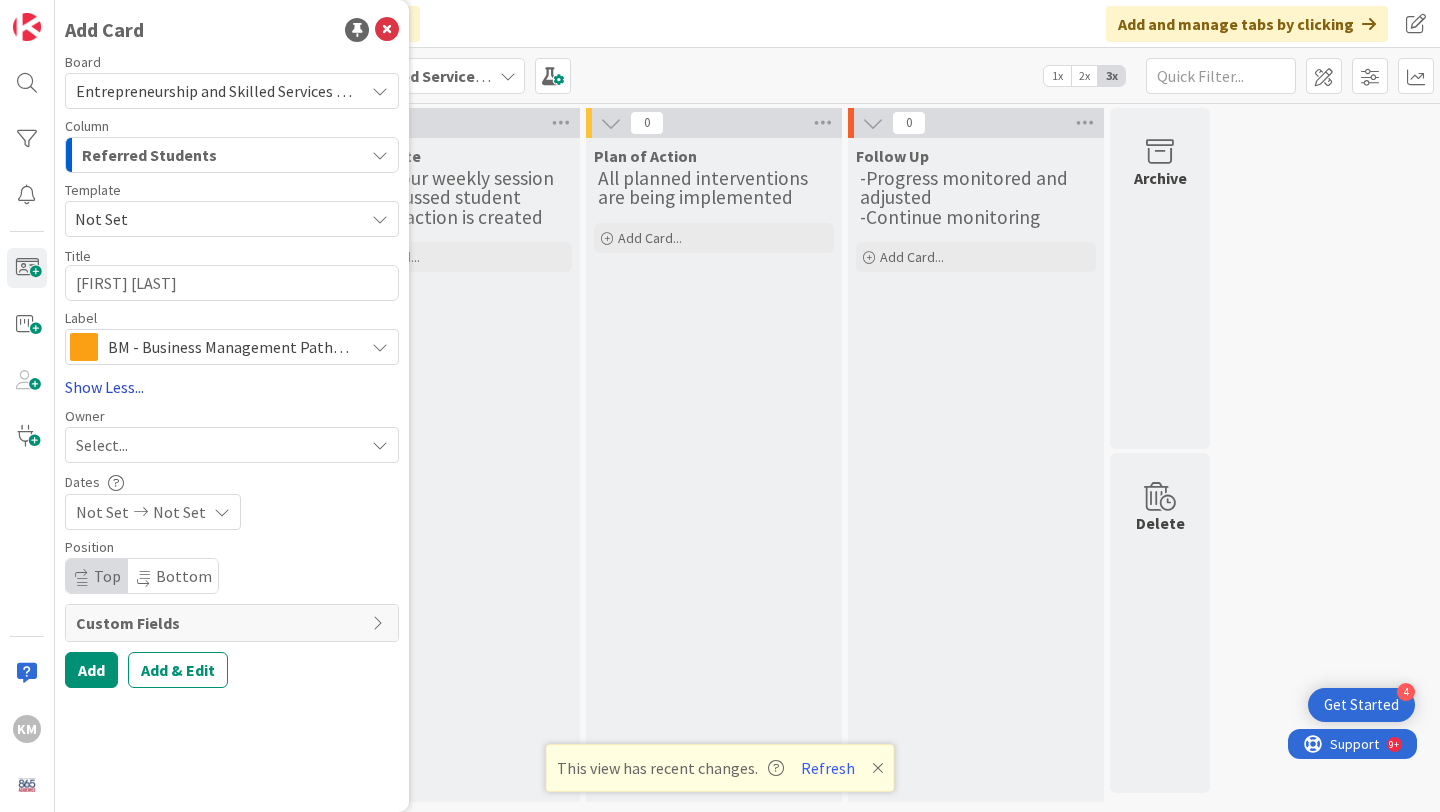 type on "x" 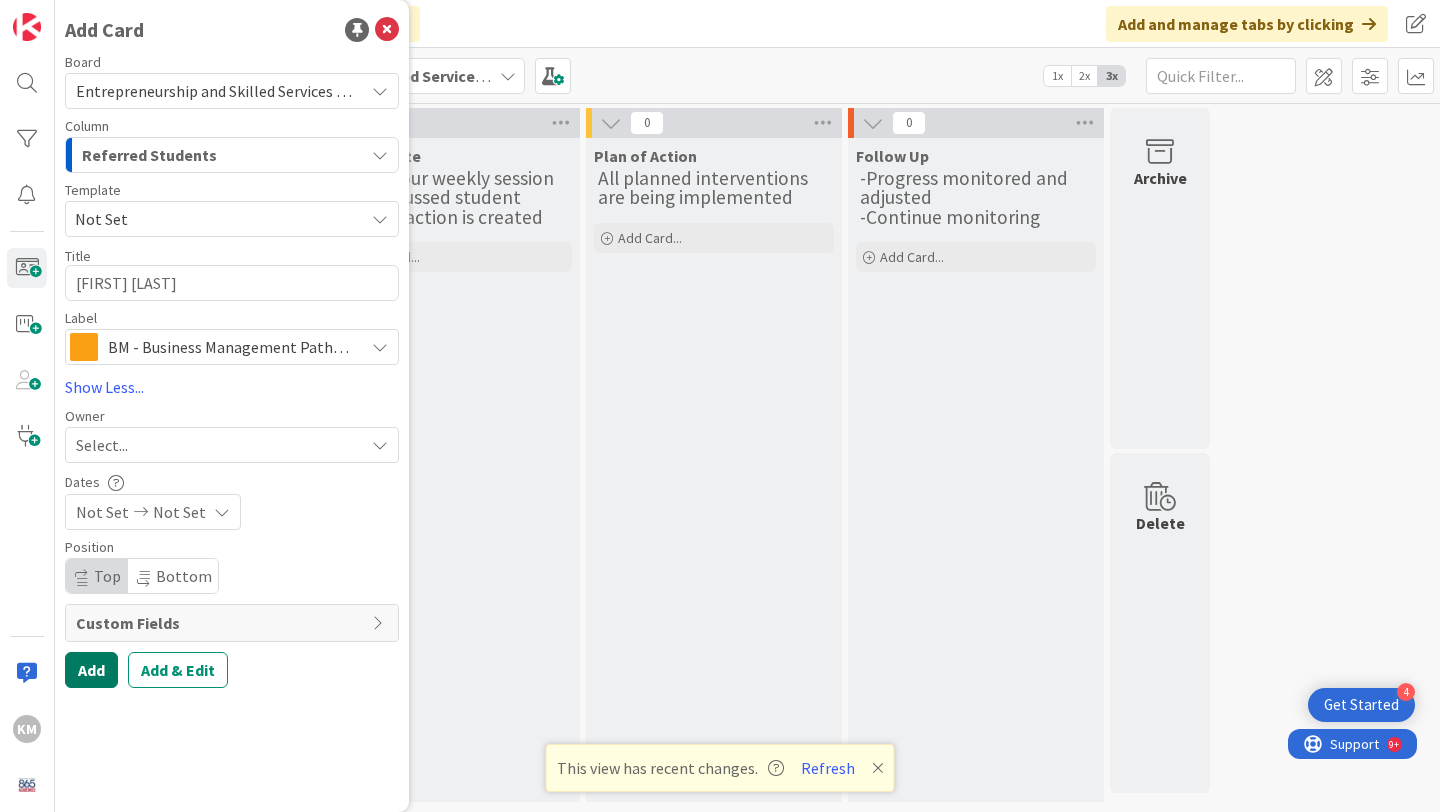click on "Add" at bounding box center [91, 670] 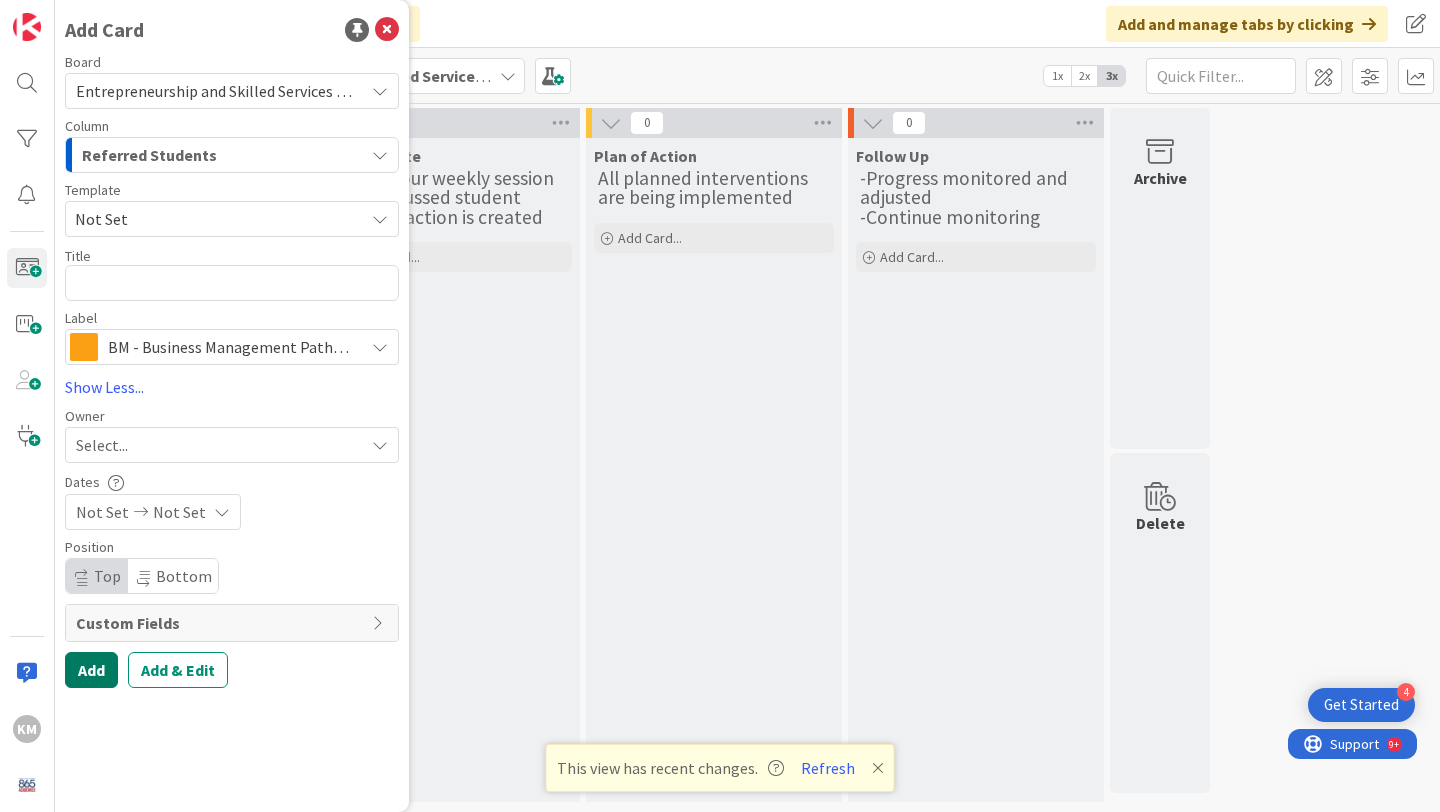 click on "Add" at bounding box center (91, 670) 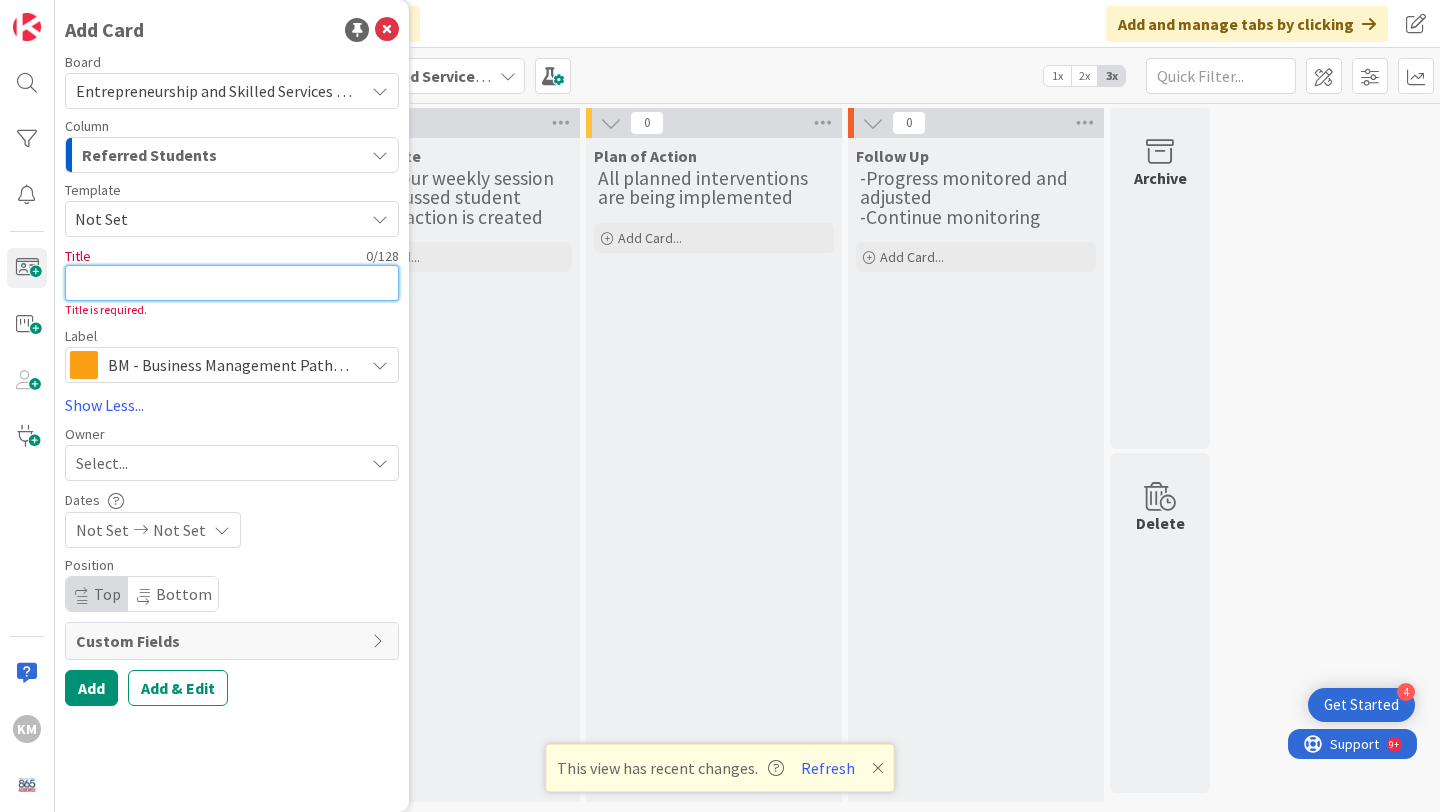 click at bounding box center [232, 283] 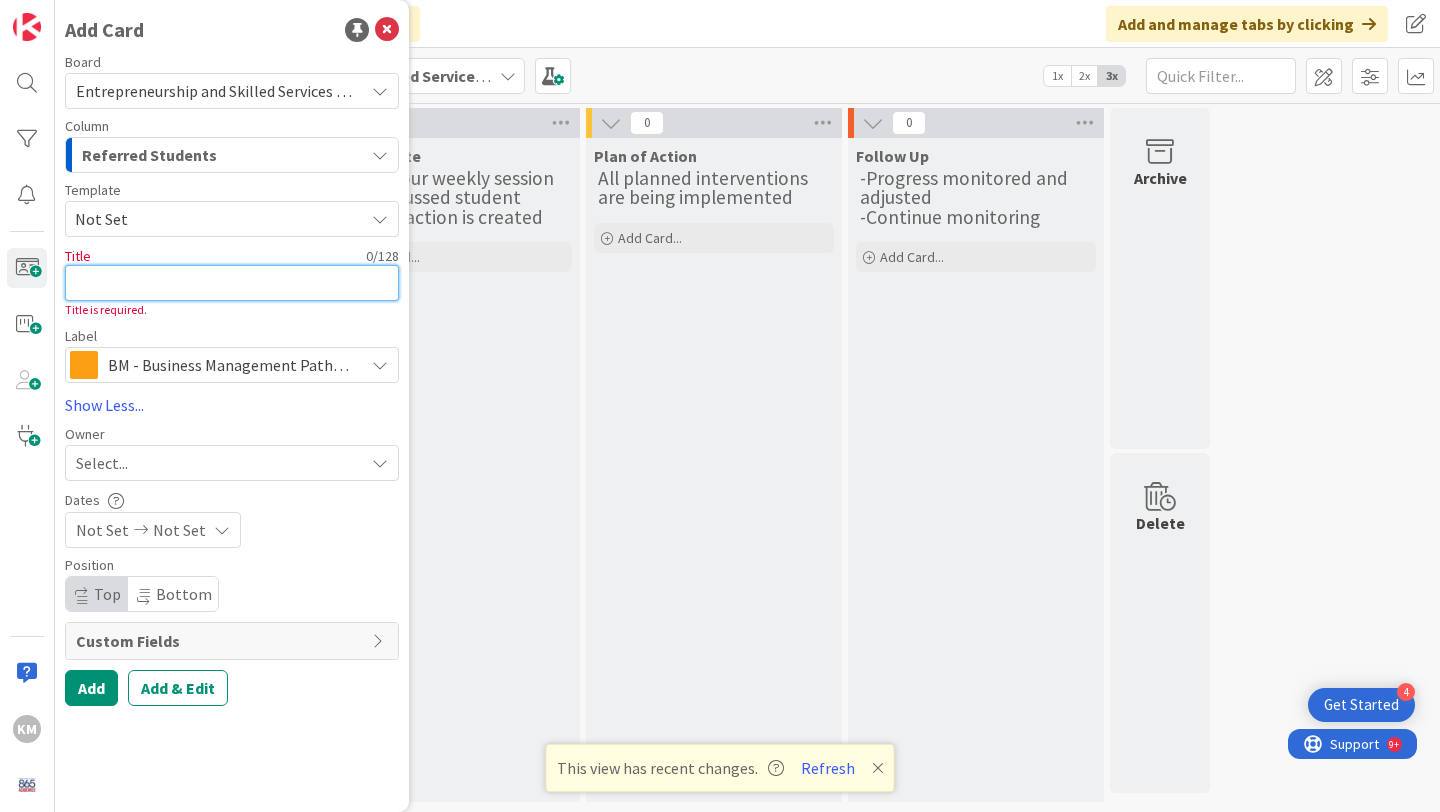type on "x" 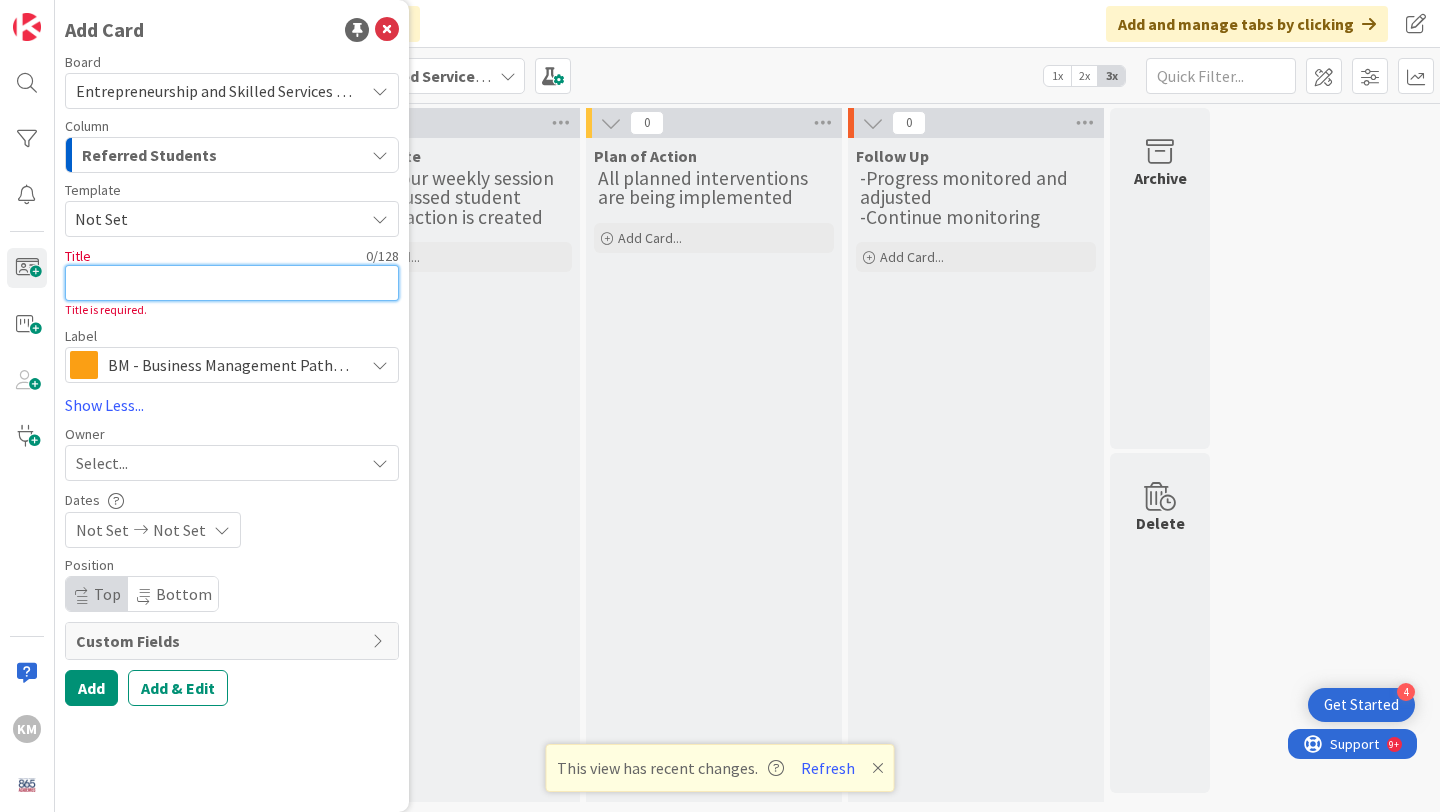 type on "N" 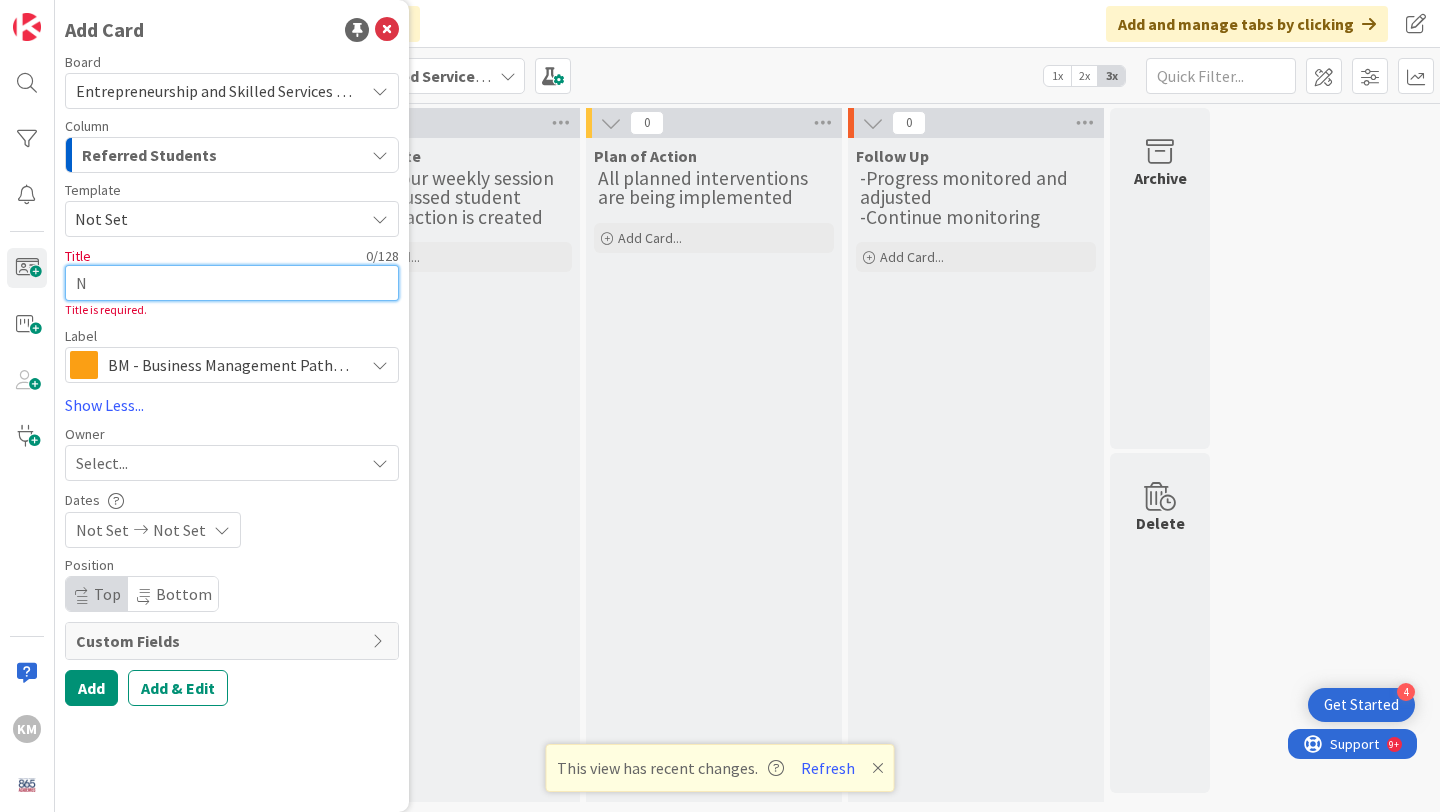 type on "x" 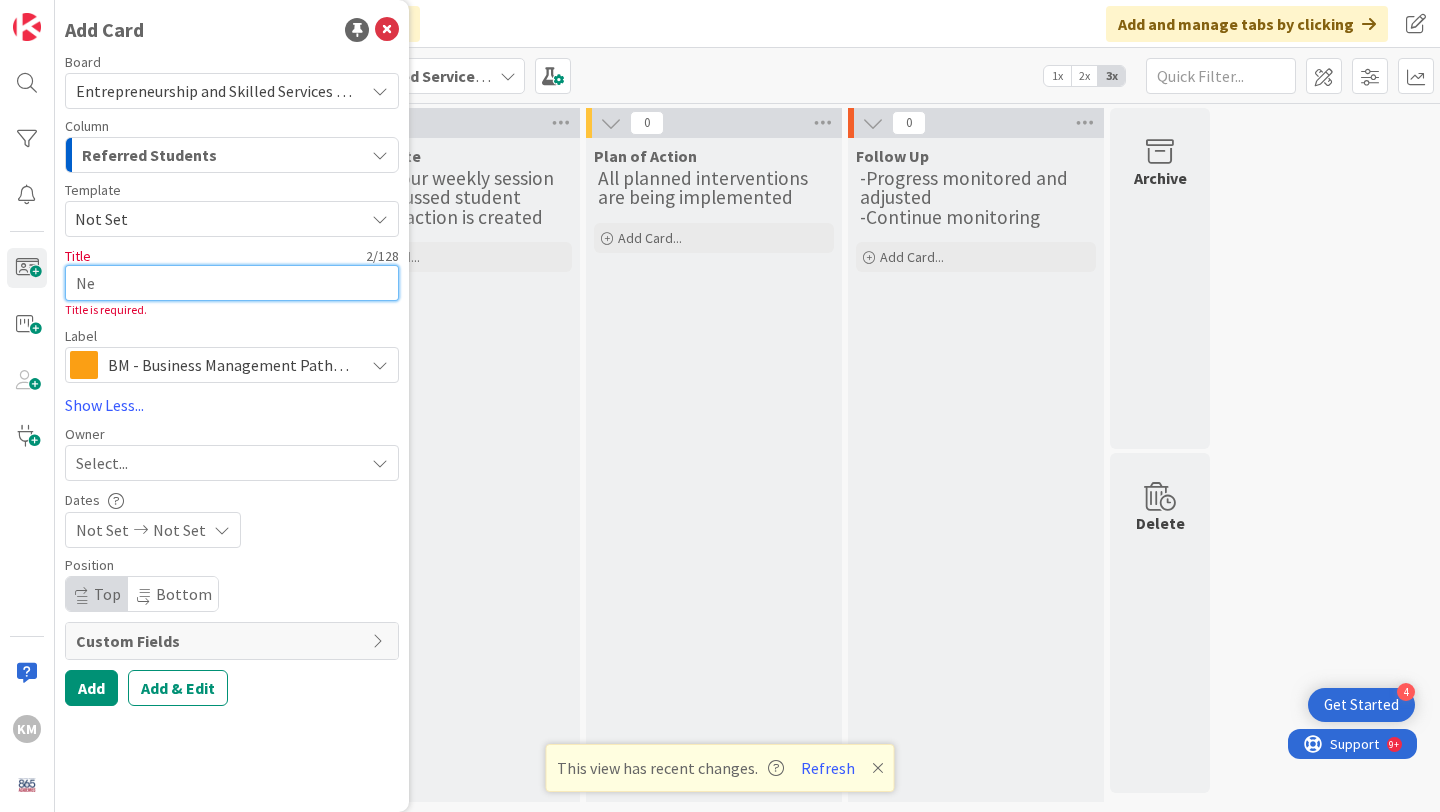 type on "x" 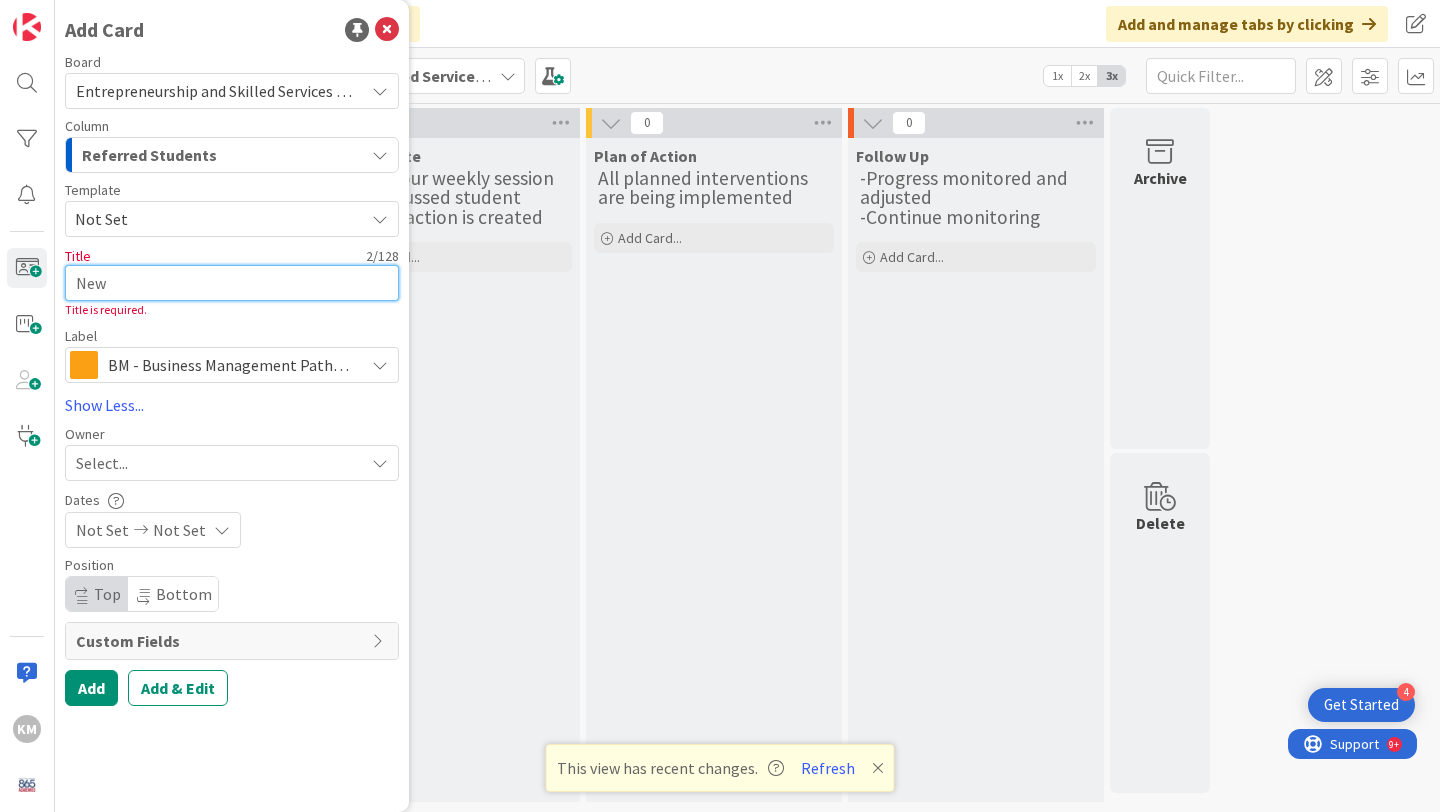 type on "x" 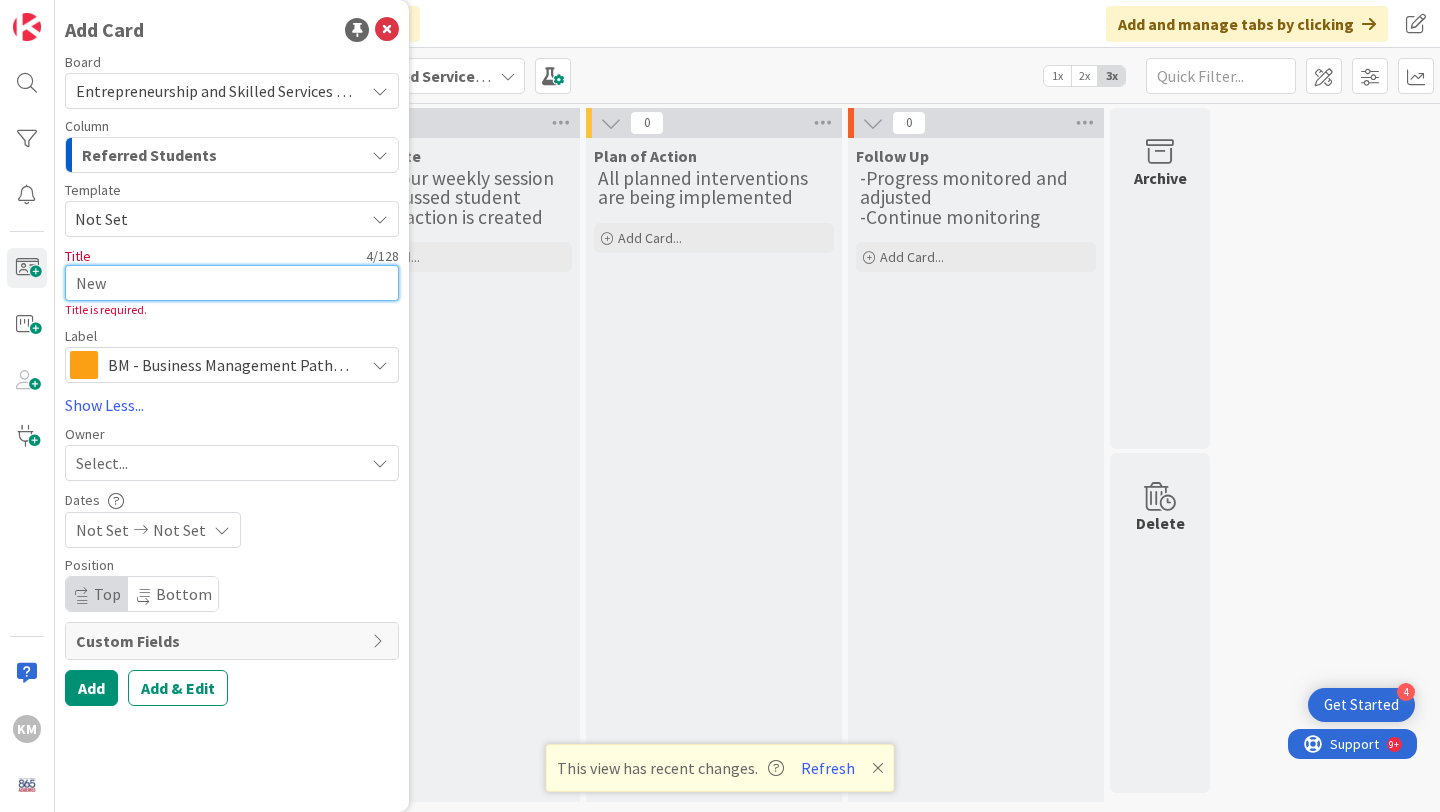 type on "x" 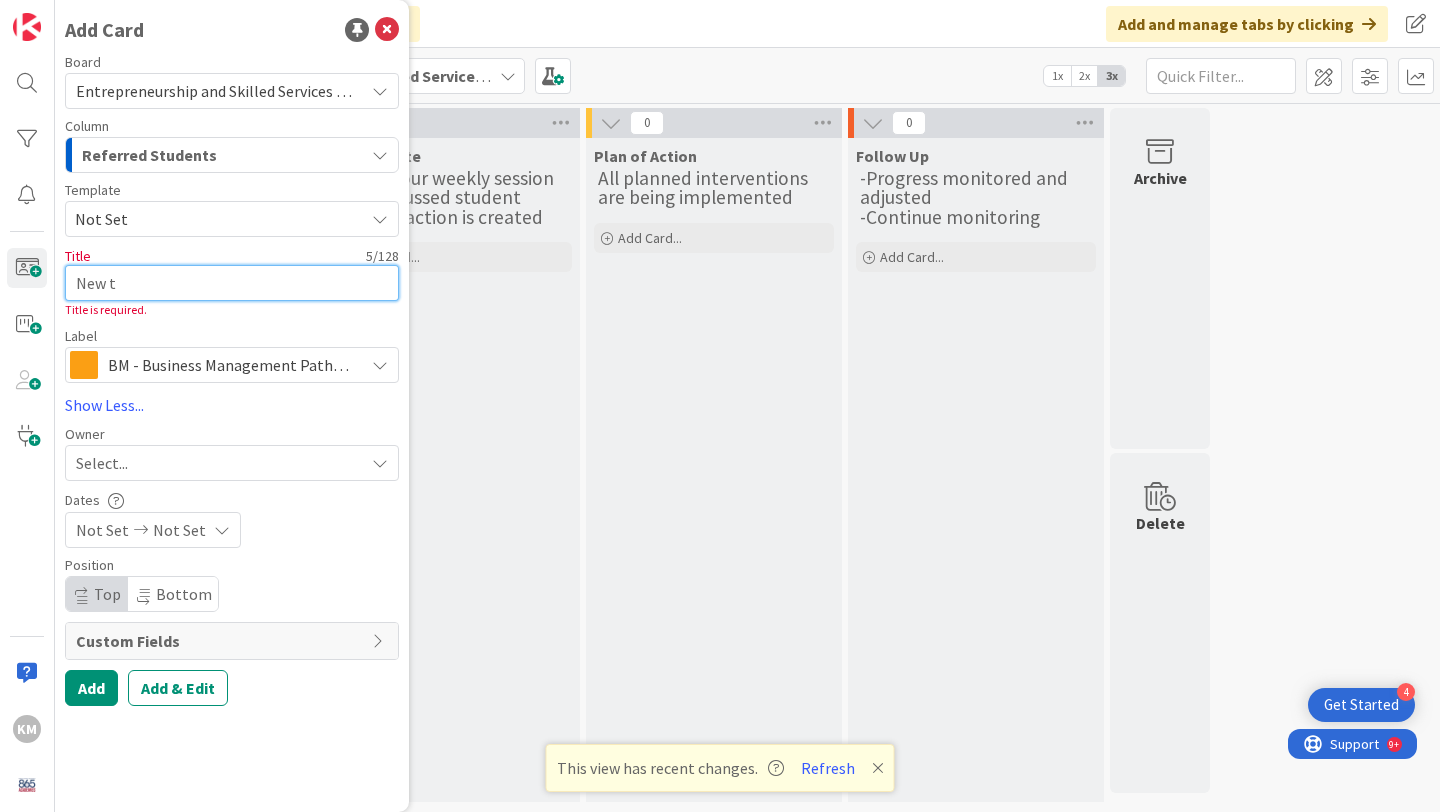type on "x" 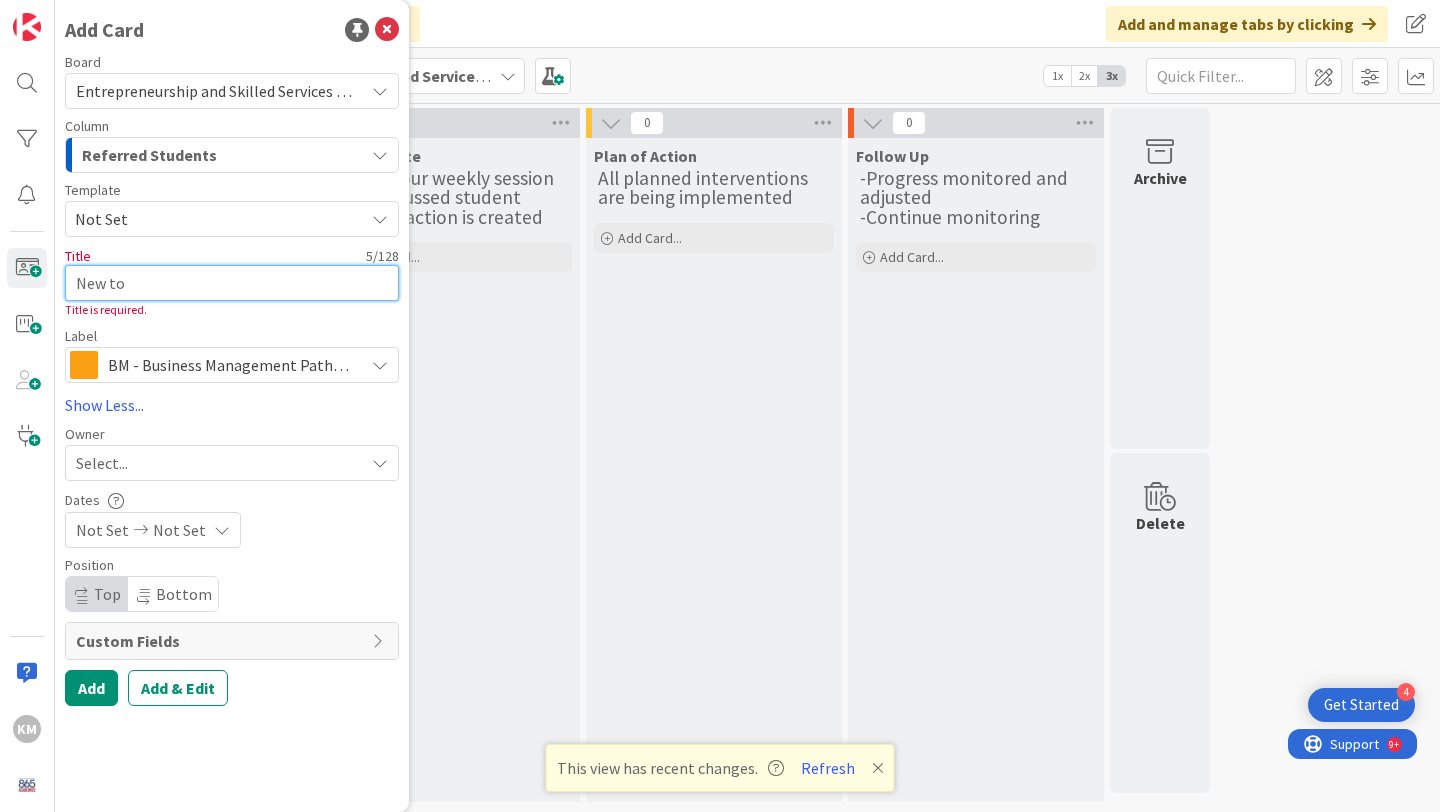 type on "x" 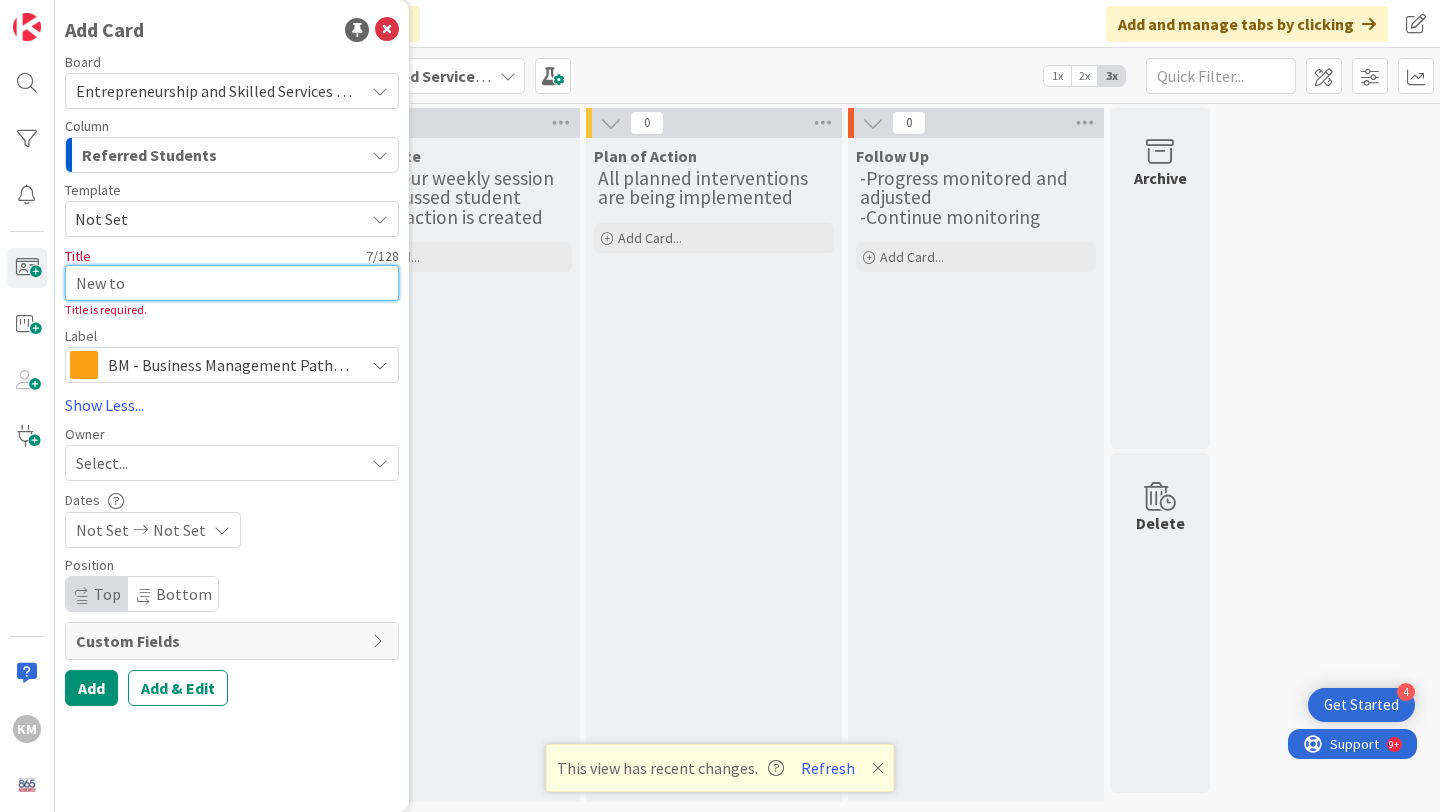 type on "x" 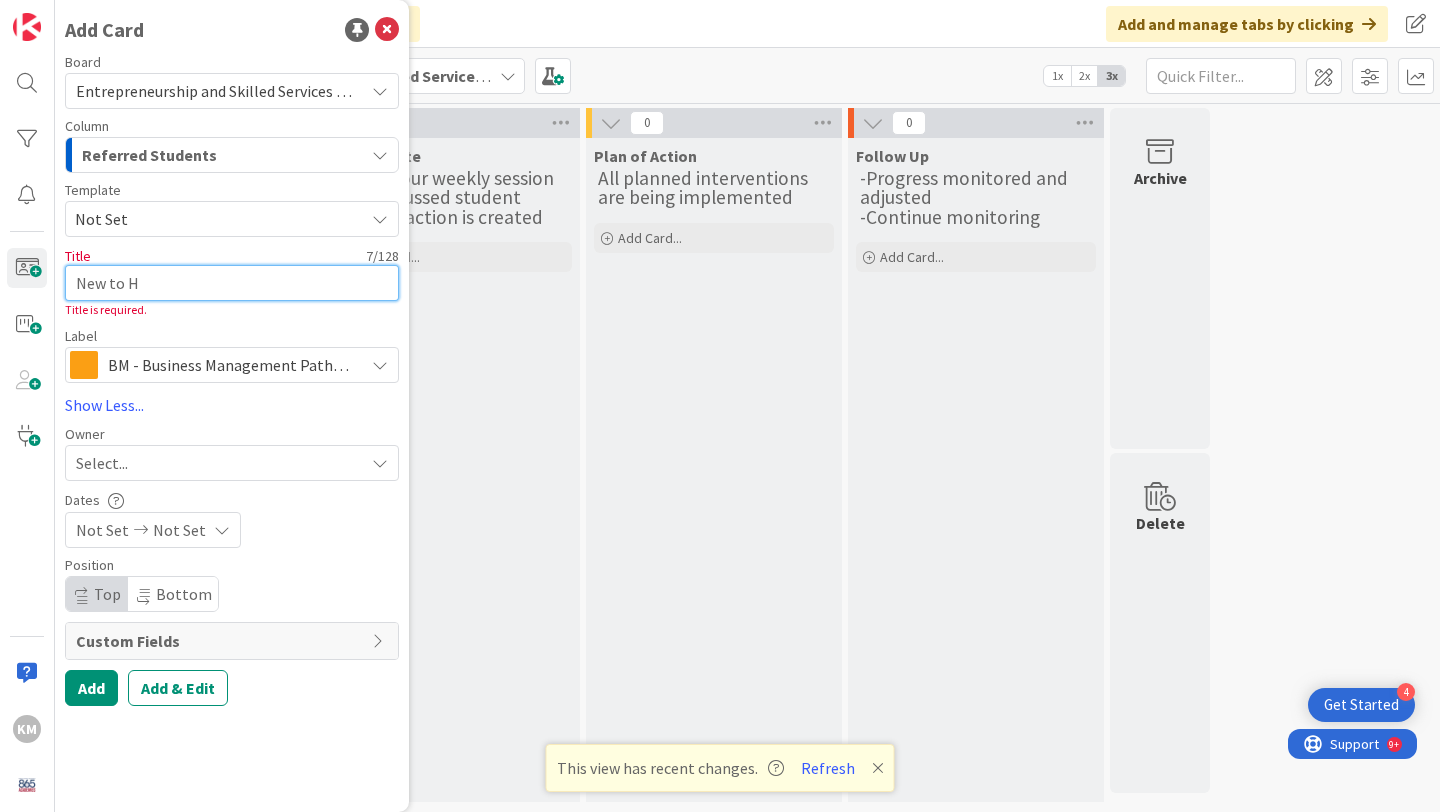 type on "x" 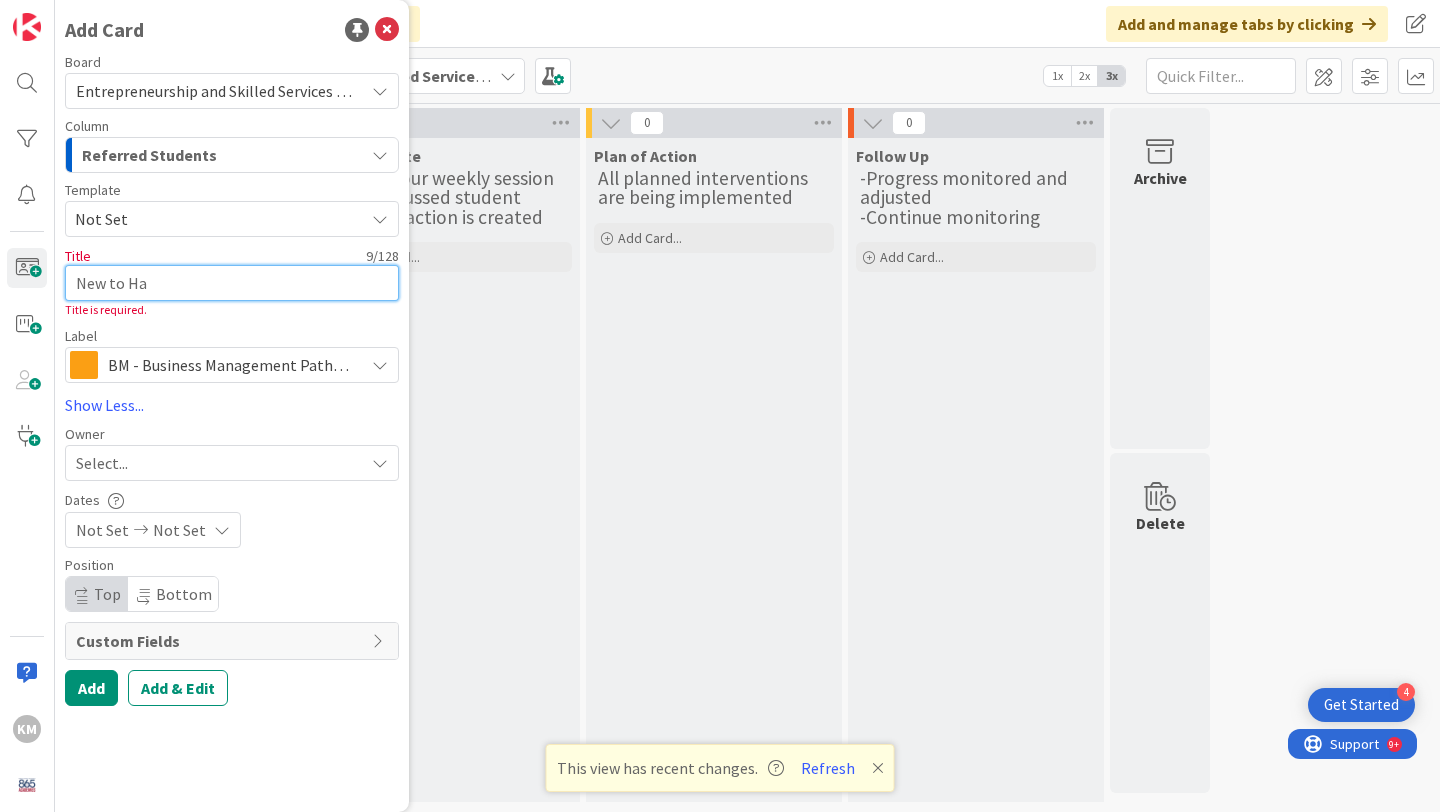 type on "x" 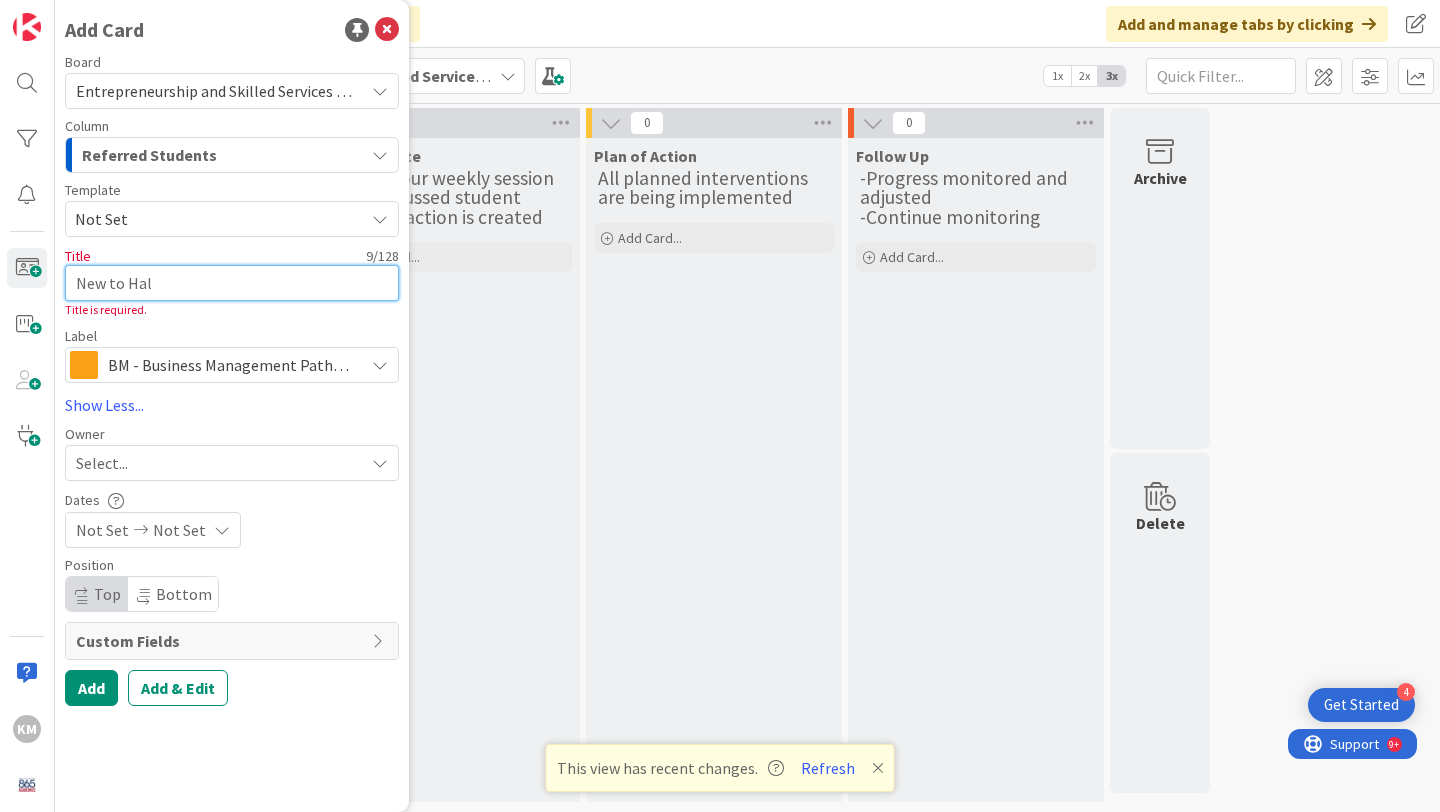 type on "x" 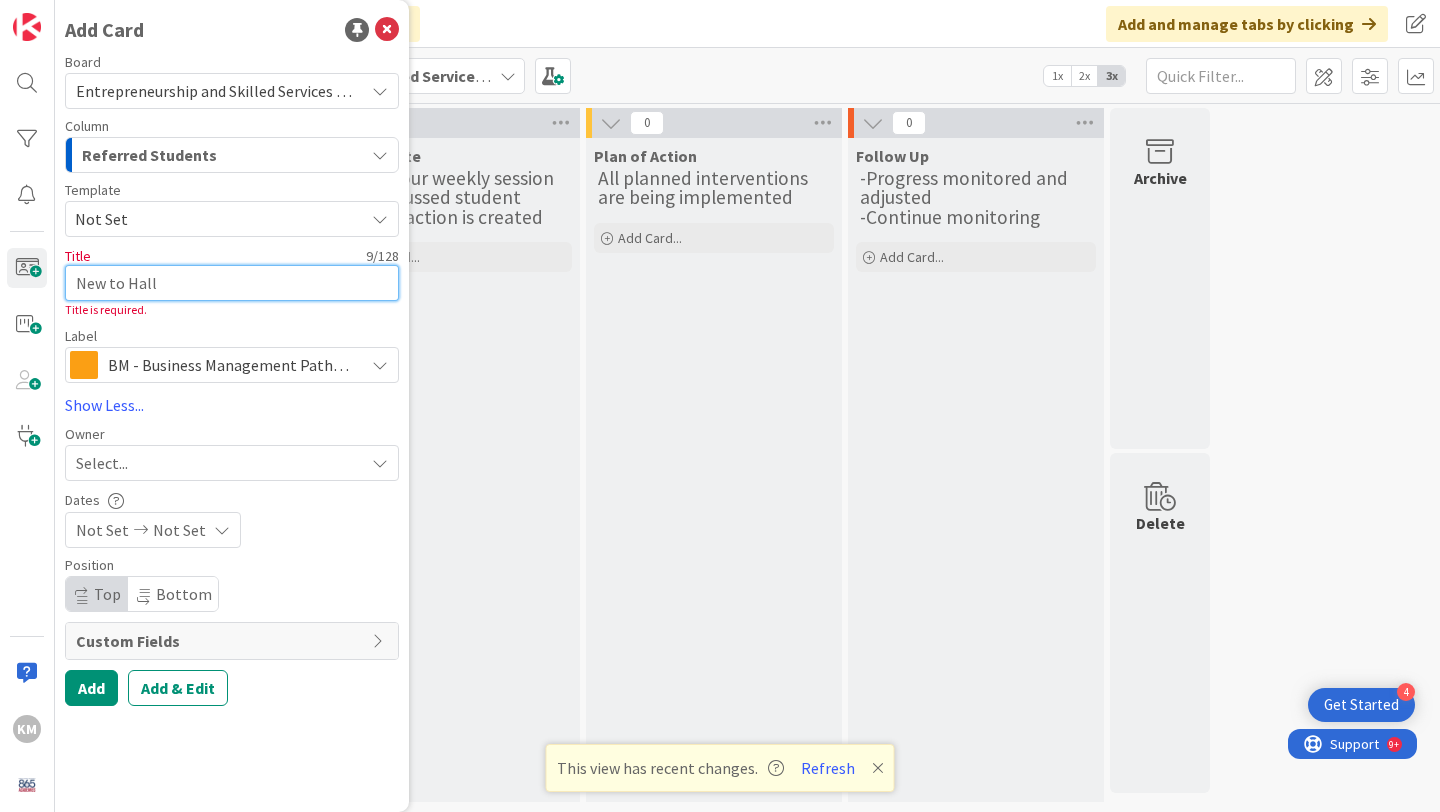 type on "x" 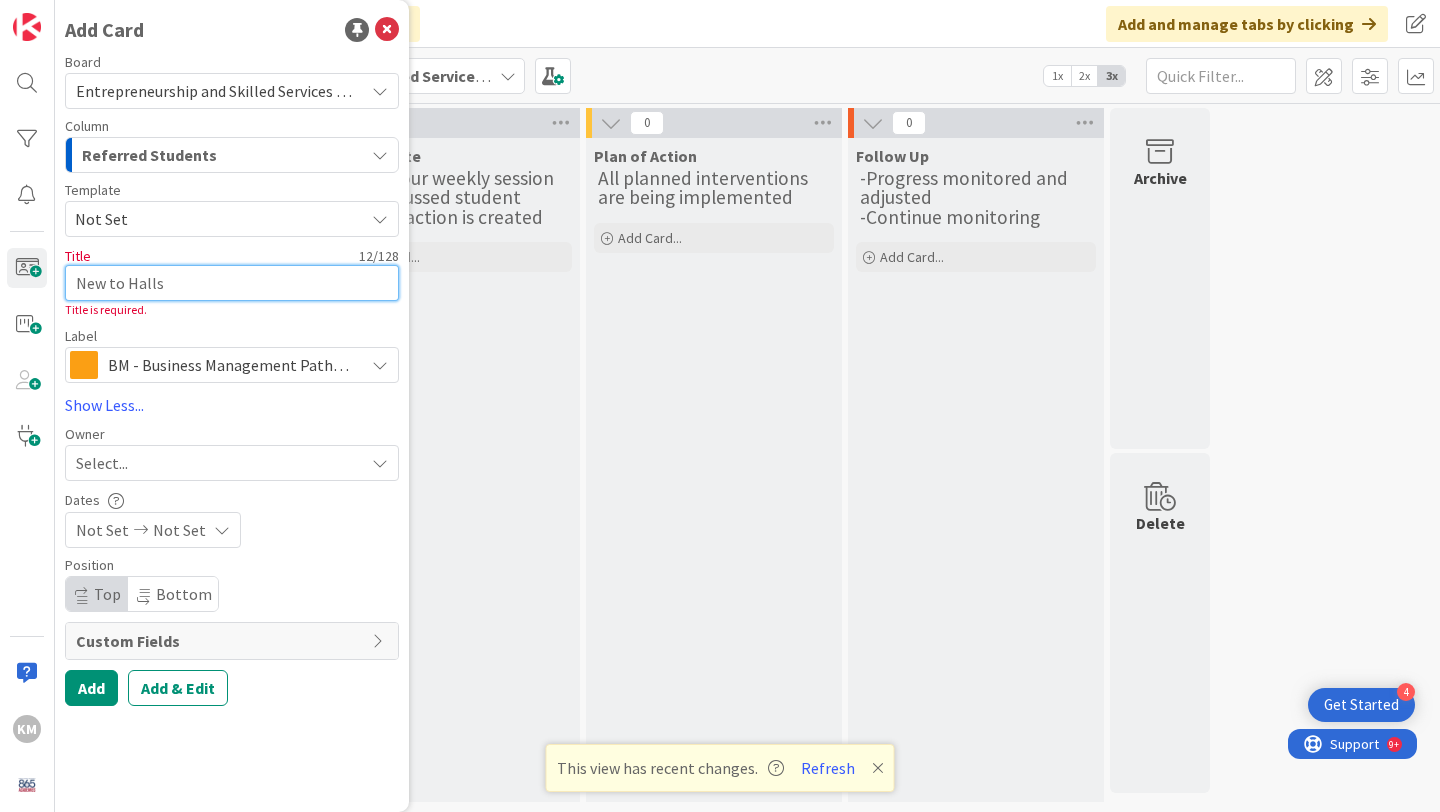 type on "x" 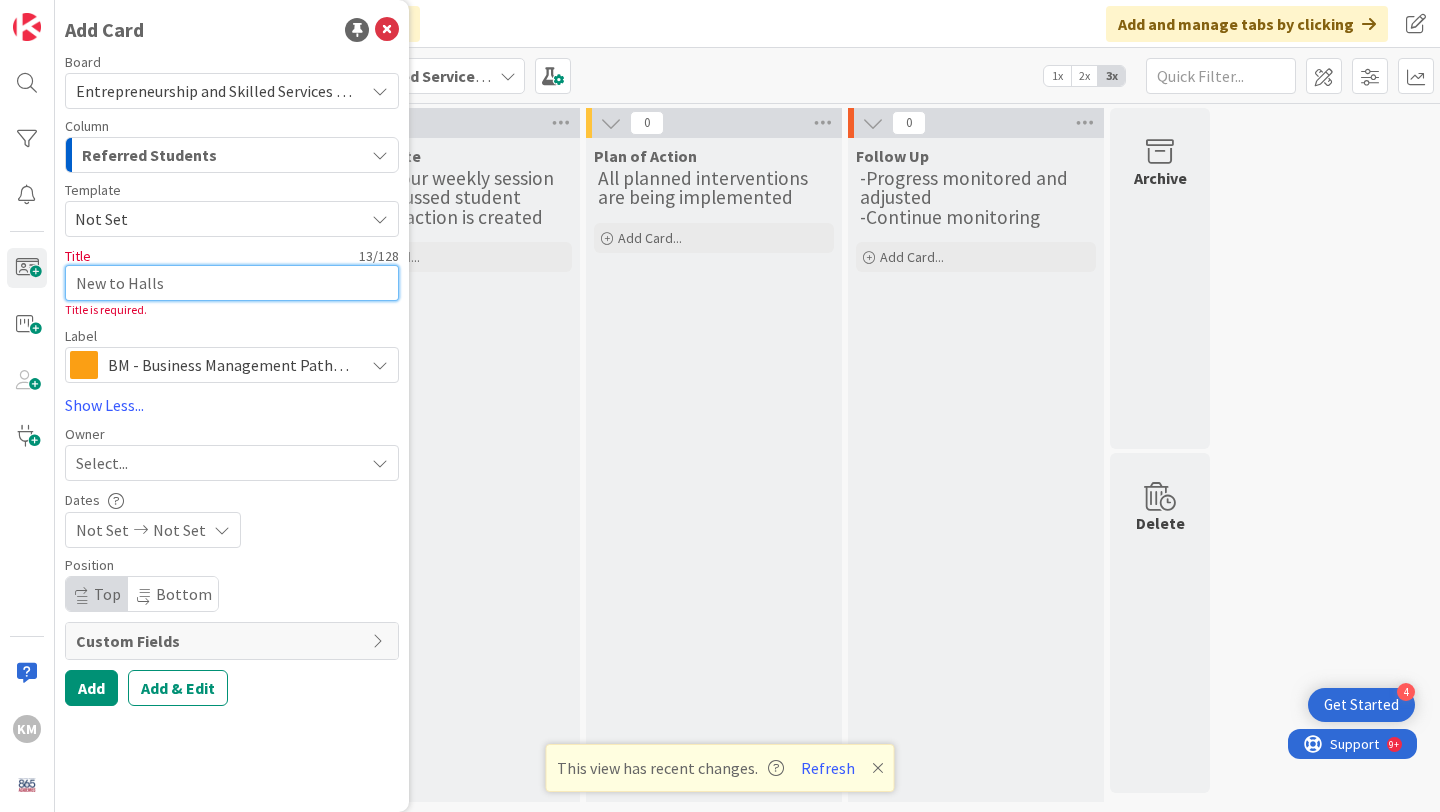 type on "x" 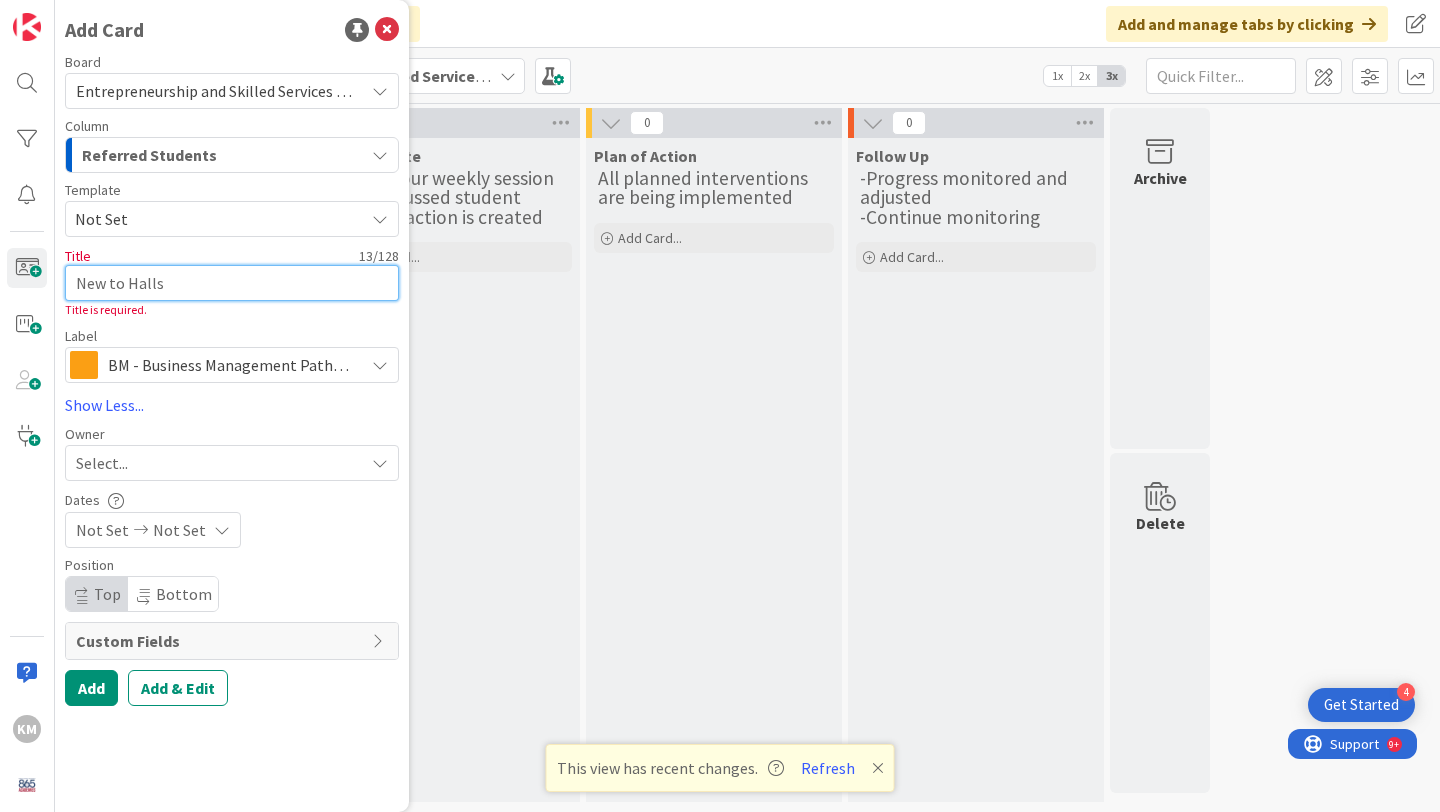 type on "New to Halls H" 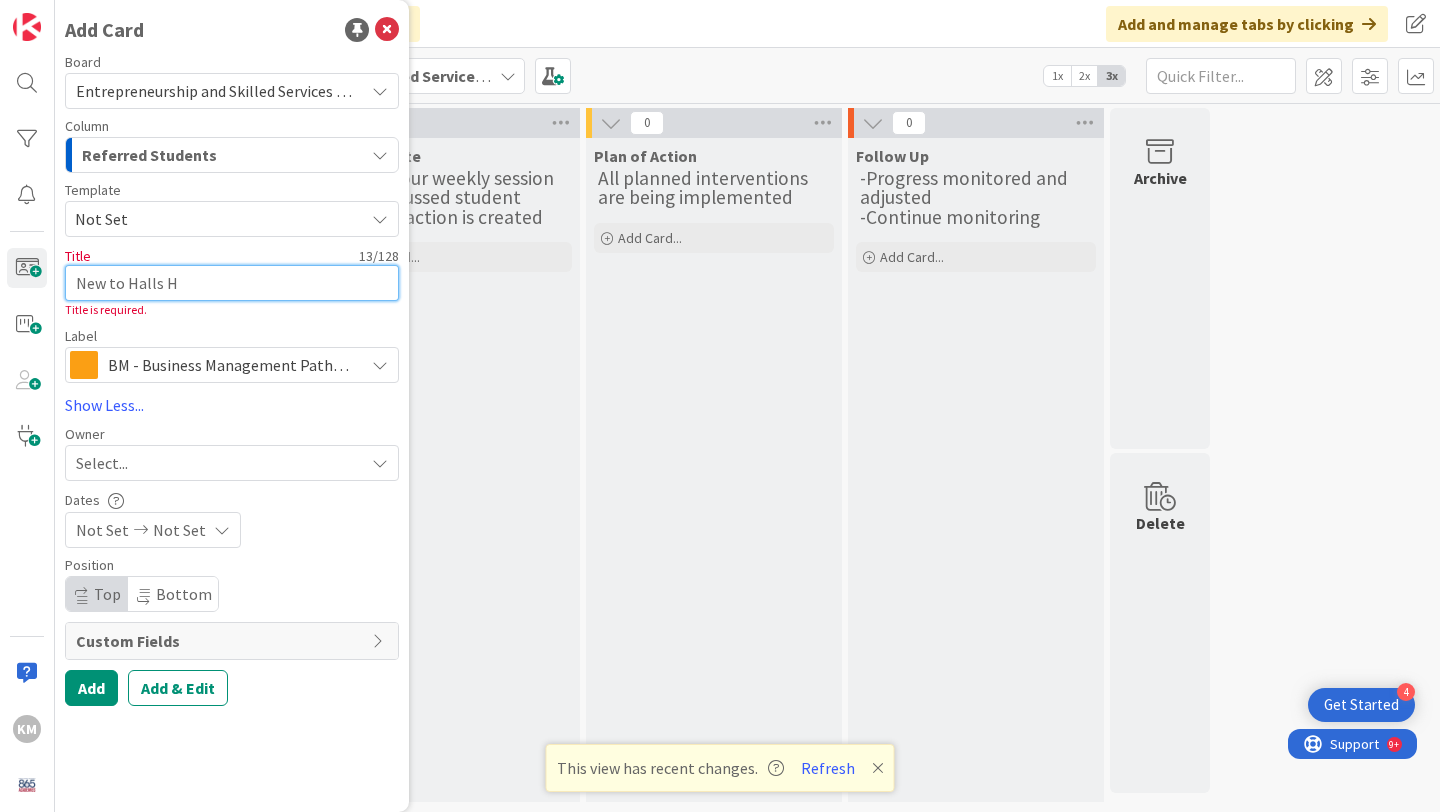 type on "x" 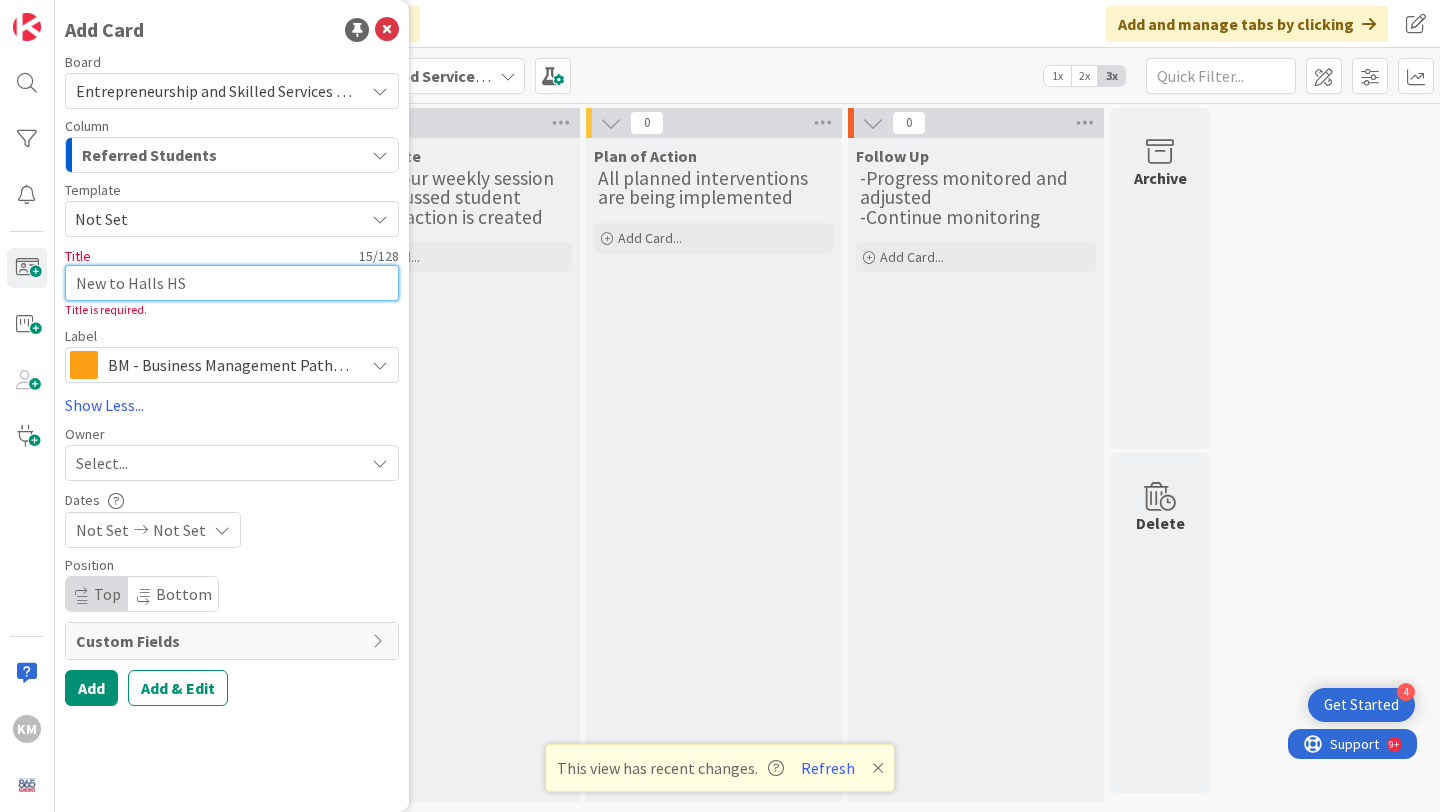 type on "x" 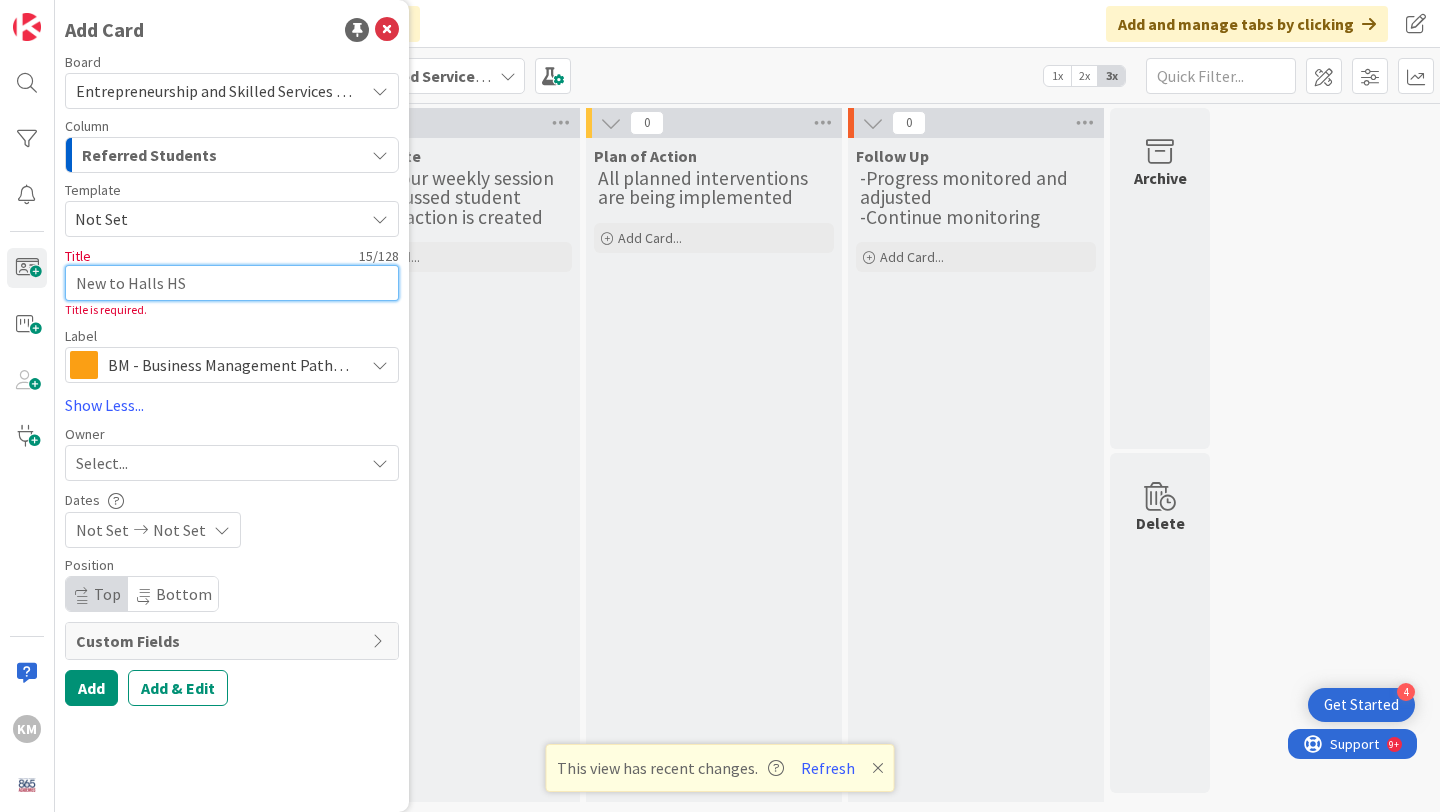 type on "New to Halls H" 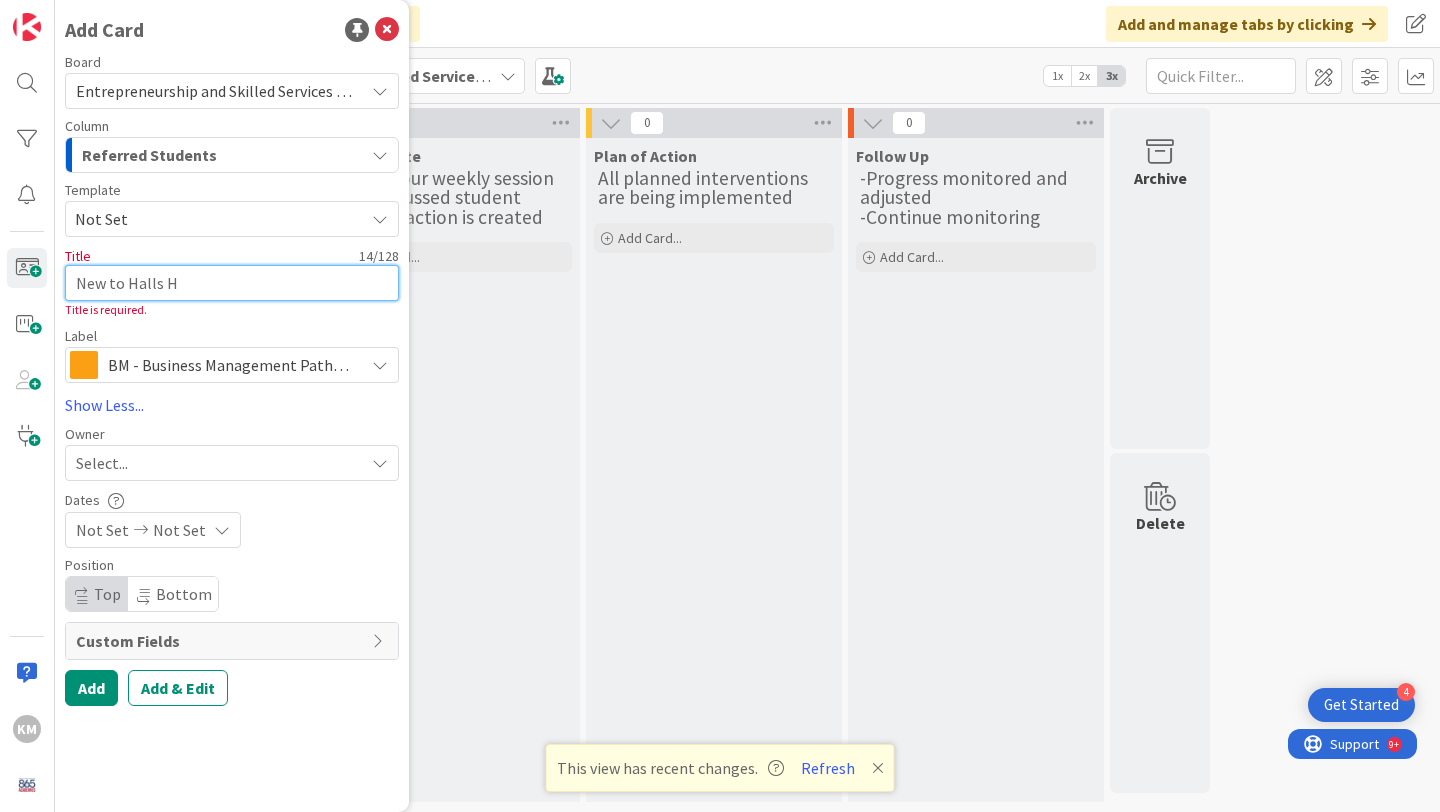type on "x" 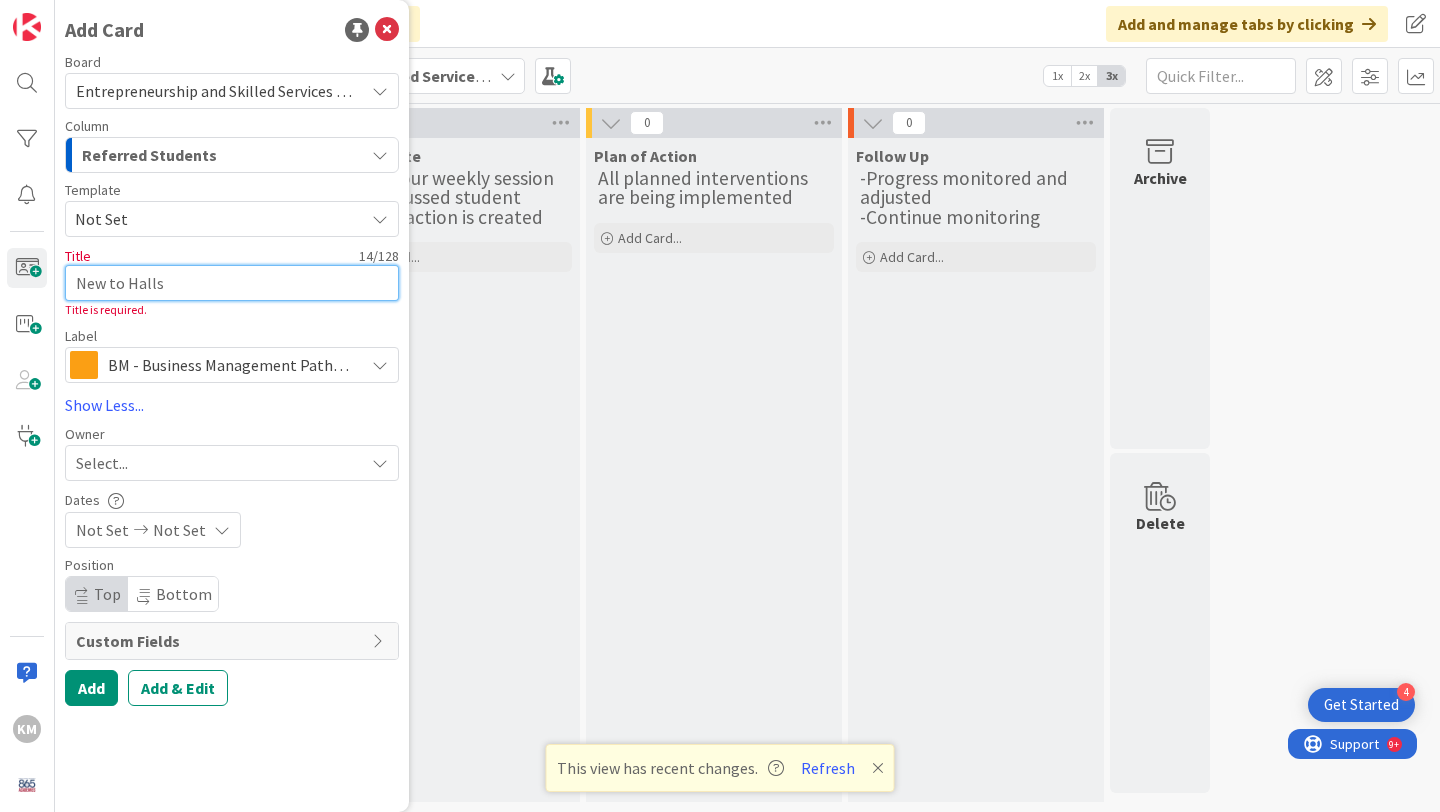type on "x" 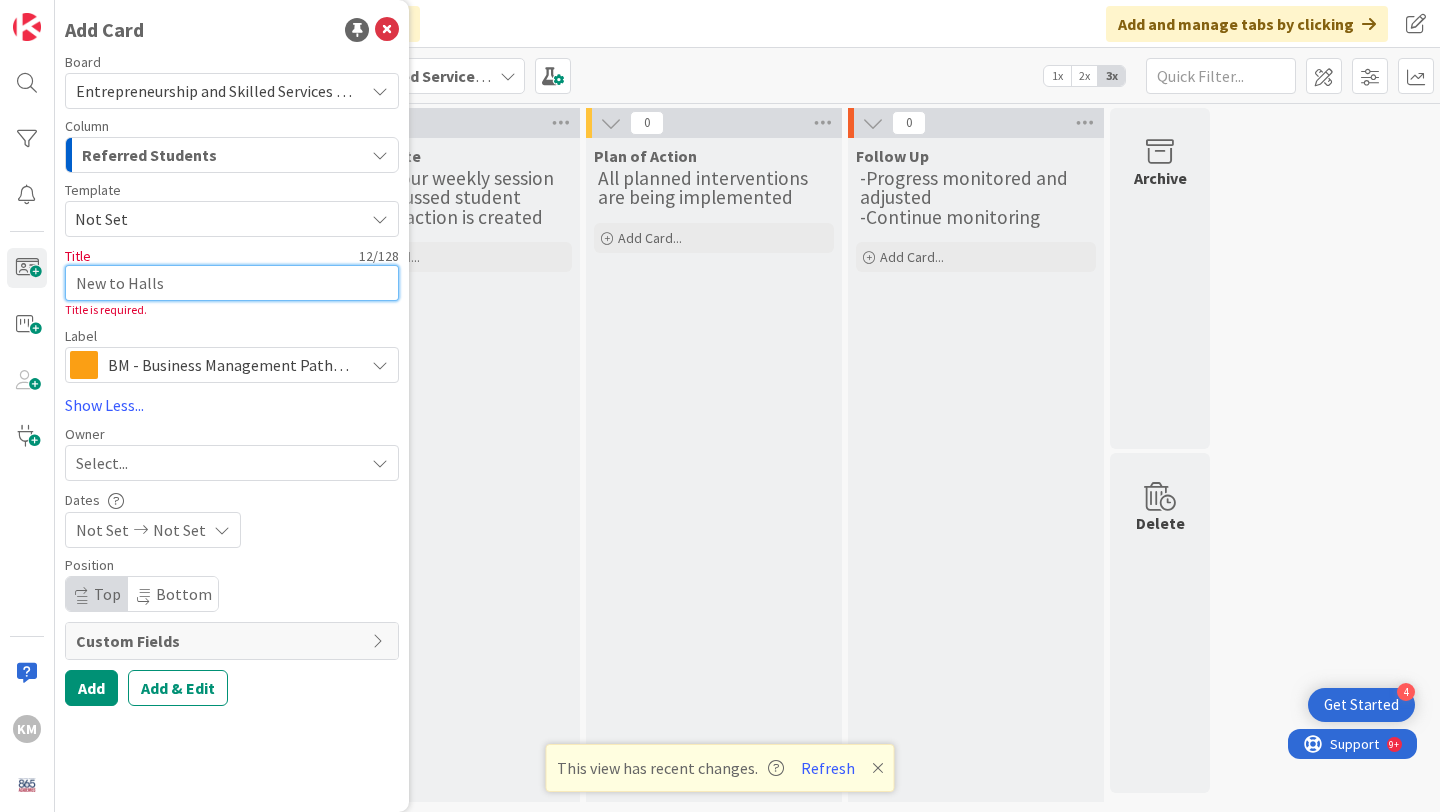 type on "x" 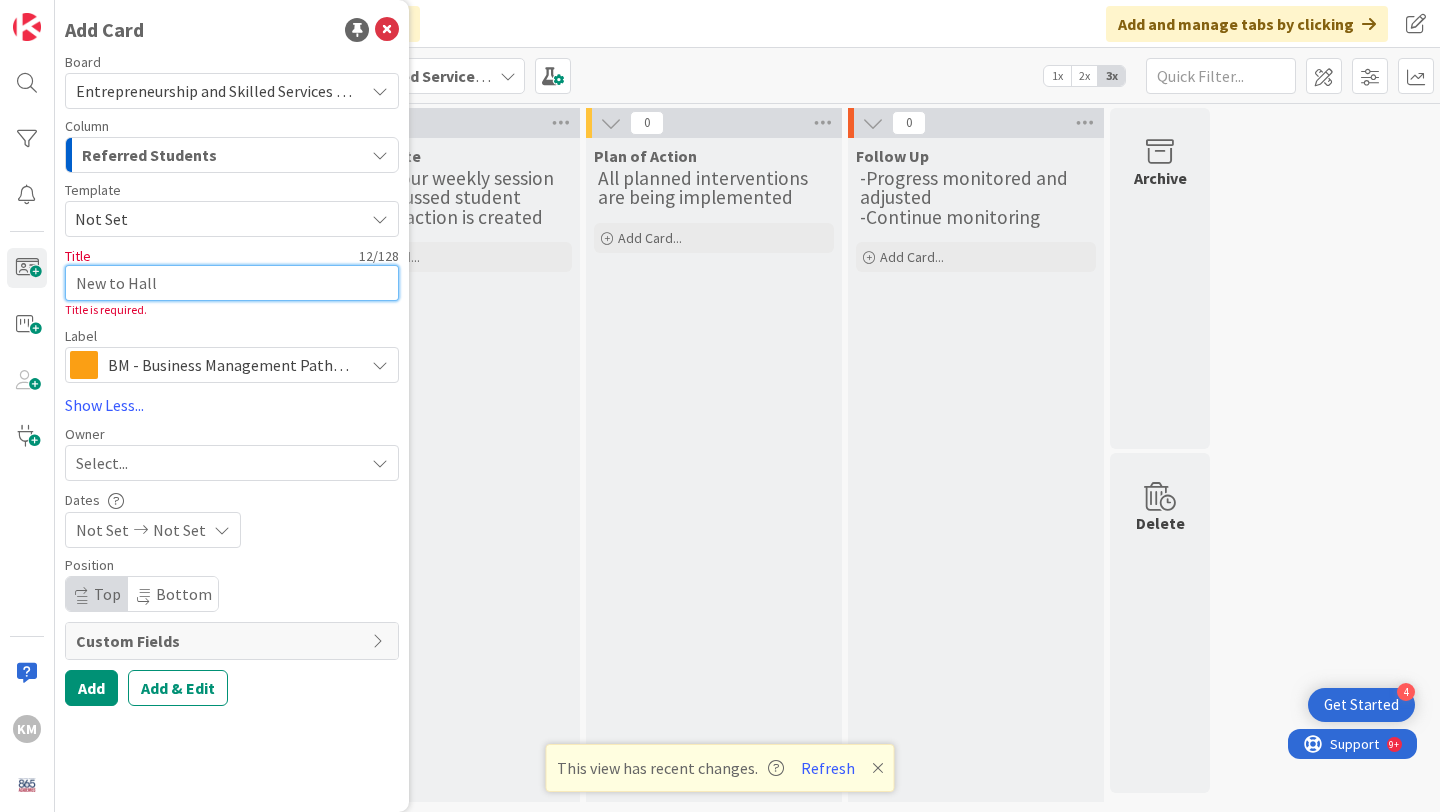 type on "x" 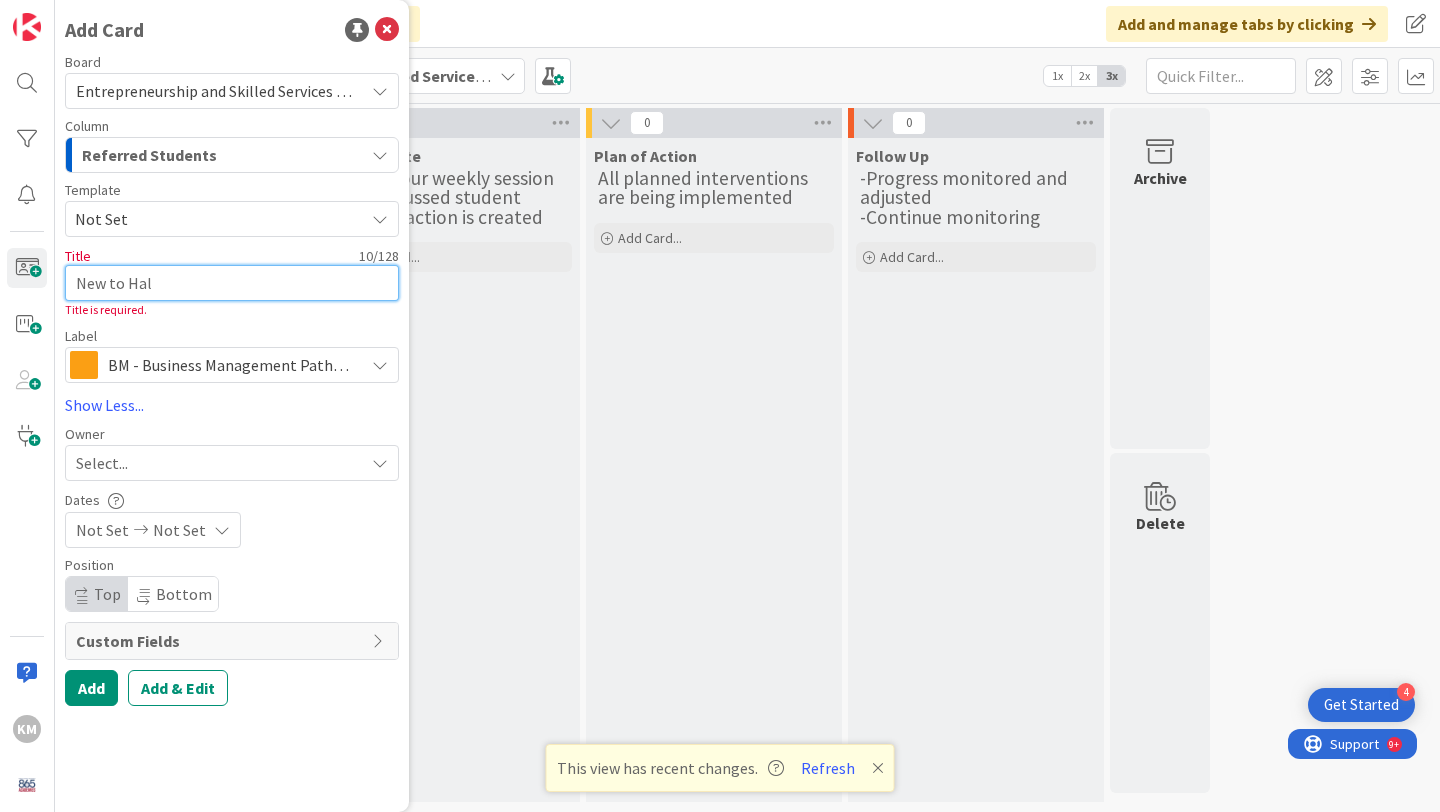 type on "x" 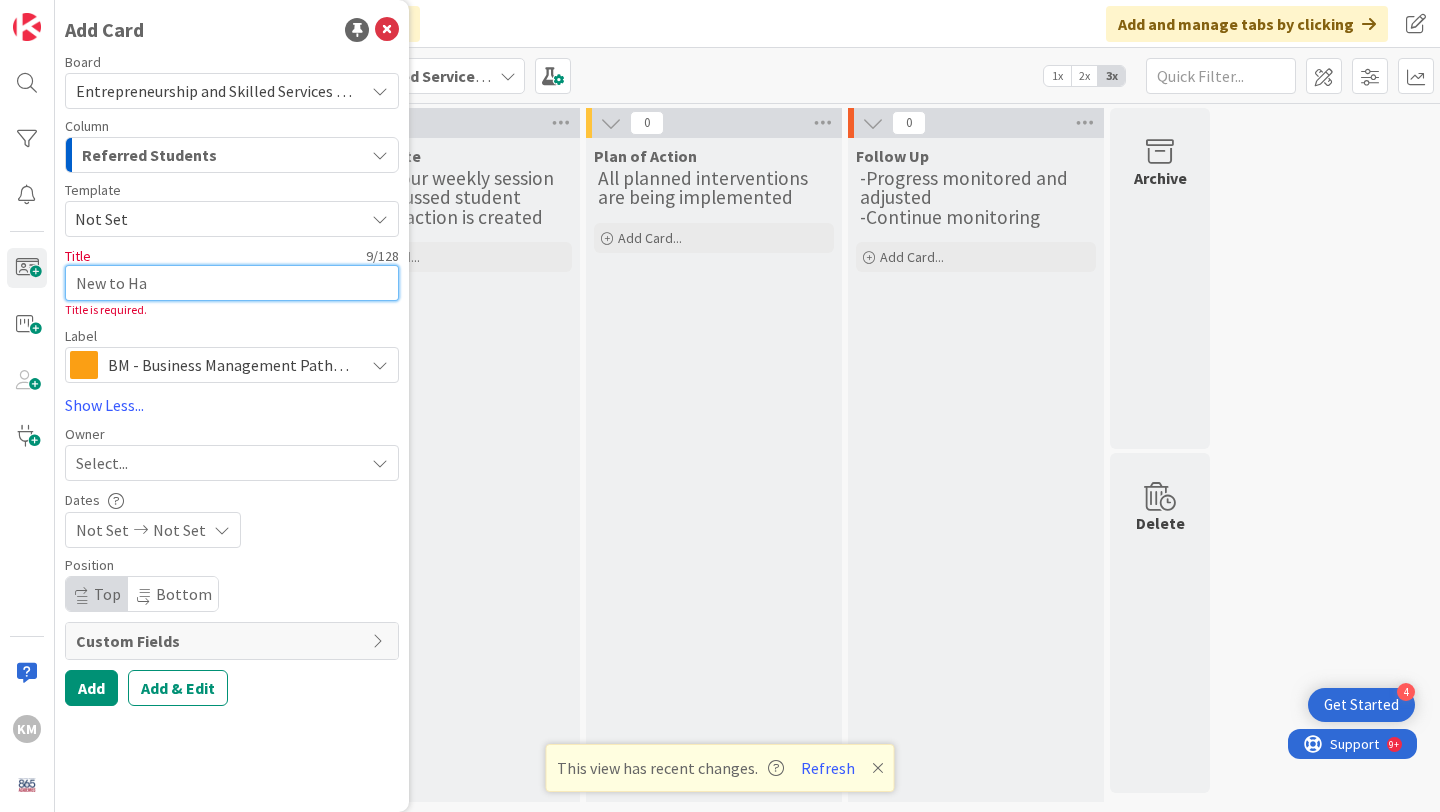 type on "x" 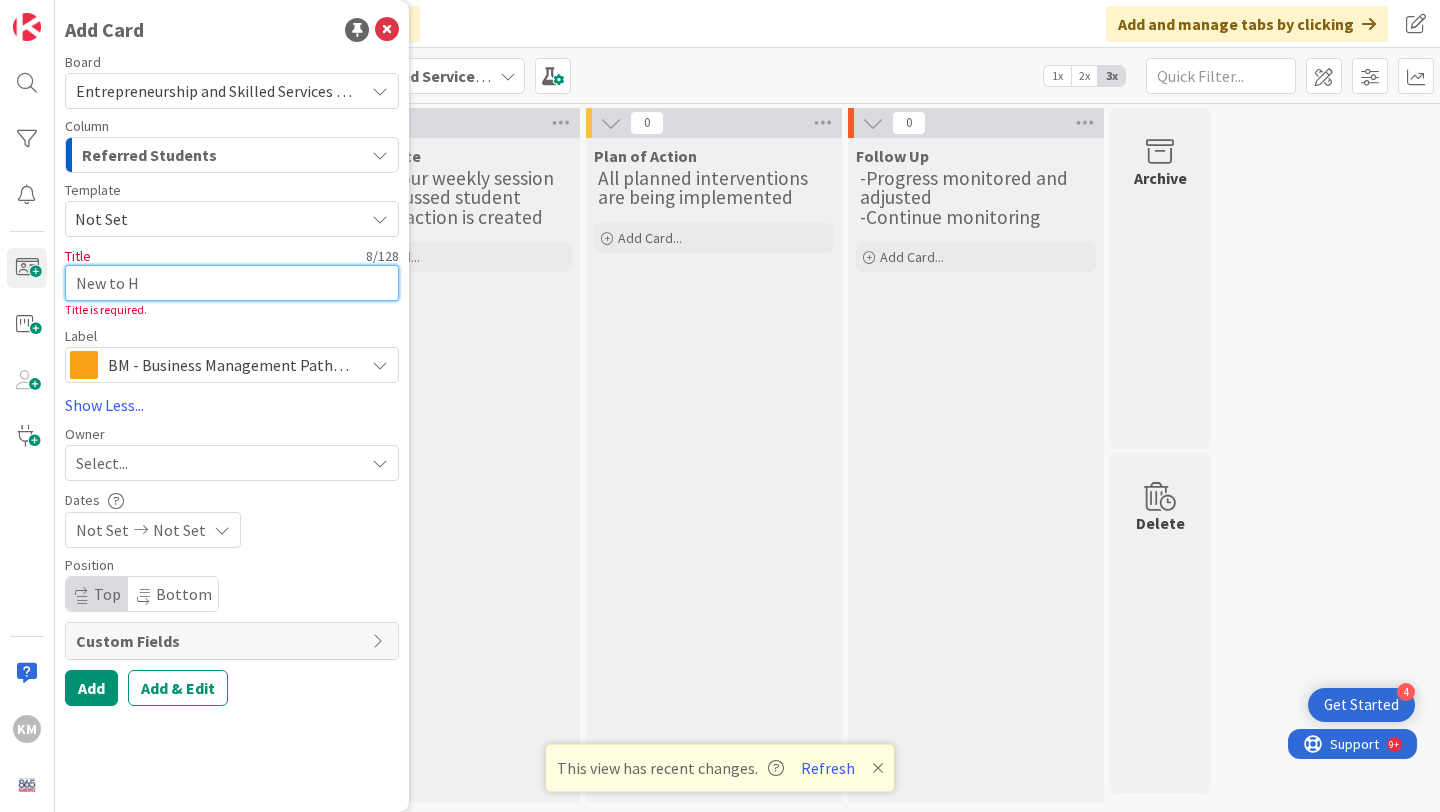 type on "x" 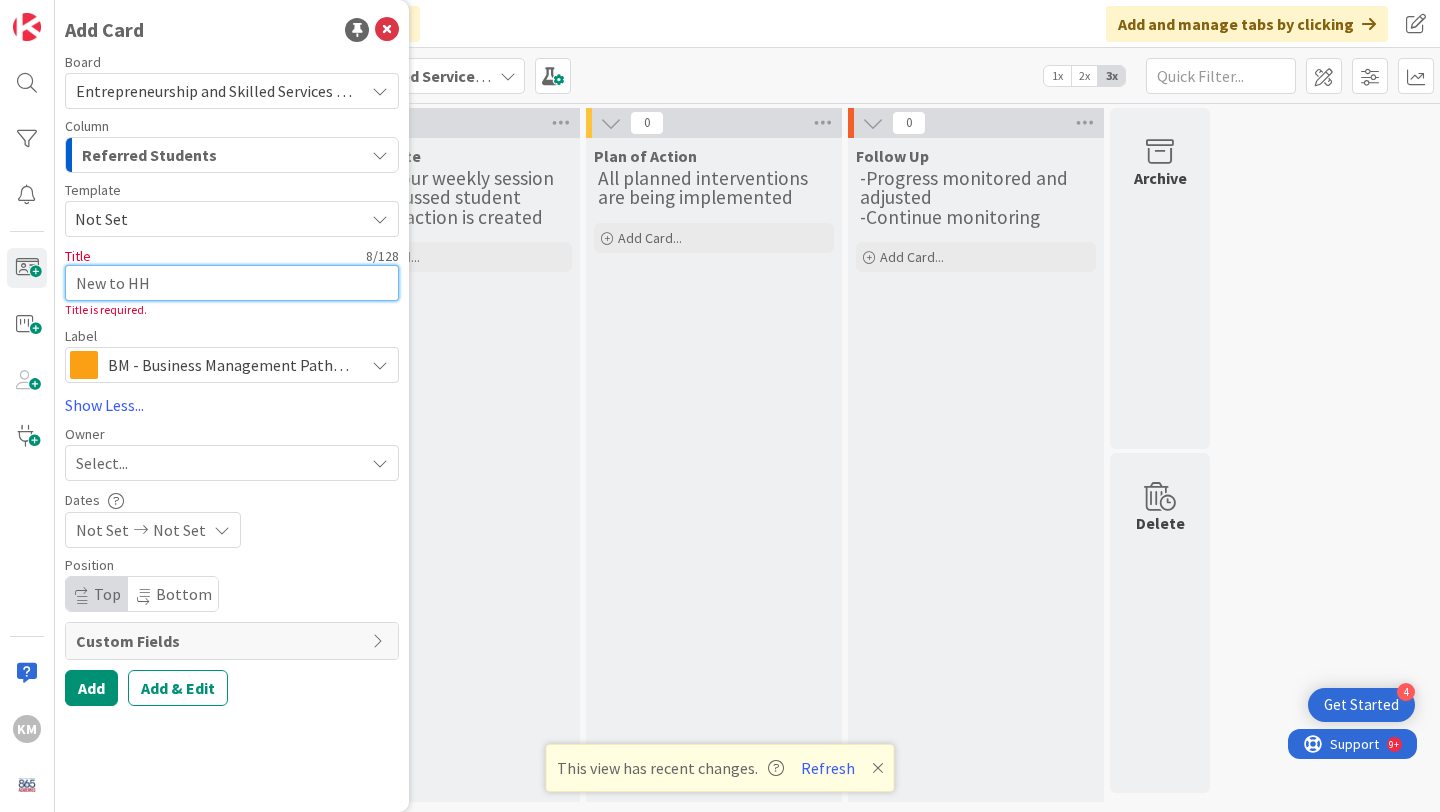 type on "x" 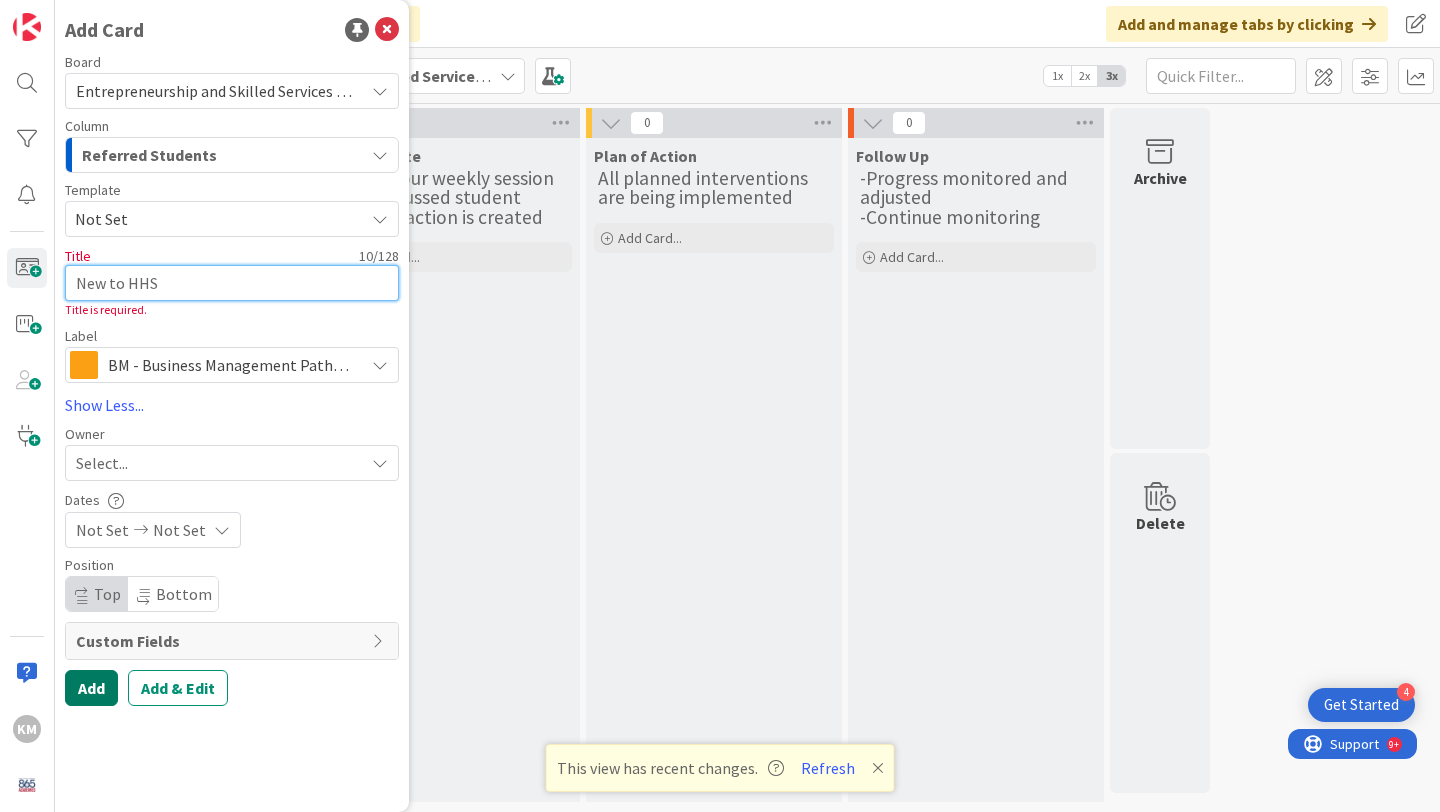 type on "New to HHS" 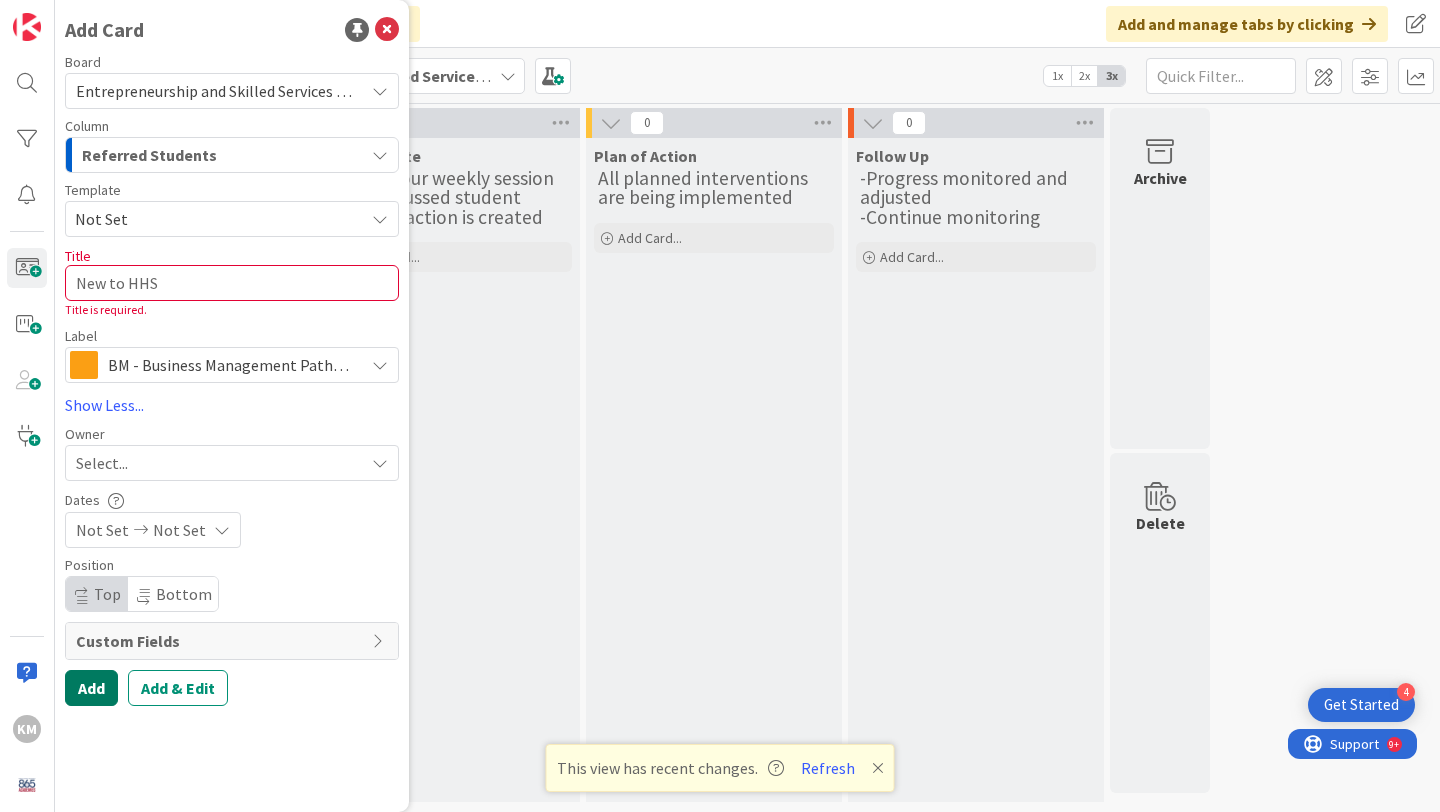 click on "Add" at bounding box center (91, 688) 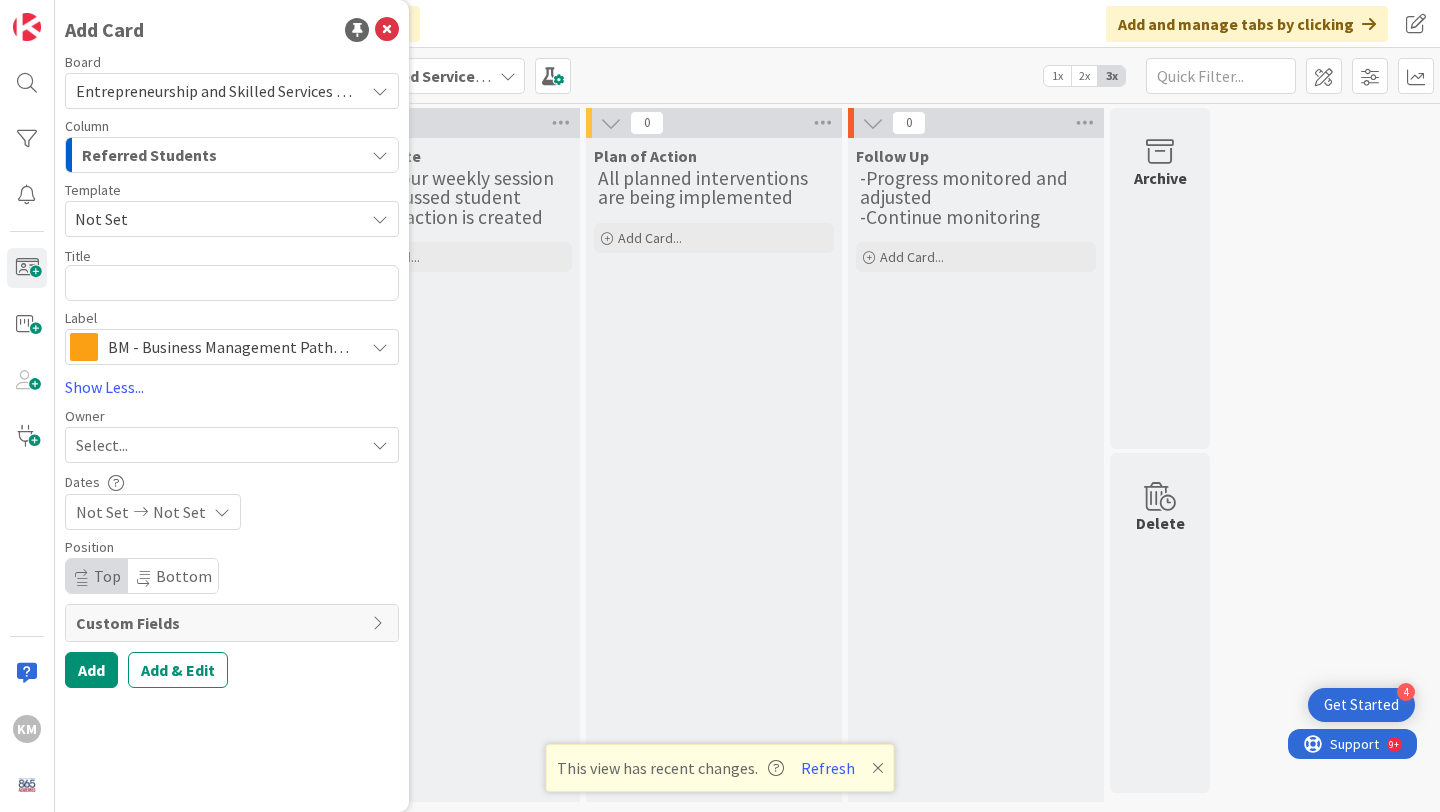click on "Referred Students" at bounding box center [149, 155] 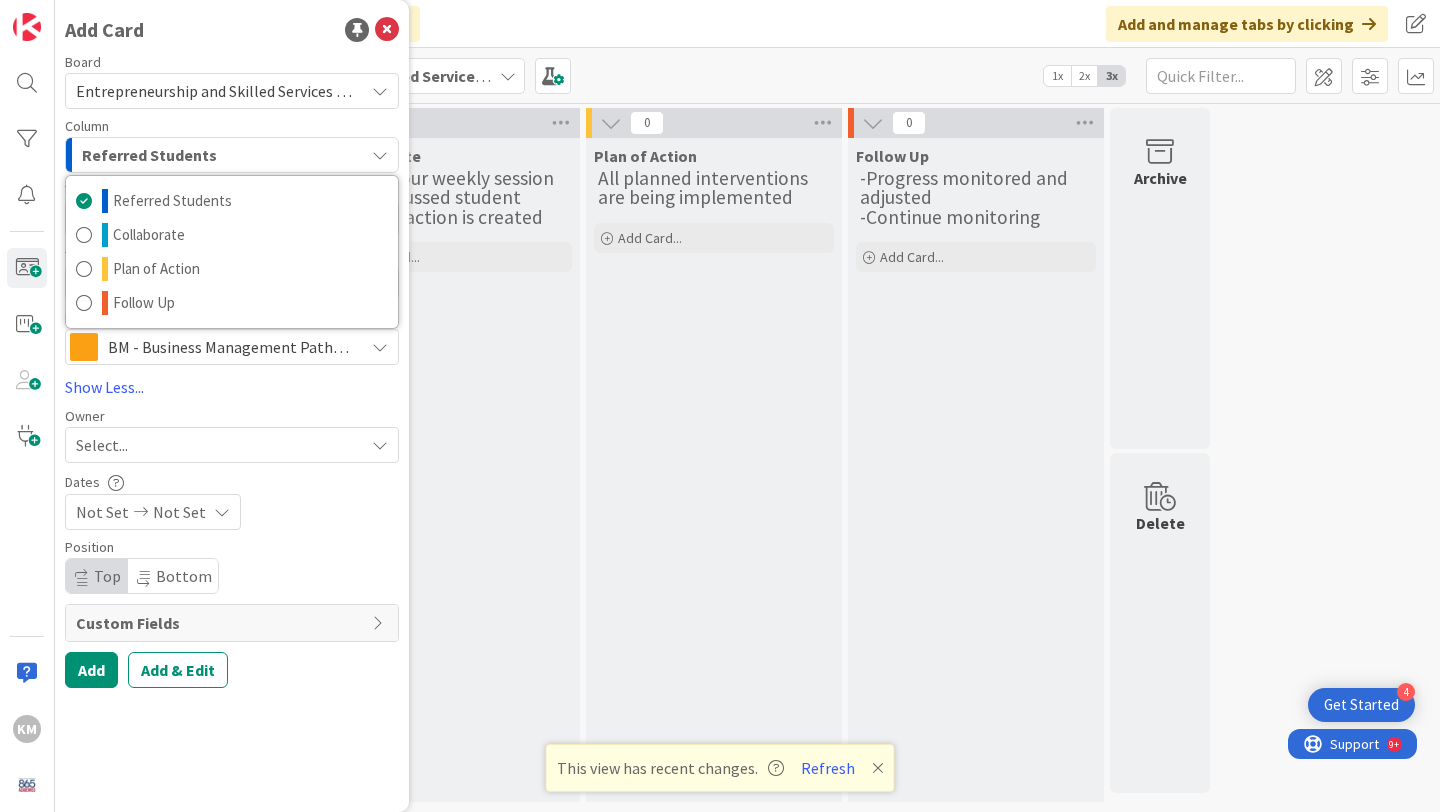 click on "Referred Students" at bounding box center [149, 155] 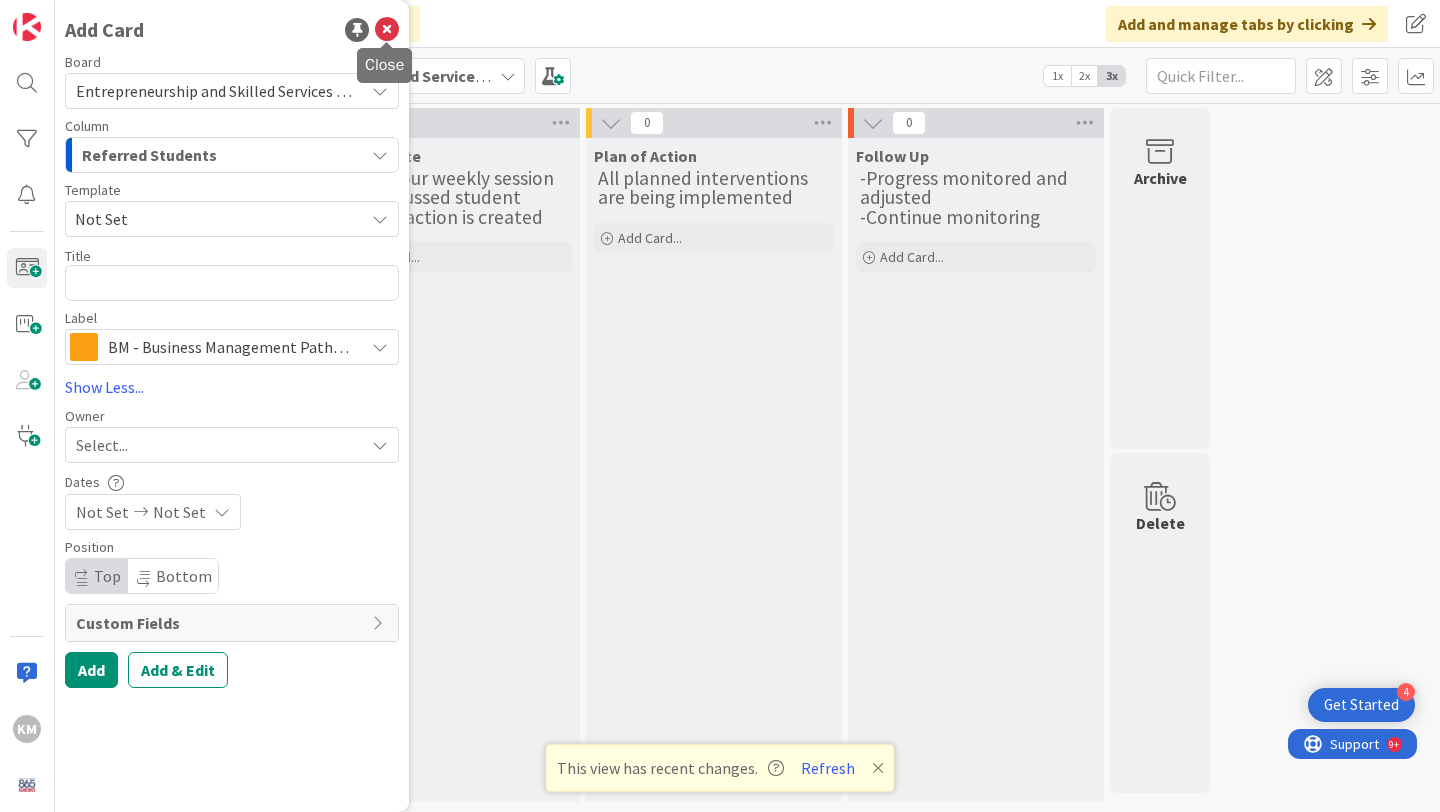click at bounding box center (387, 30) 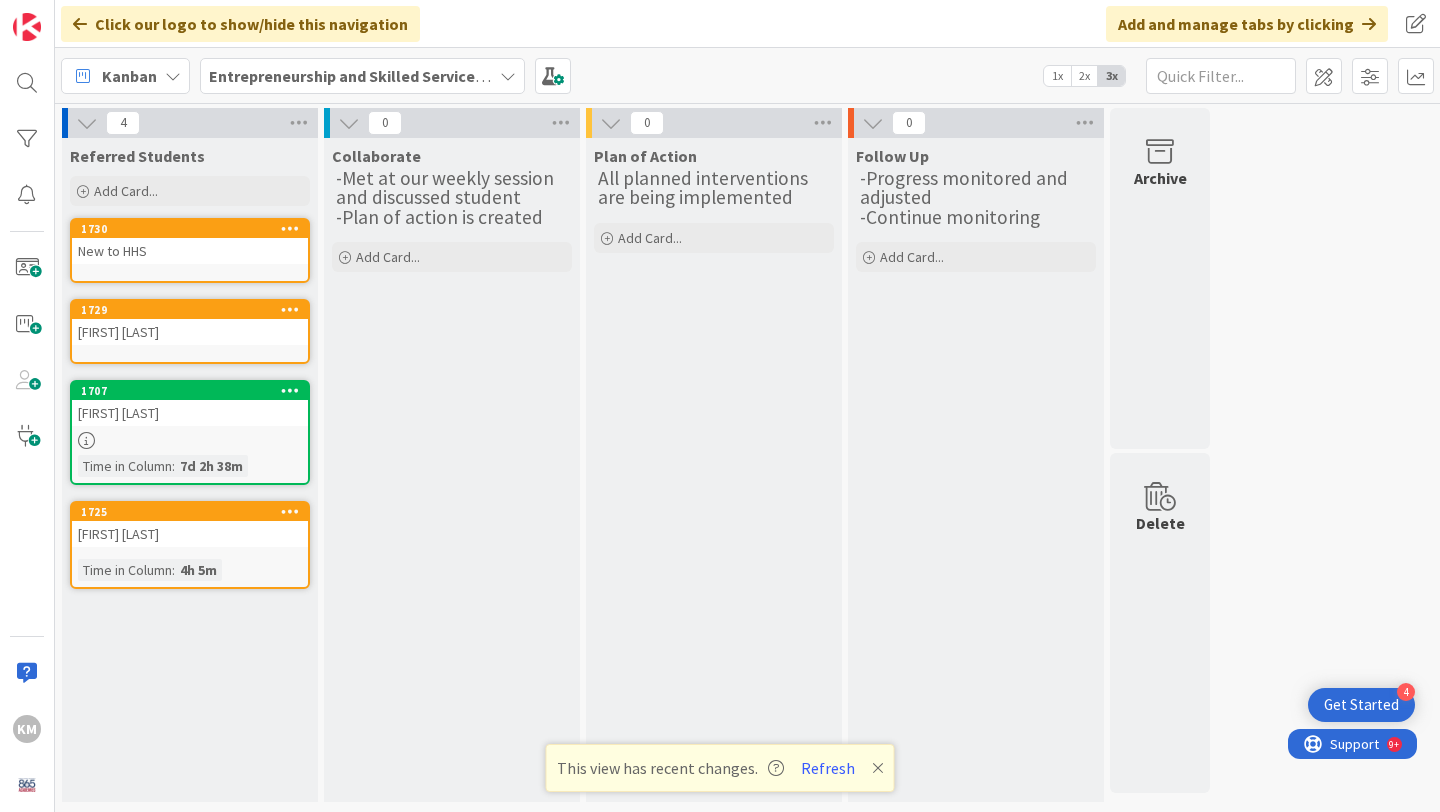 click on "[FIRST] [LAST]" at bounding box center [190, 332] 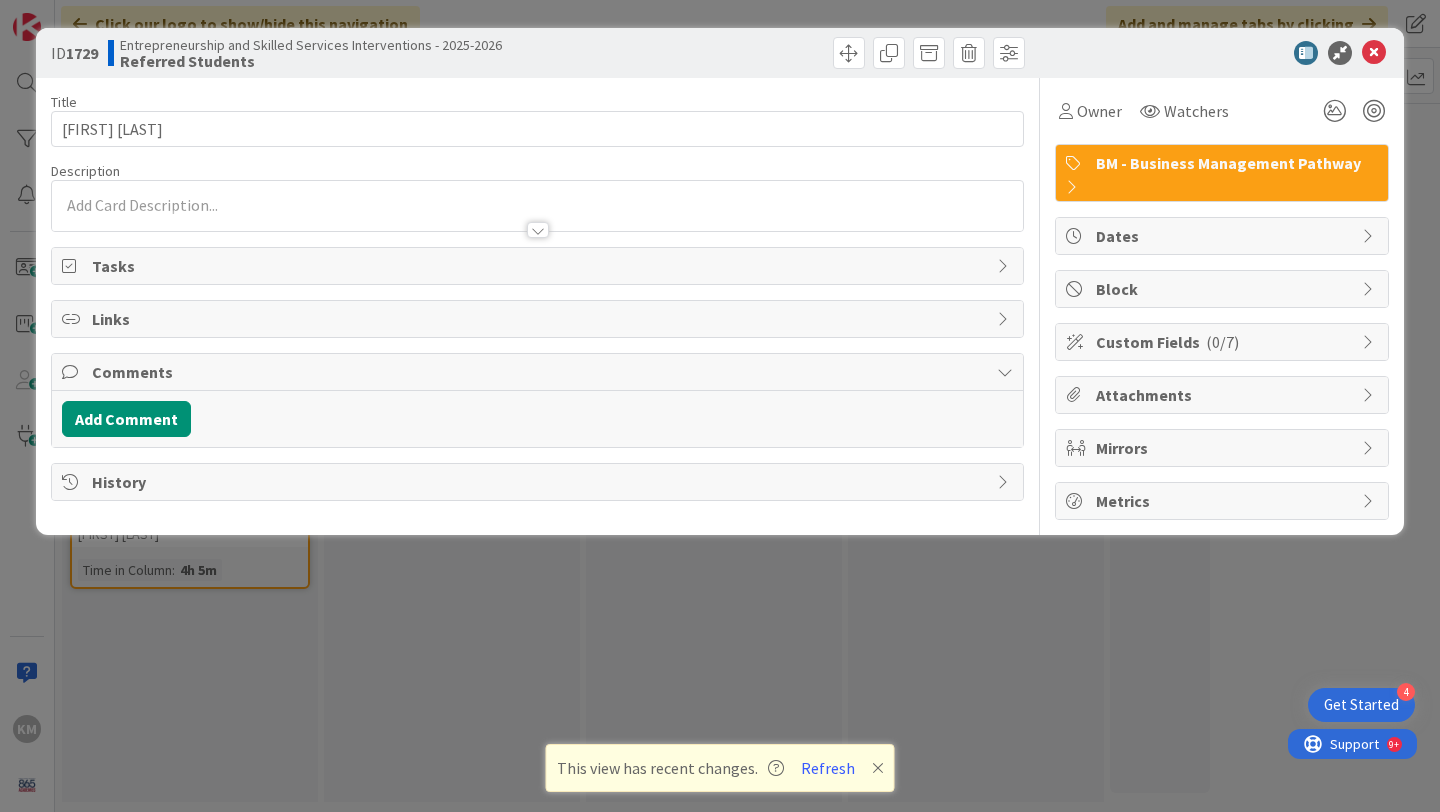 scroll, scrollTop: 0, scrollLeft: 0, axis: both 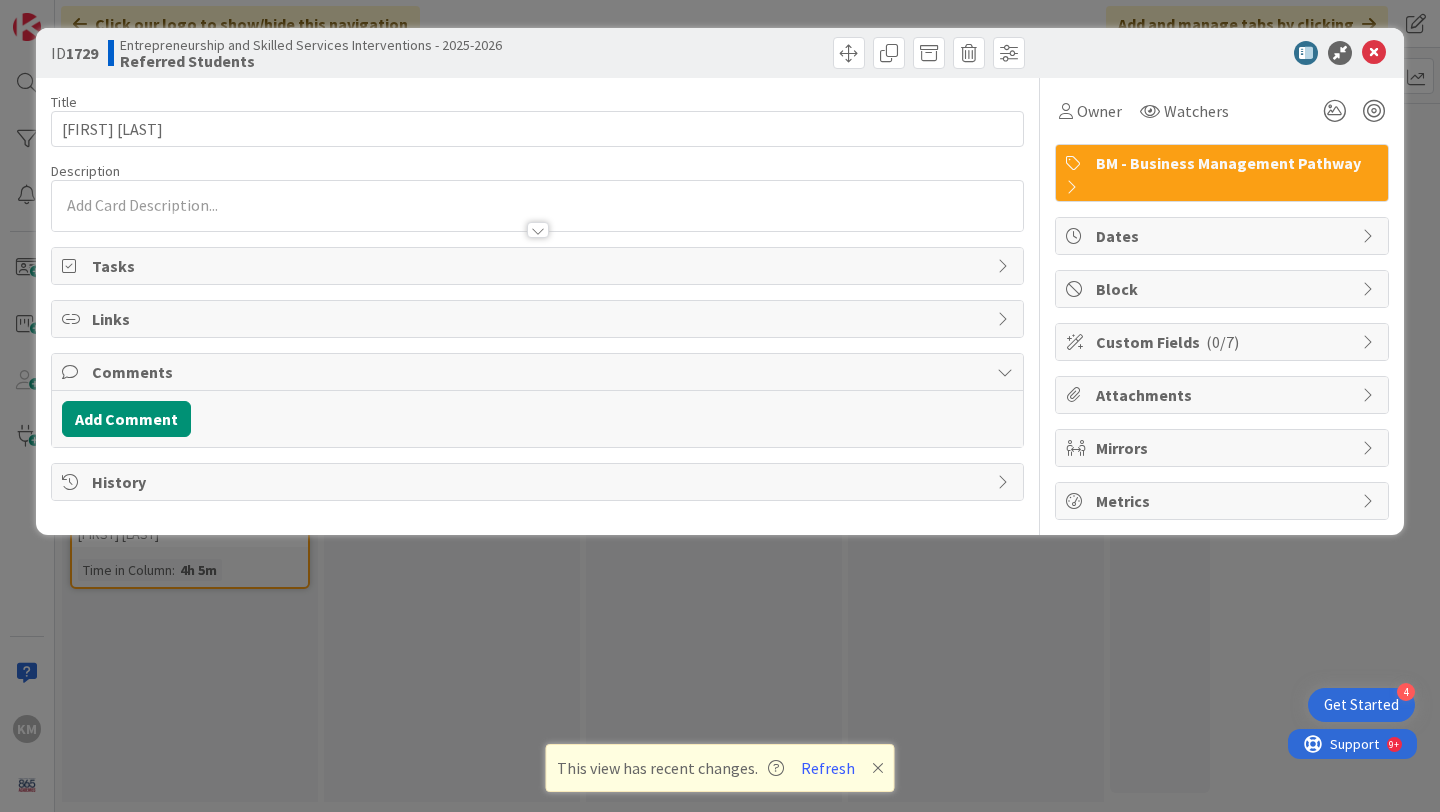 click at bounding box center (537, 206) 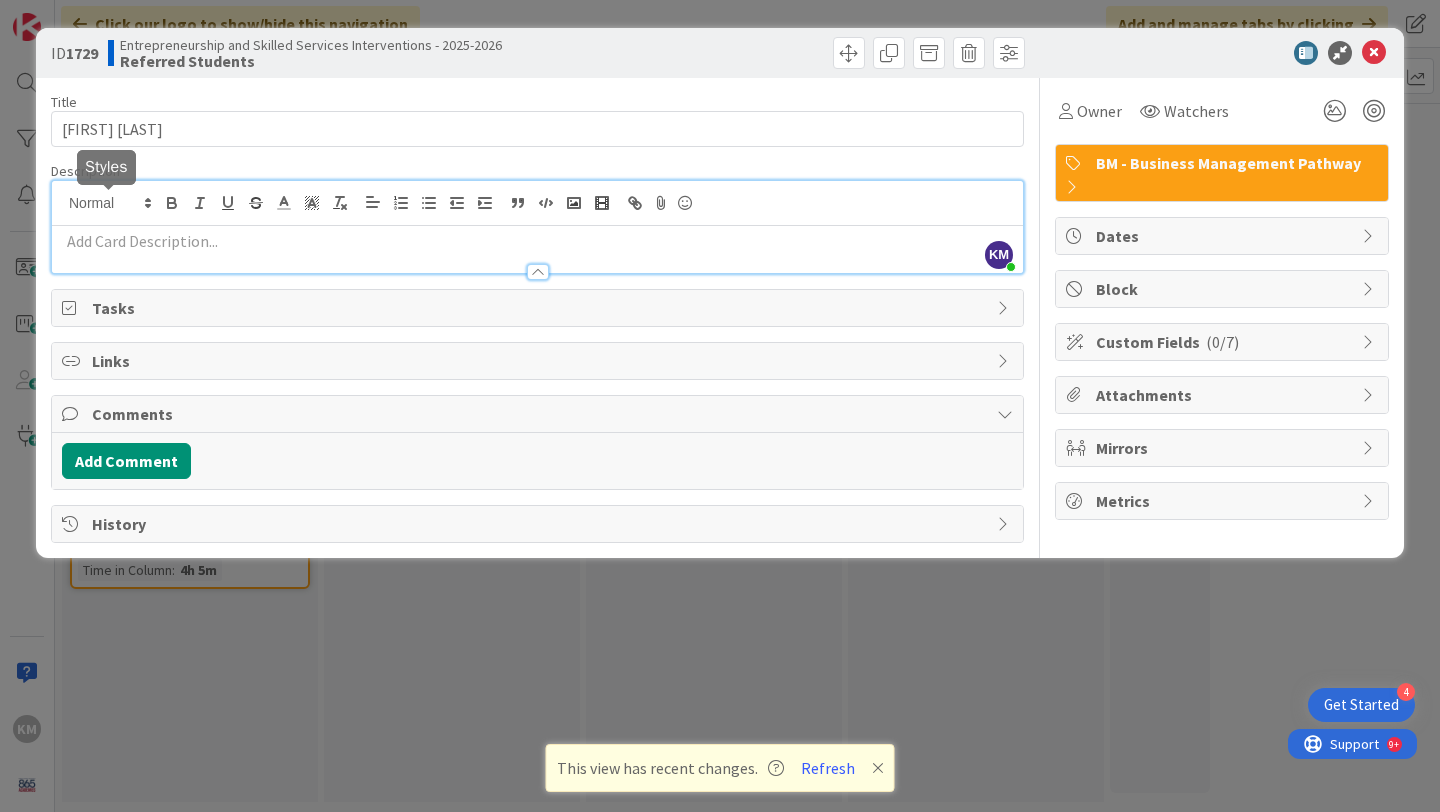 type 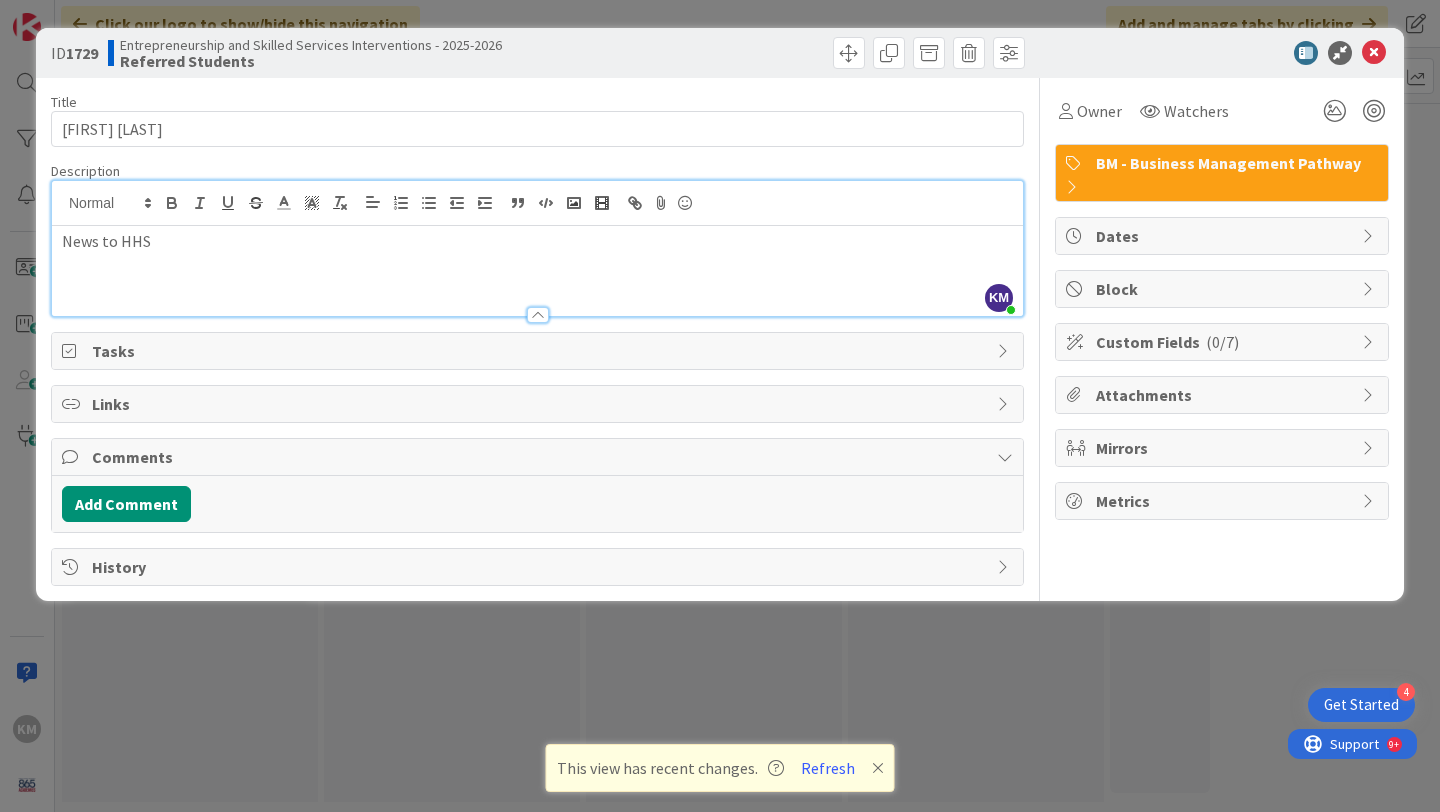 click at bounding box center [538, 315] 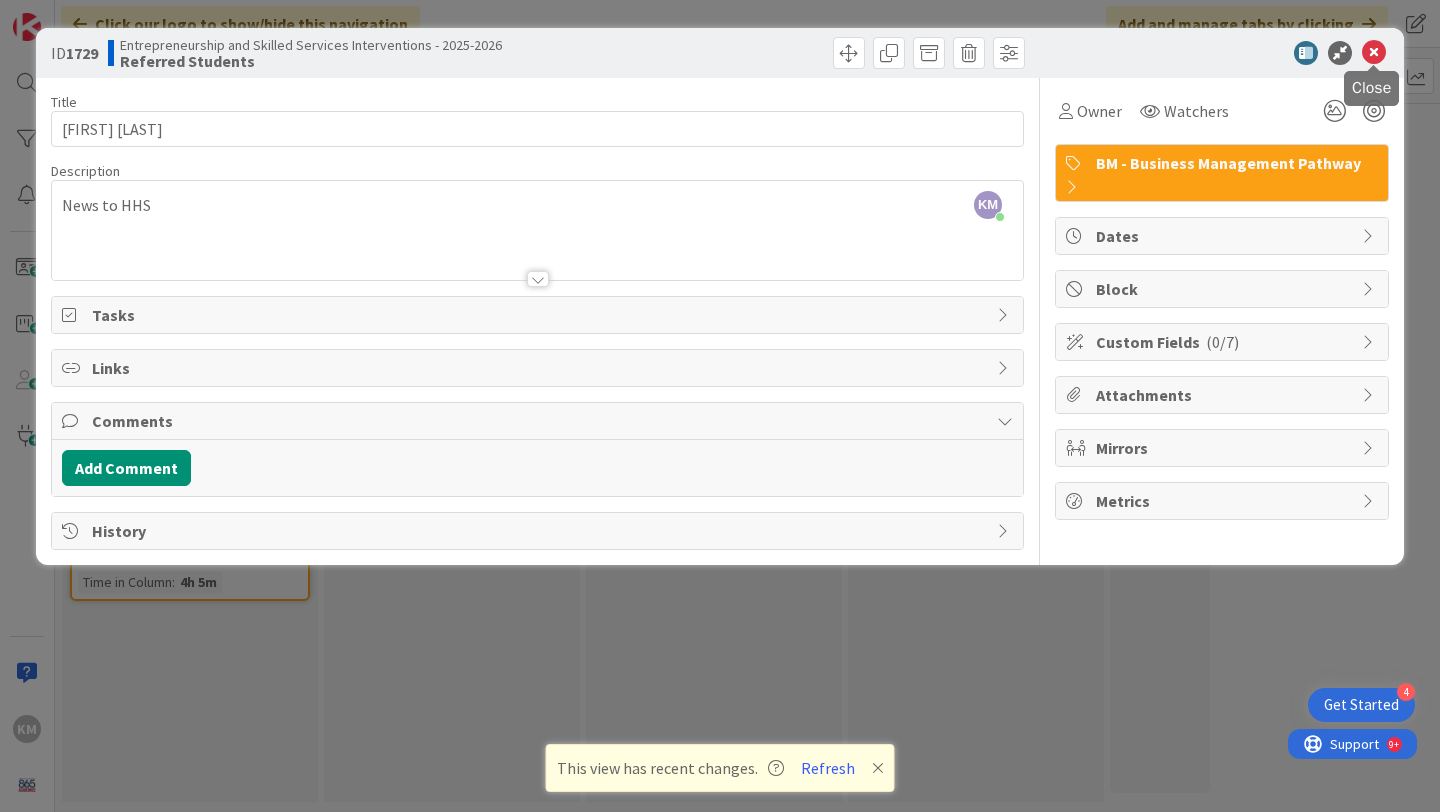 click at bounding box center [1374, 53] 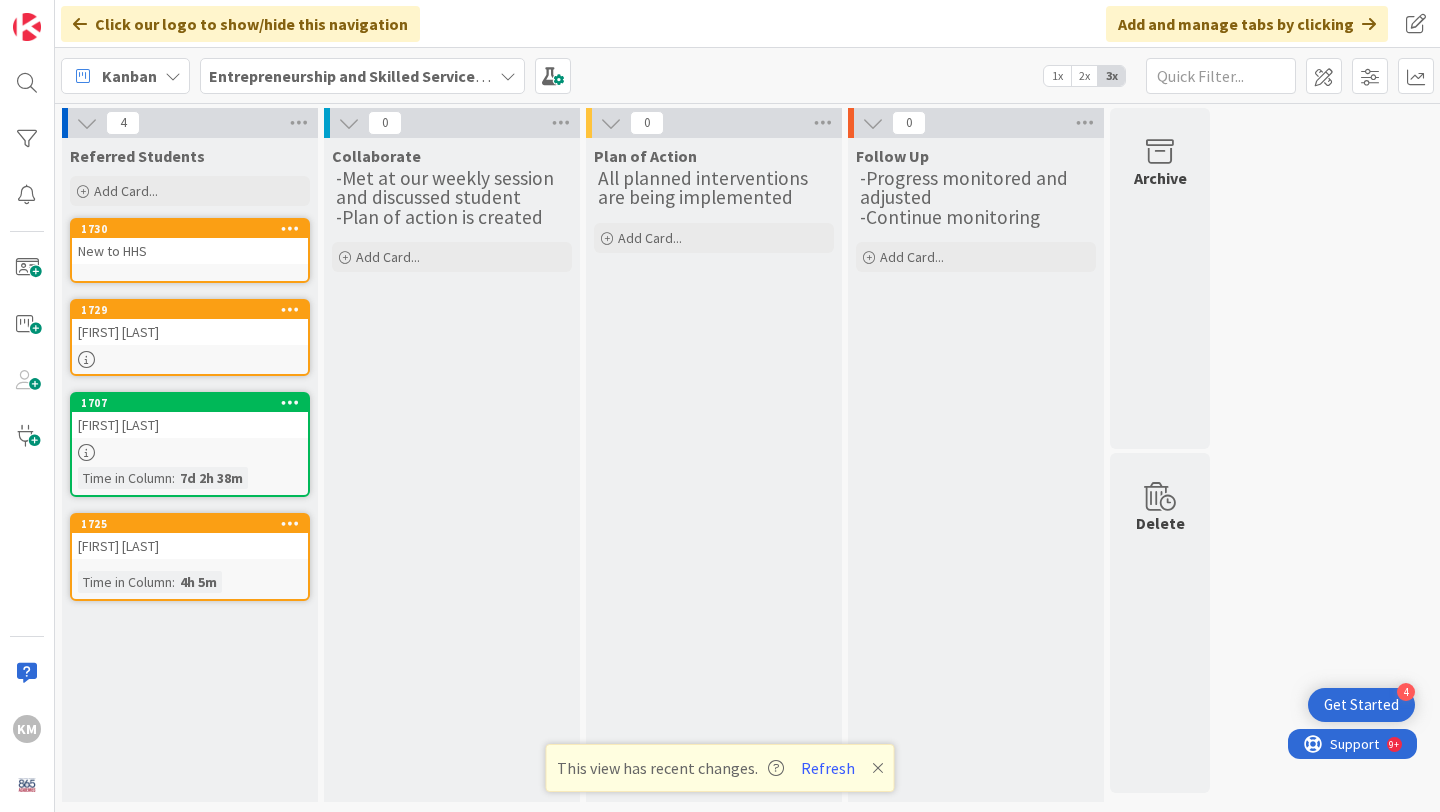 scroll, scrollTop: 0, scrollLeft: 0, axis: both 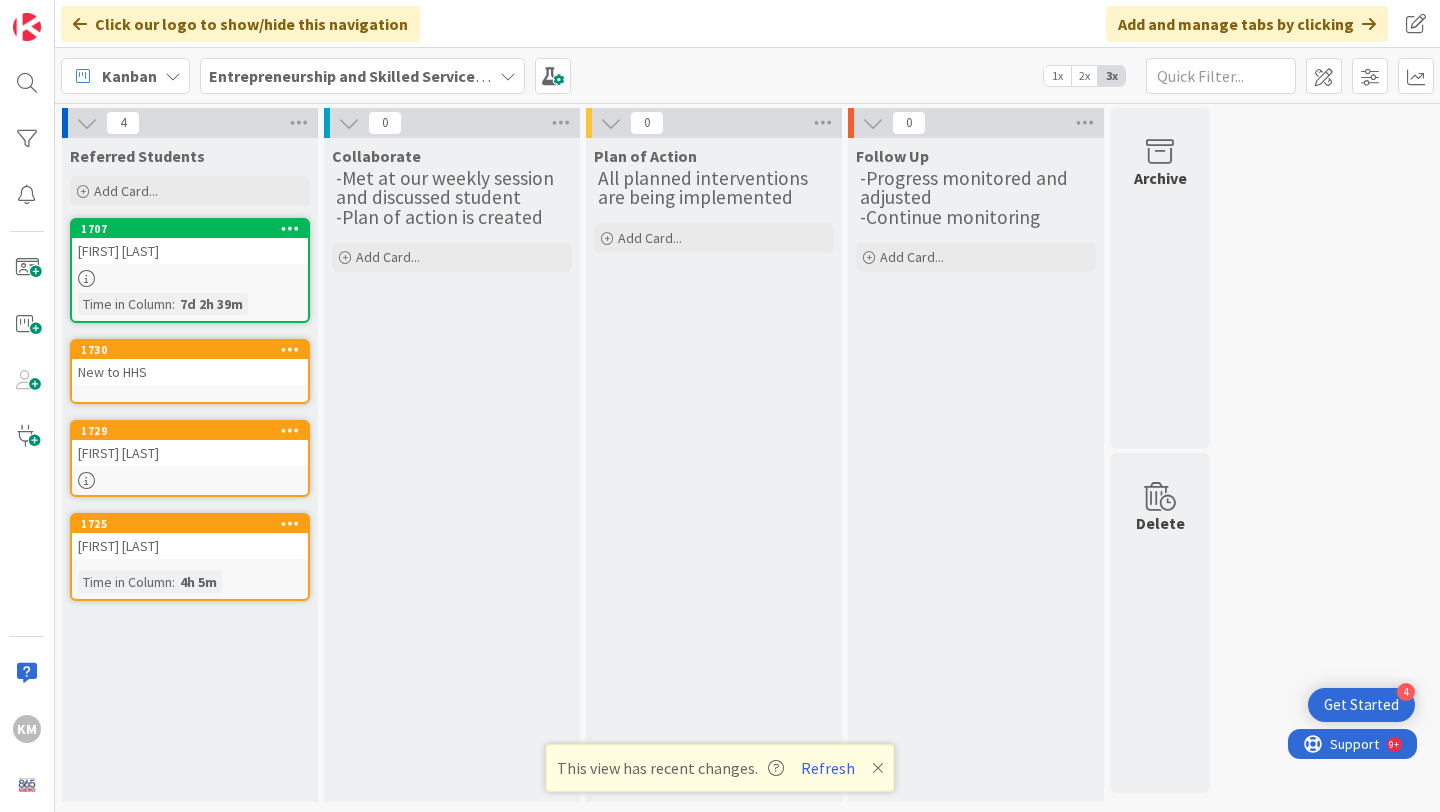 click on "New to HHS" at bounding box center [190, 372] 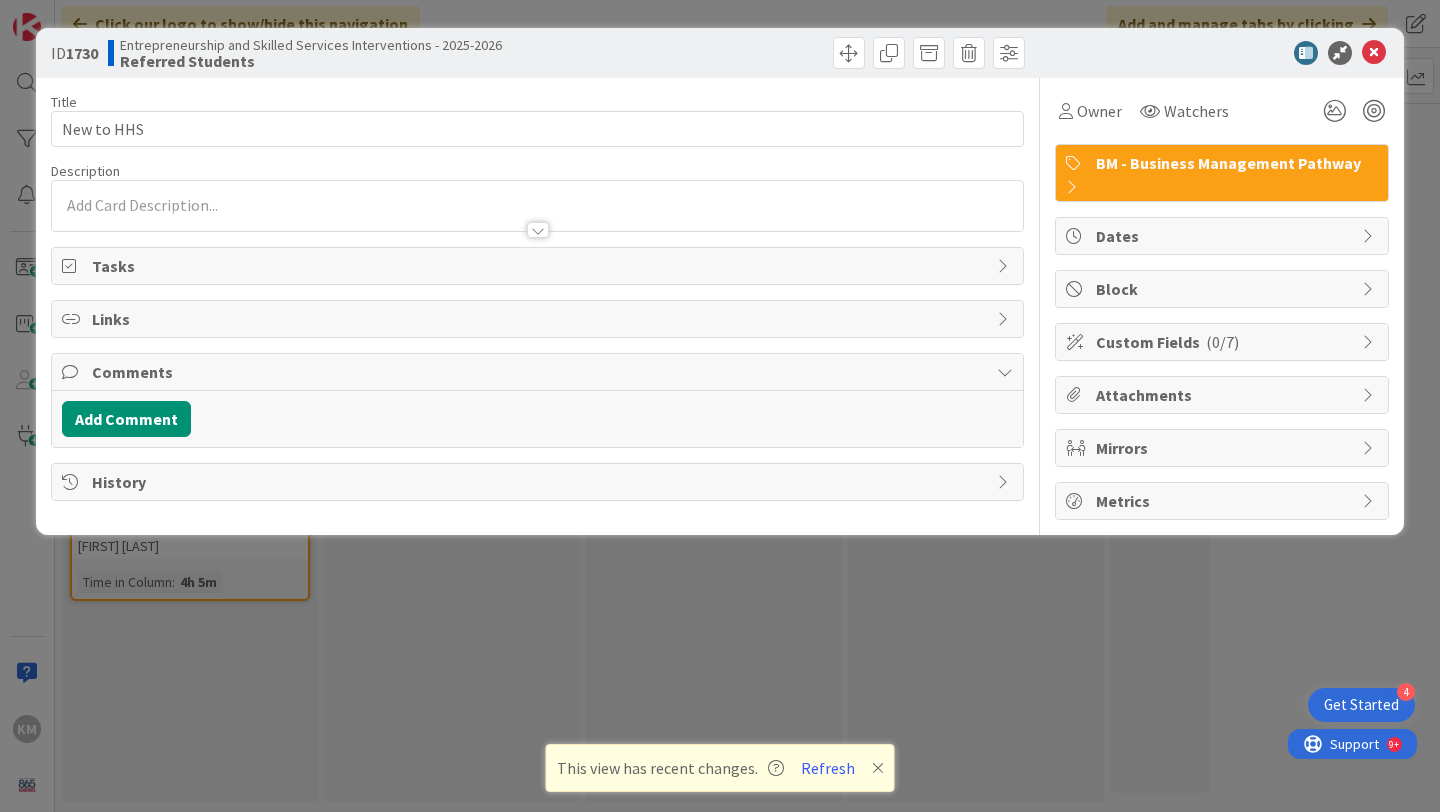 scroll, scrollTop: 0, scrollLeft: 0, axis: both 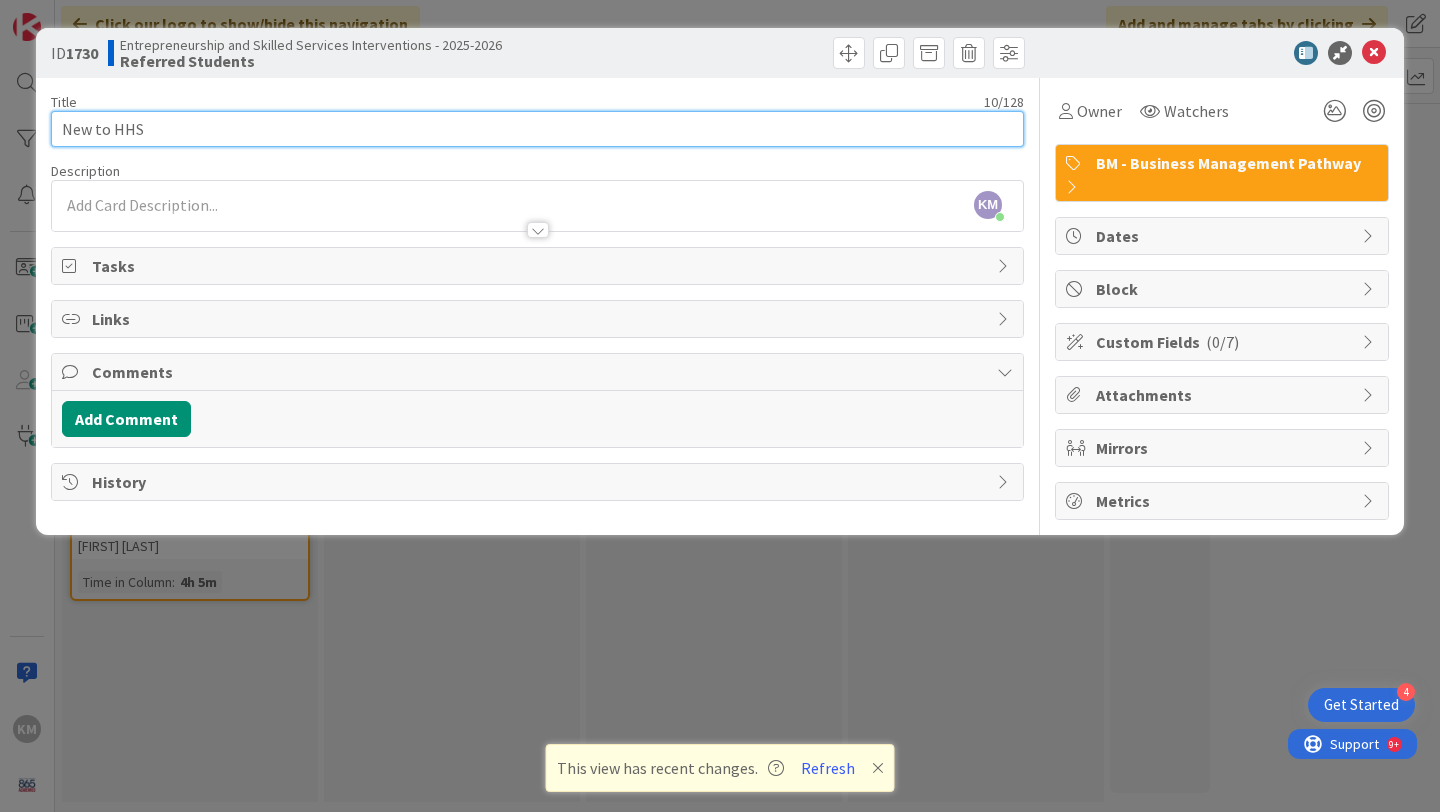 click on "New to HHS" at bounding box center [537, 129] 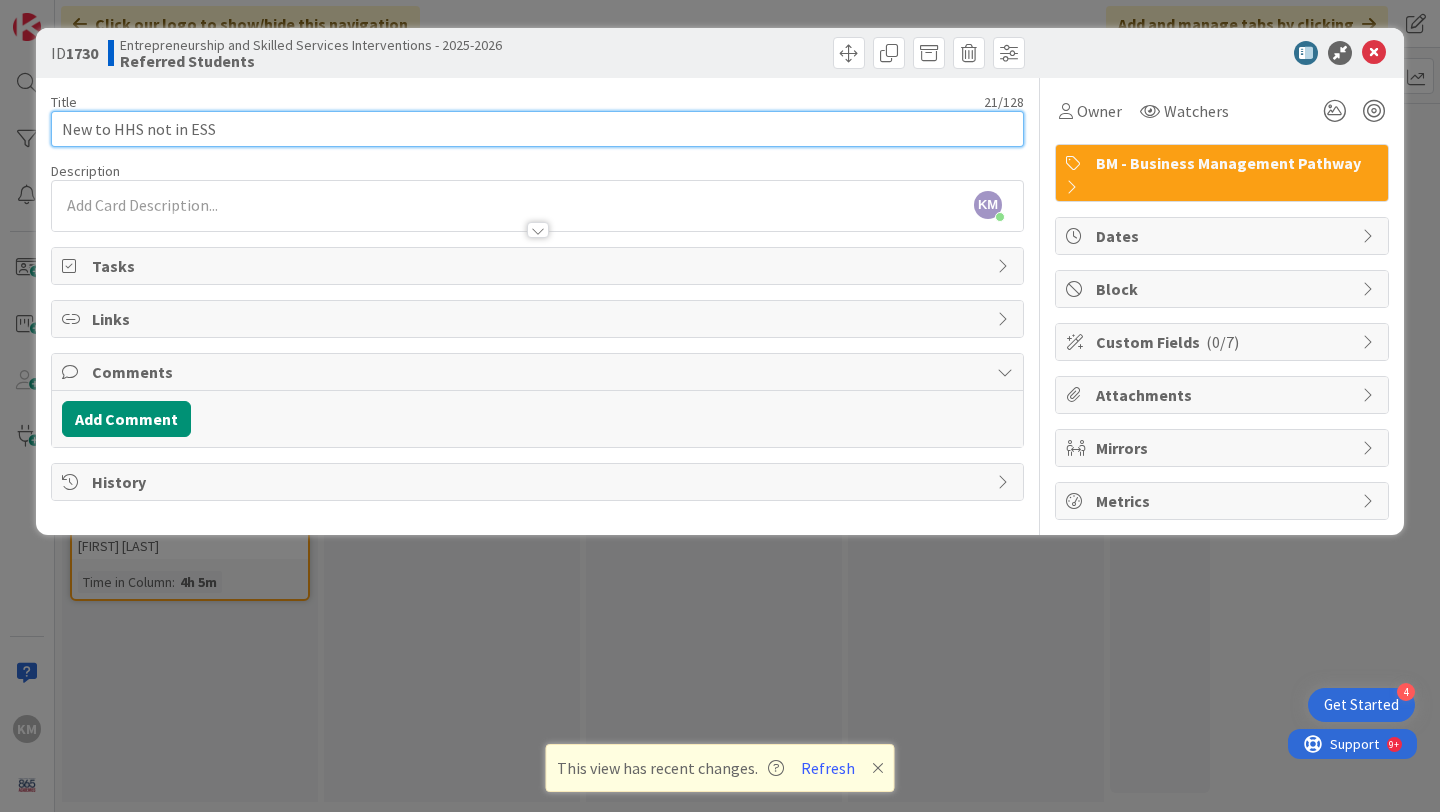 type on "New to HHS not in ESS" 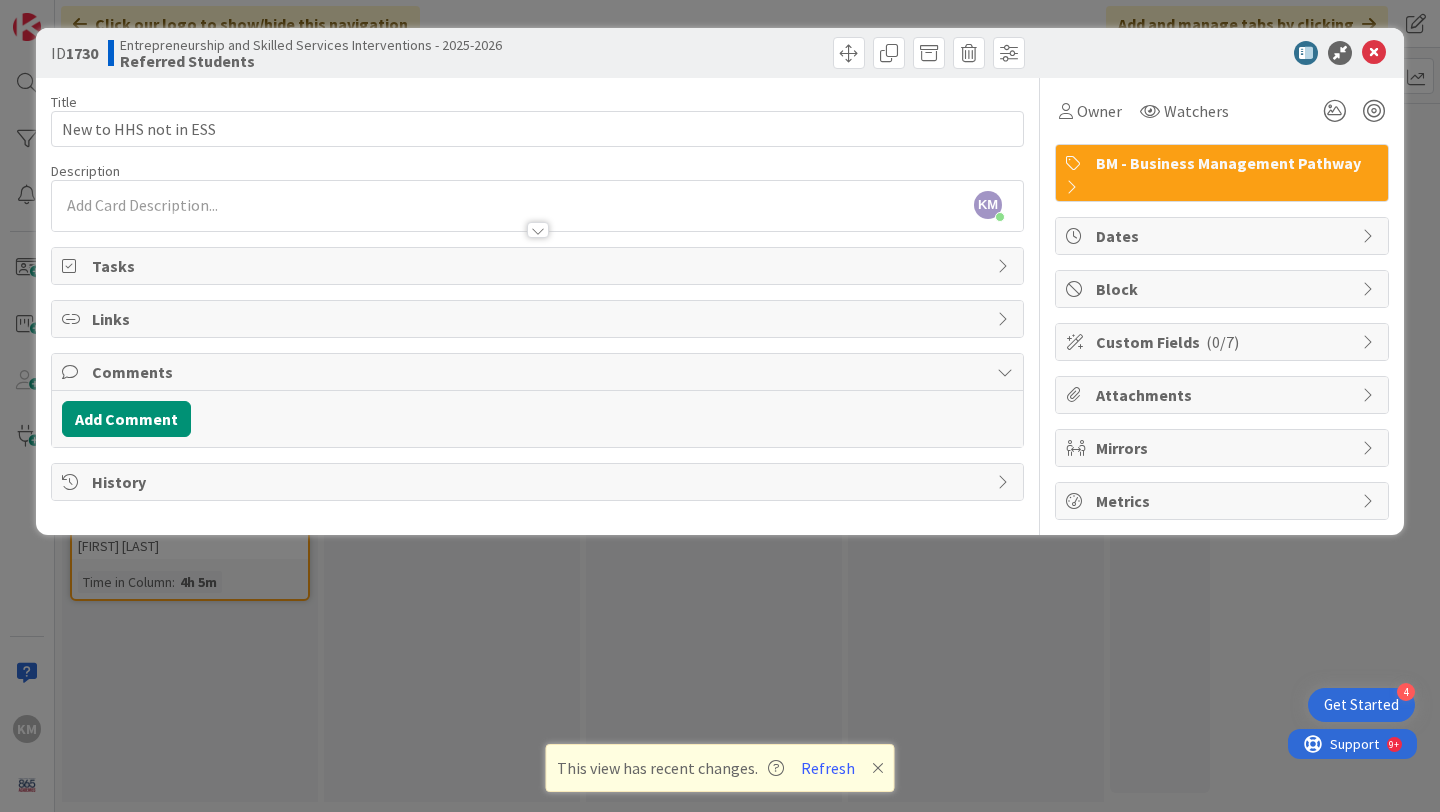 click on "KM   [FIRST] [LAST] just joined" at bounding box center [537, 206] 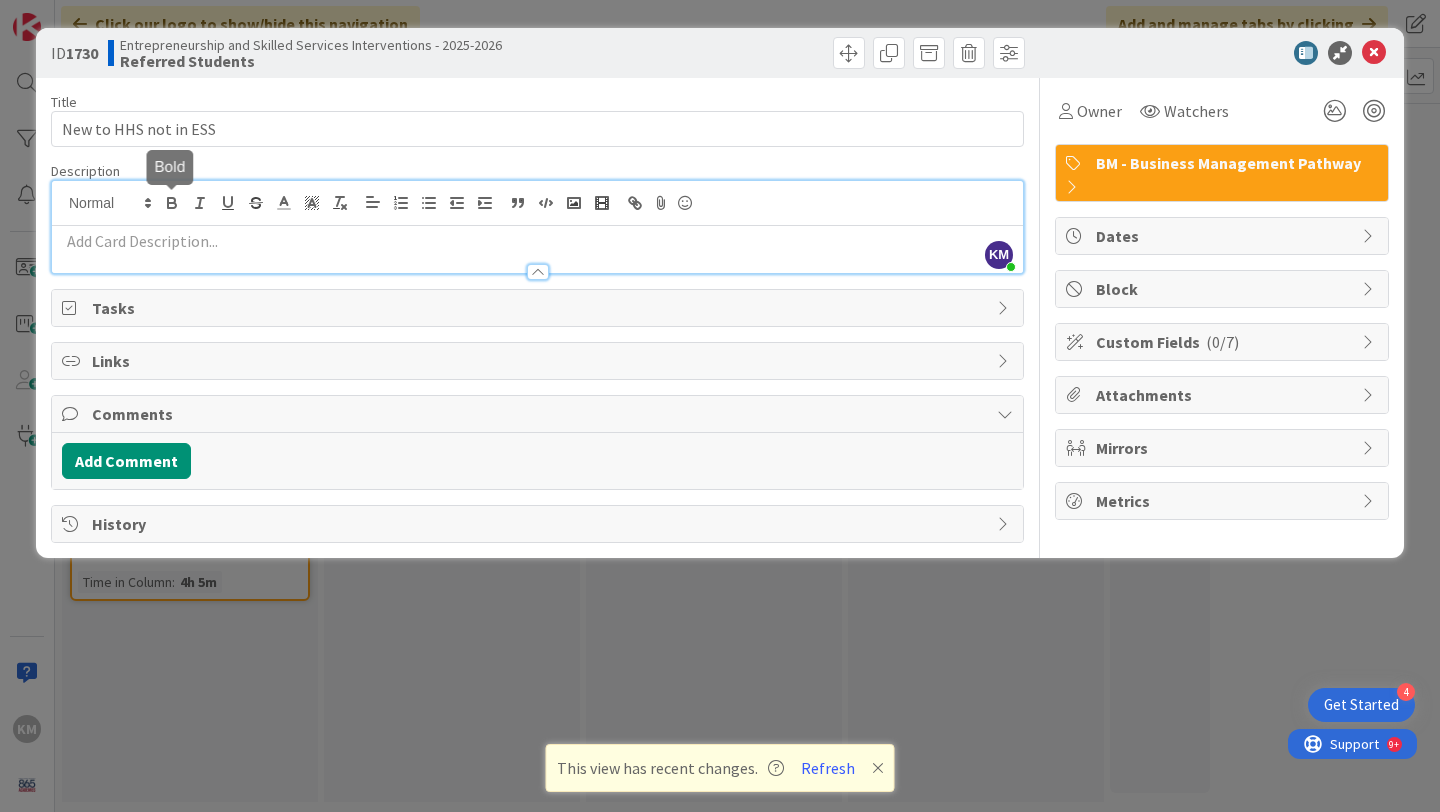 type 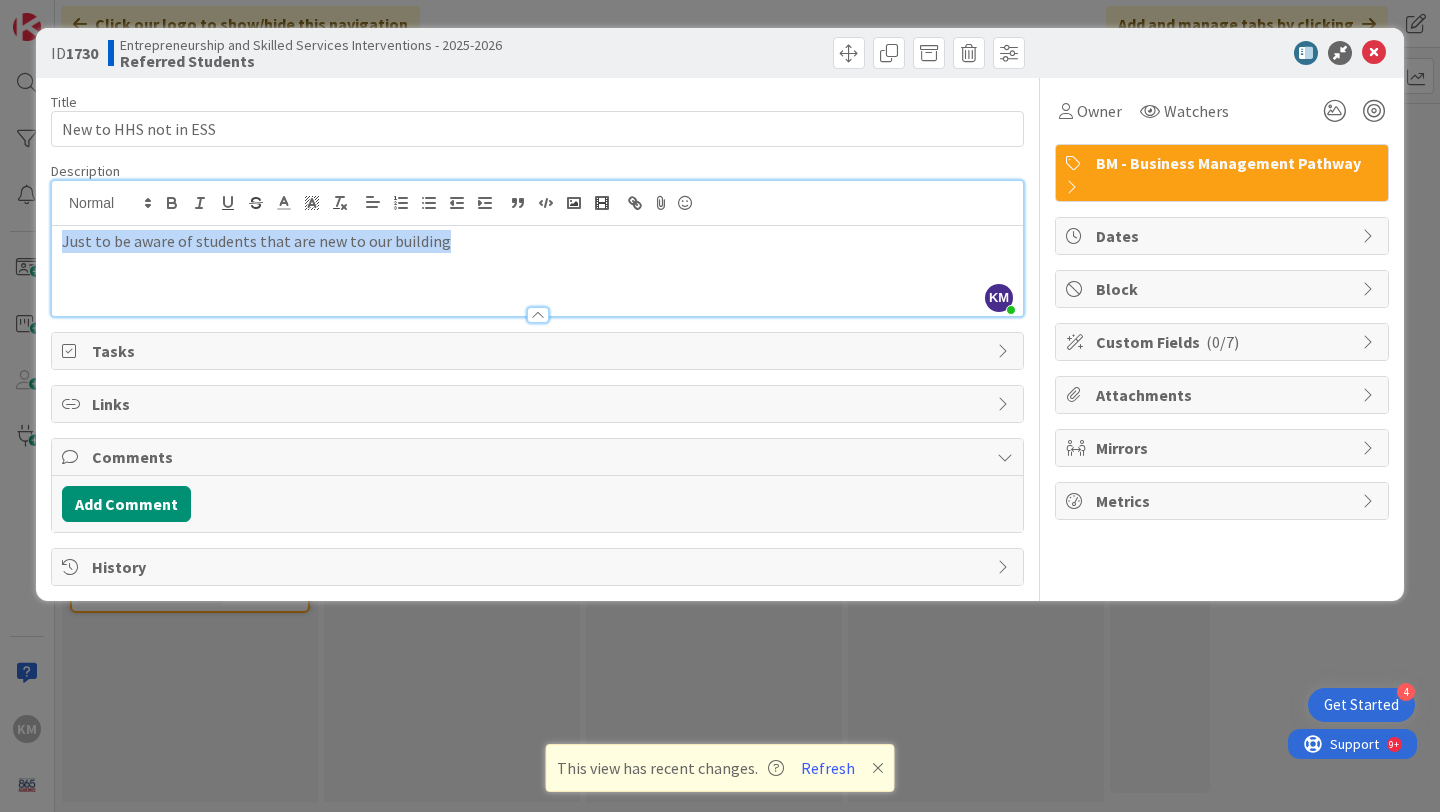 drag, startPoint x: 440, startPoint y: 243, endPoint x: 40, endPoint y: 232, distance: 400.1512 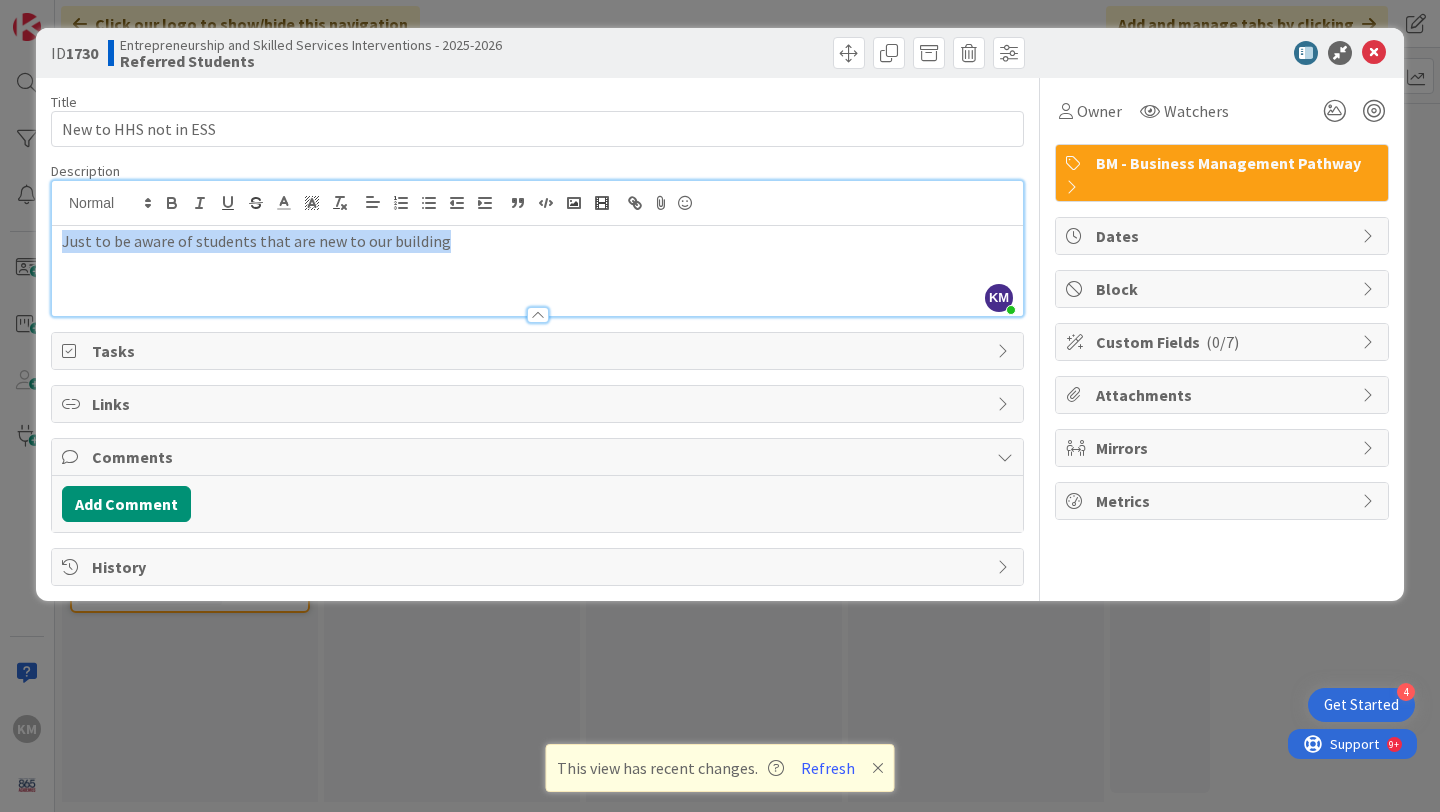click on "ID  1730 Entrepreneurship and Skilled Services Interventions - 2025-2026 Referred Students Title 21 / 128 New to HHS not in ESS Description KM   [FIRST] [LAST] just joined Just to be aware of students that are new to our building" at bounding box center (720, 314) 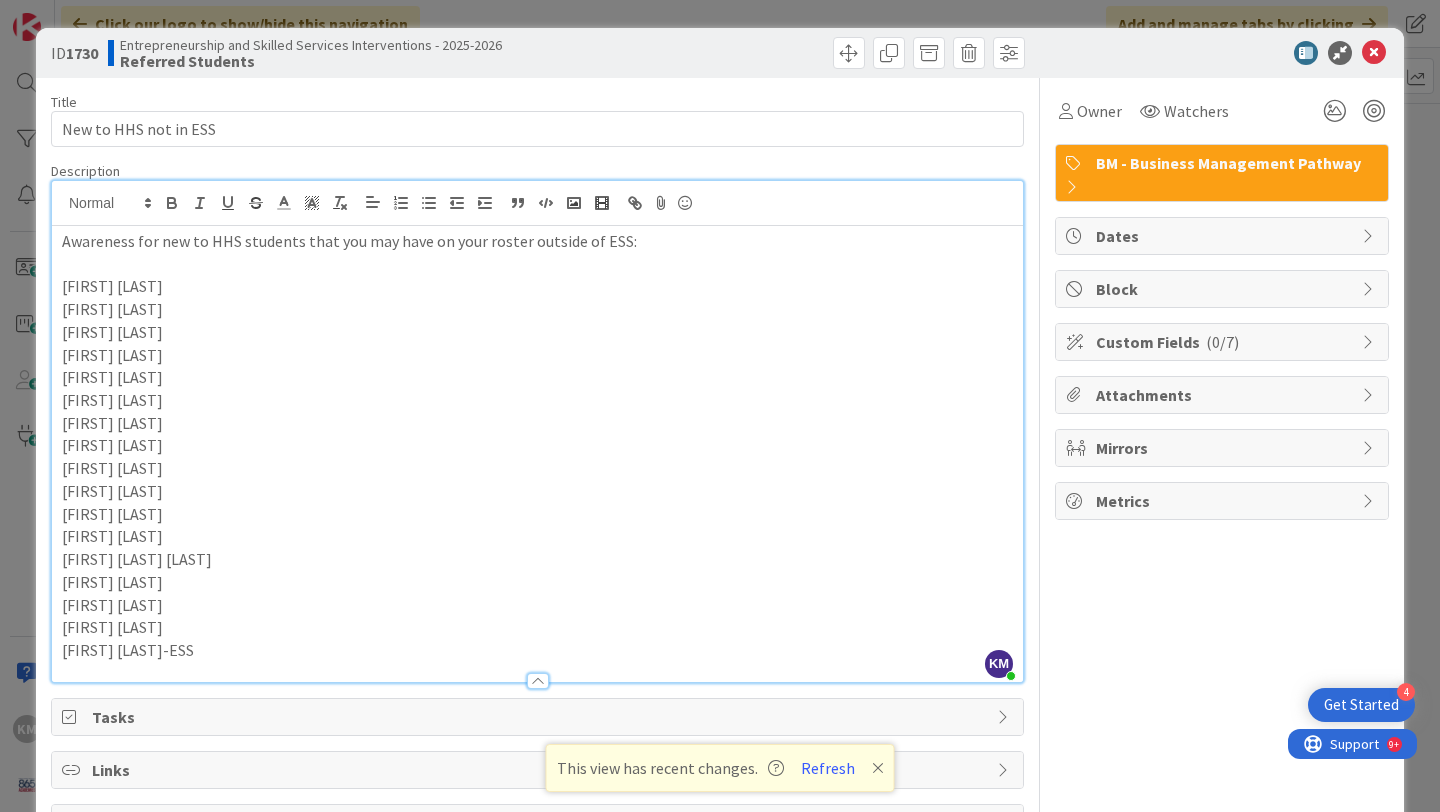 click on "[FIRST] [LAST]" at bounding box center (537, 627) 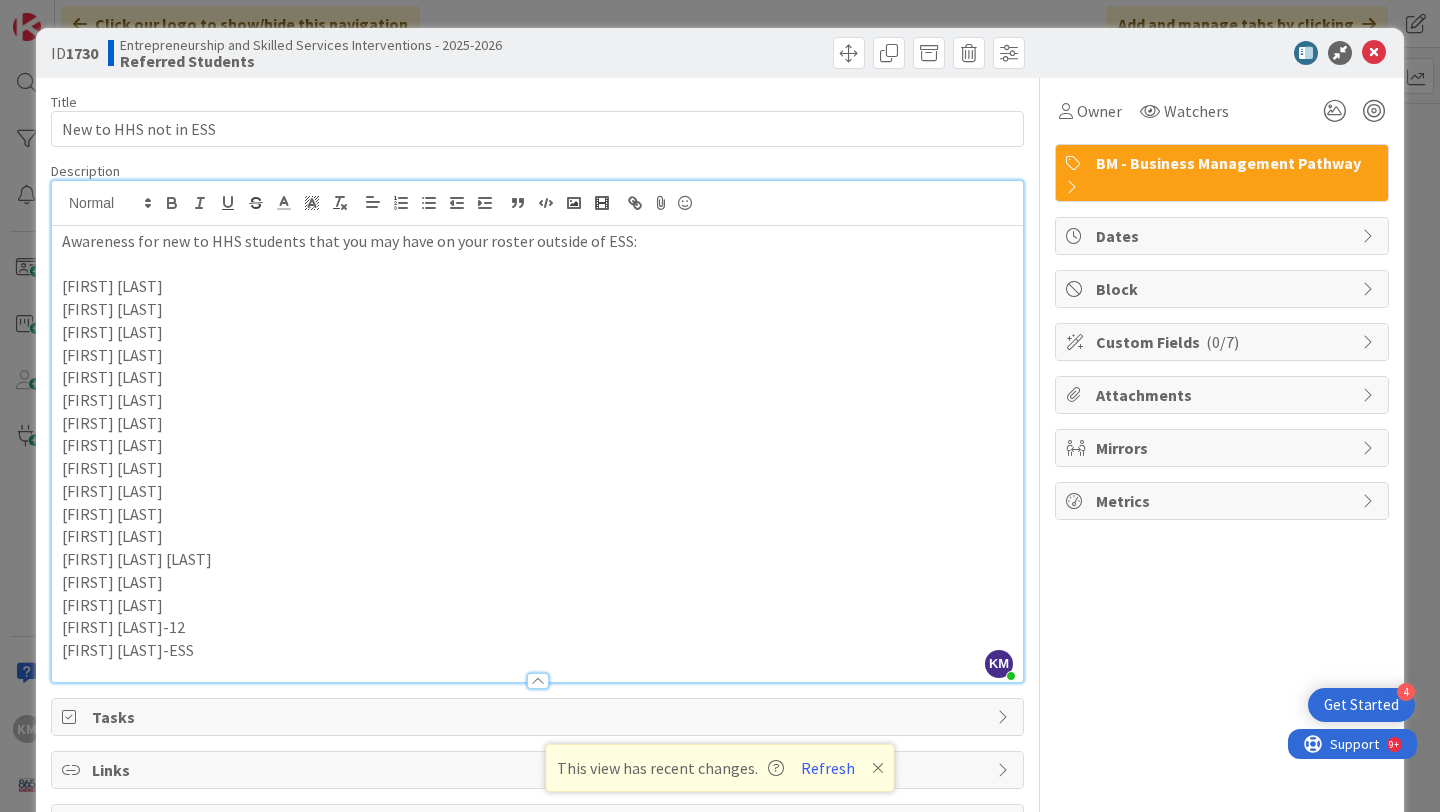 click on "[FIRST] [LAST]" at bounding box center [537, 605] 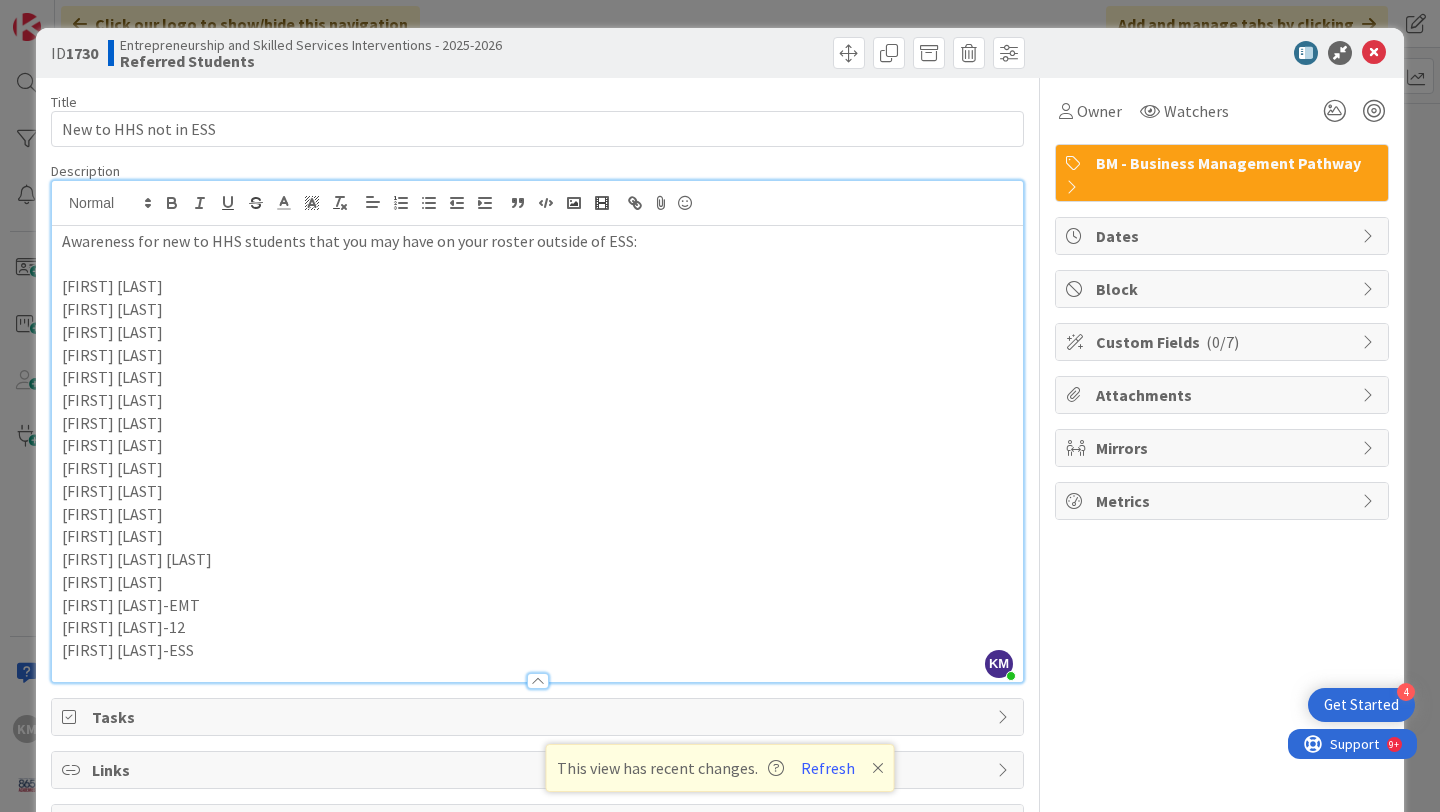 click on "[FIRST] [LAST]" at bounding box center [537, 582] 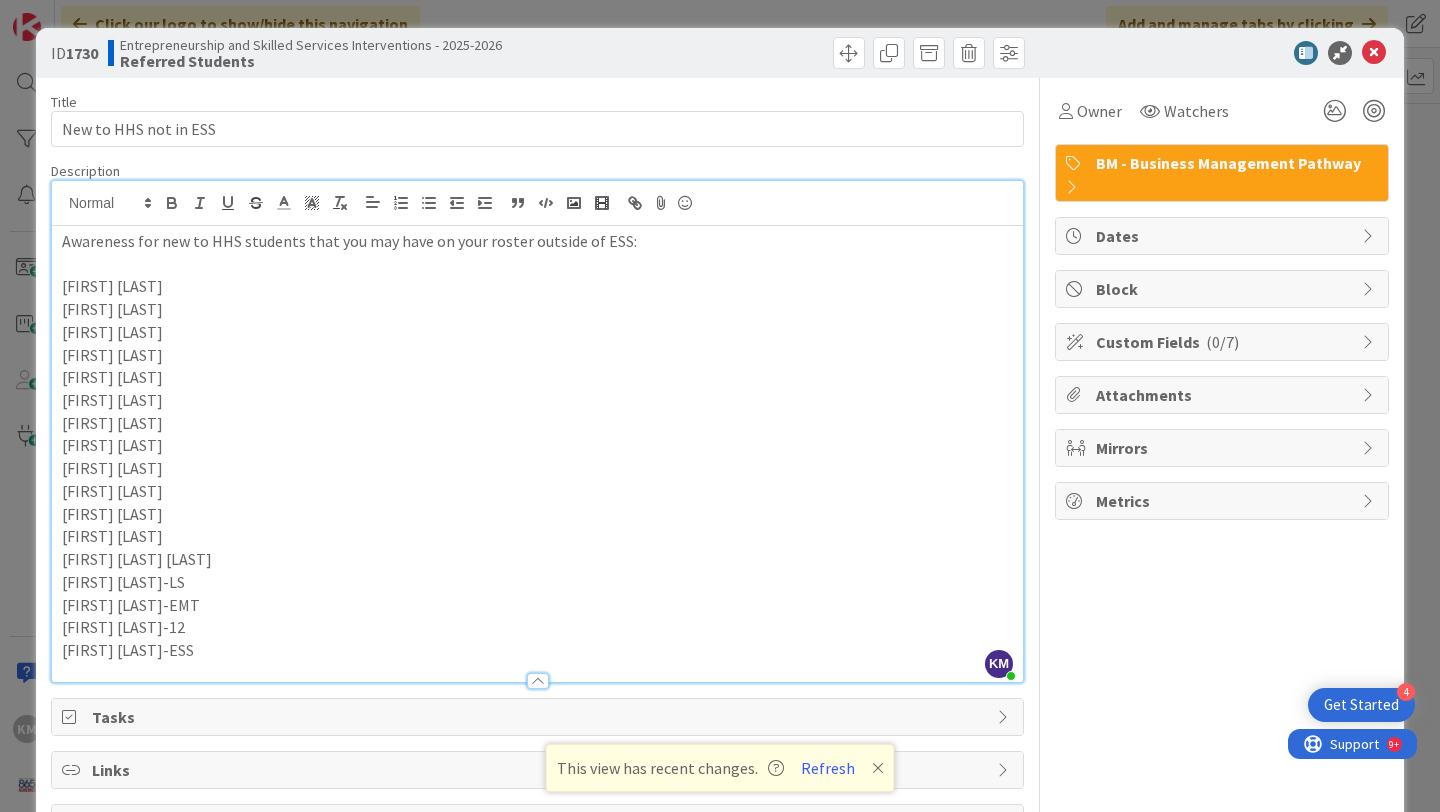 click on "[FIRST] [LAST]" at bounding box center [537, 491] 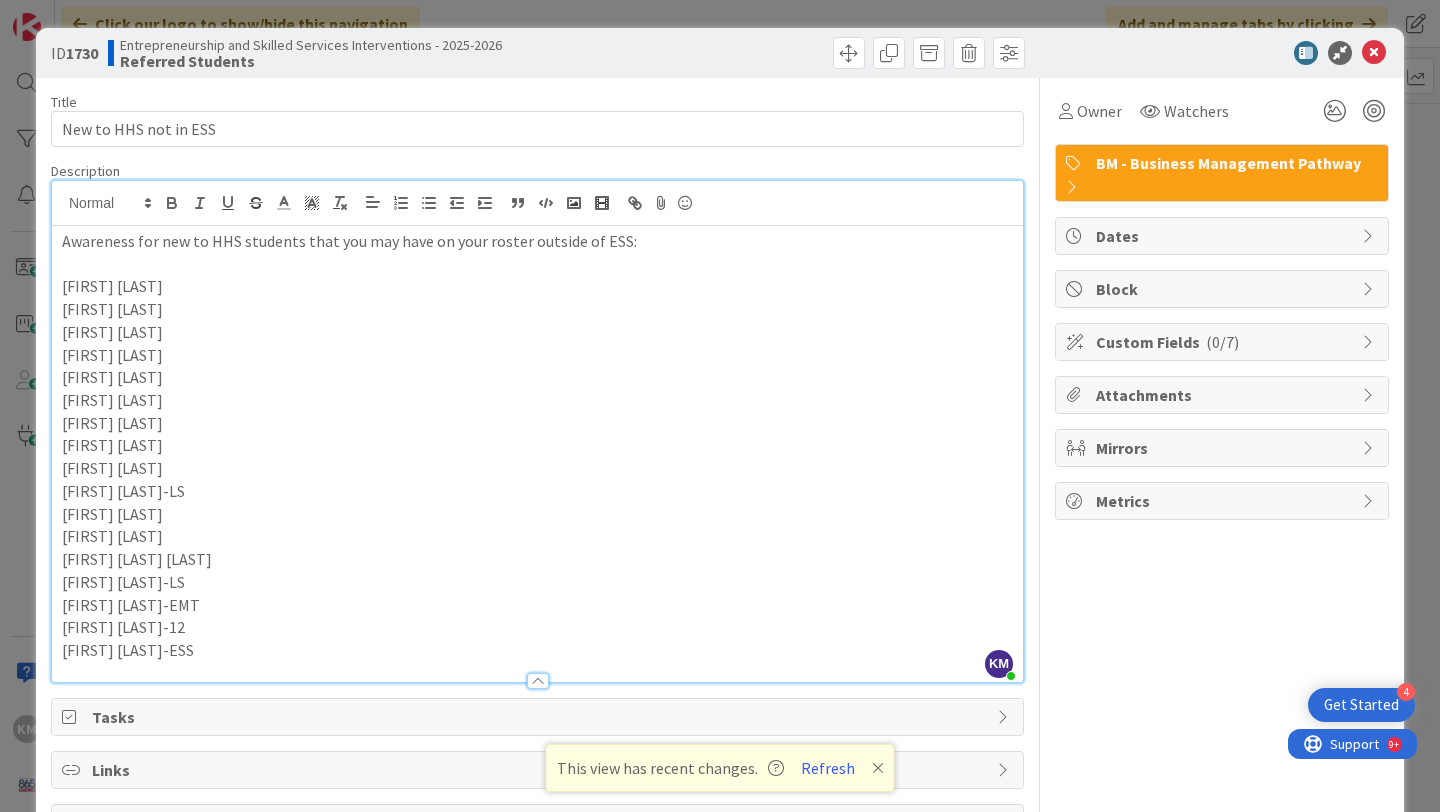 click on "[FIRST] [LAST]" at bounding box center [537, 514] 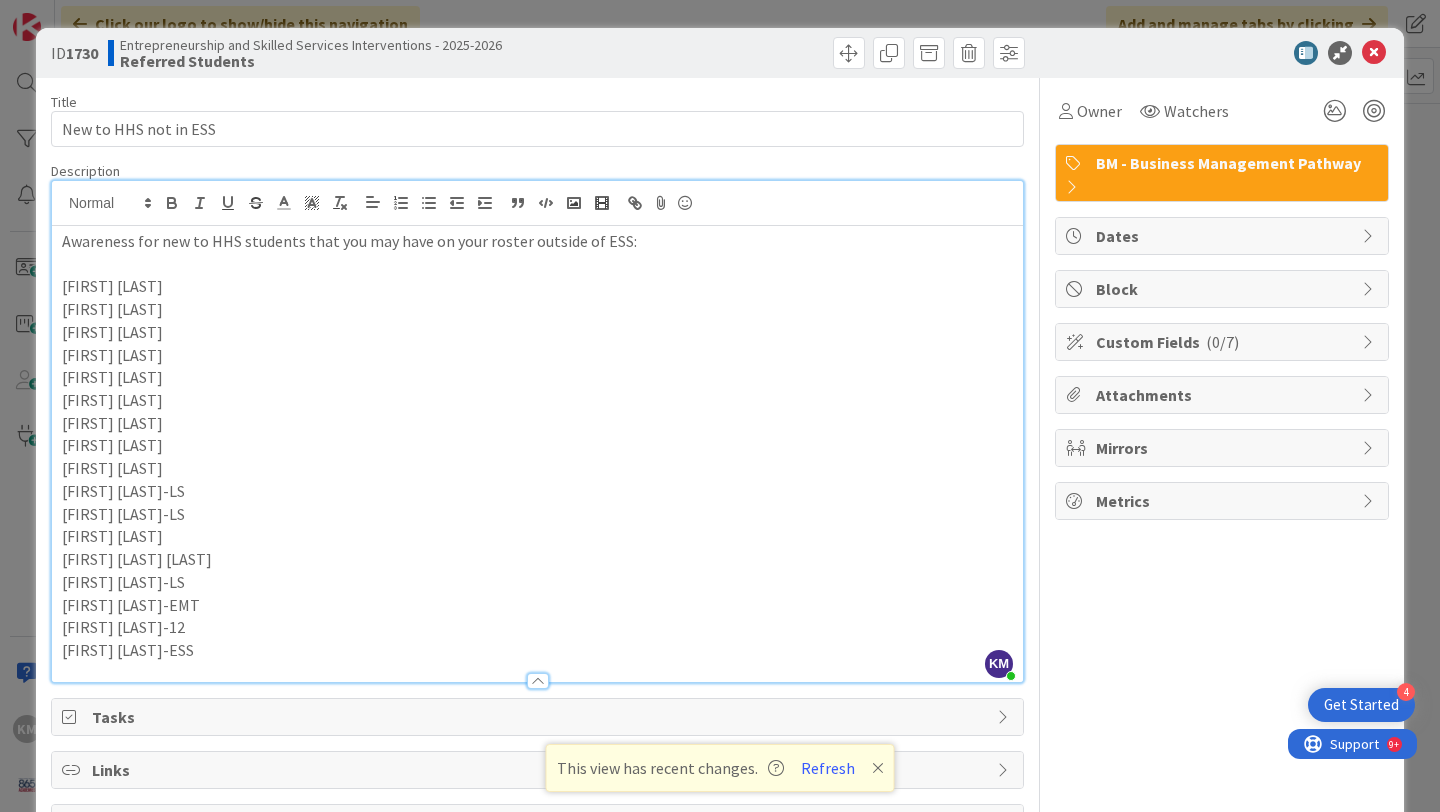 click on "[FIRST] [LAST] [LAST]" at bounding box center [537, 559] 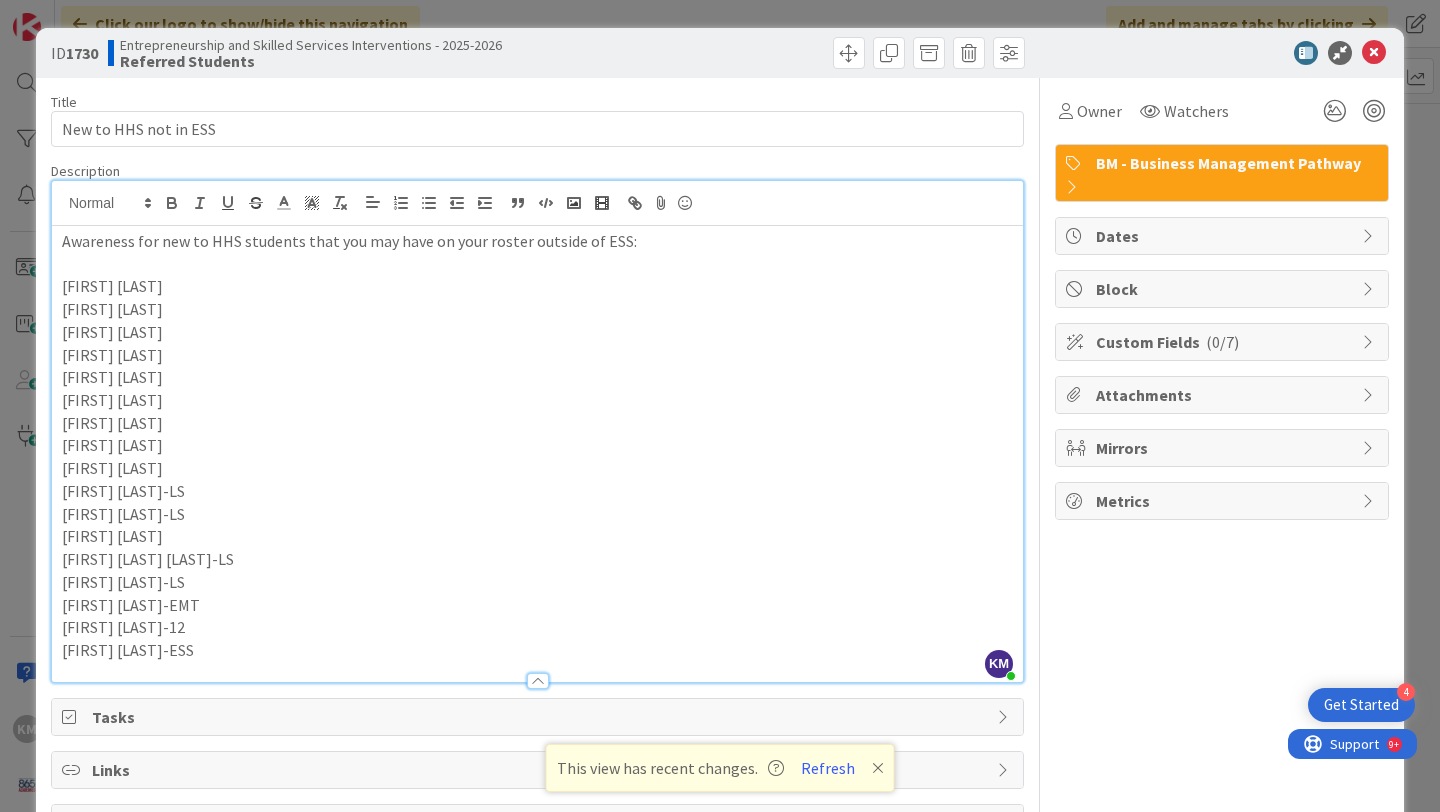 click on "[FIRST] [LAST]" at bounding box center (537, 400) 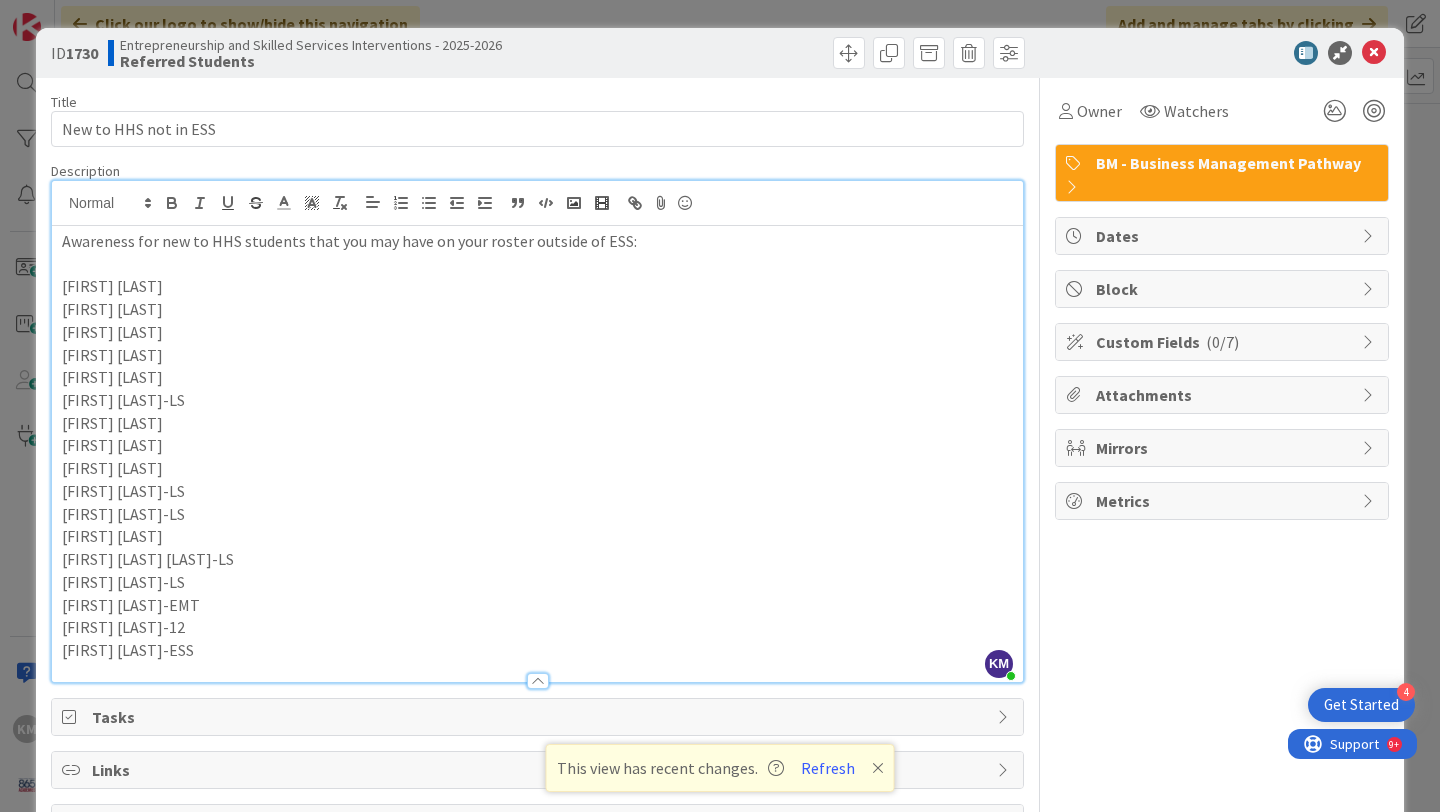 click on "[FIRST] [LAST]" at bounding box center [537, 377] 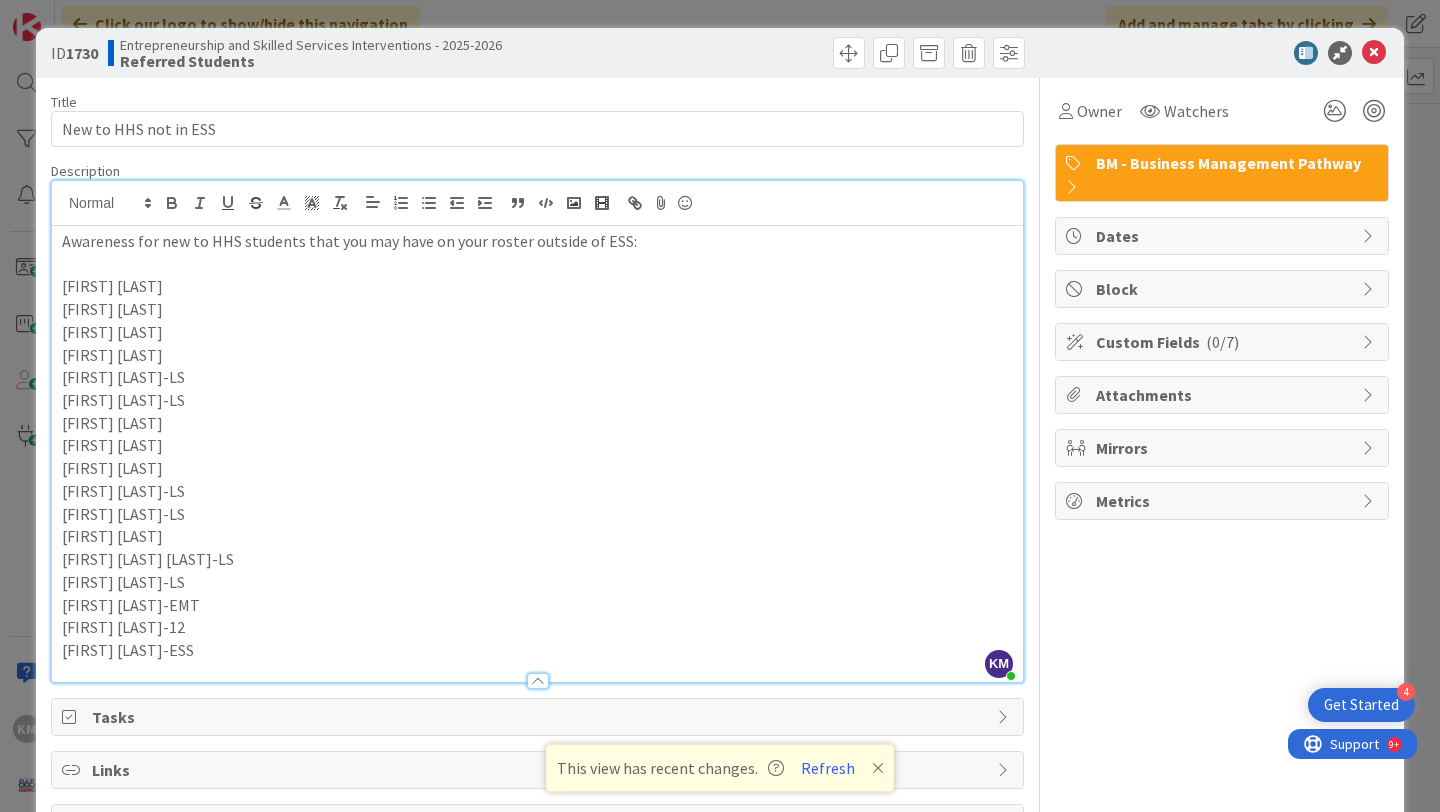 click on "[FIRST] [LAST]" at bounding box center (537, 355) 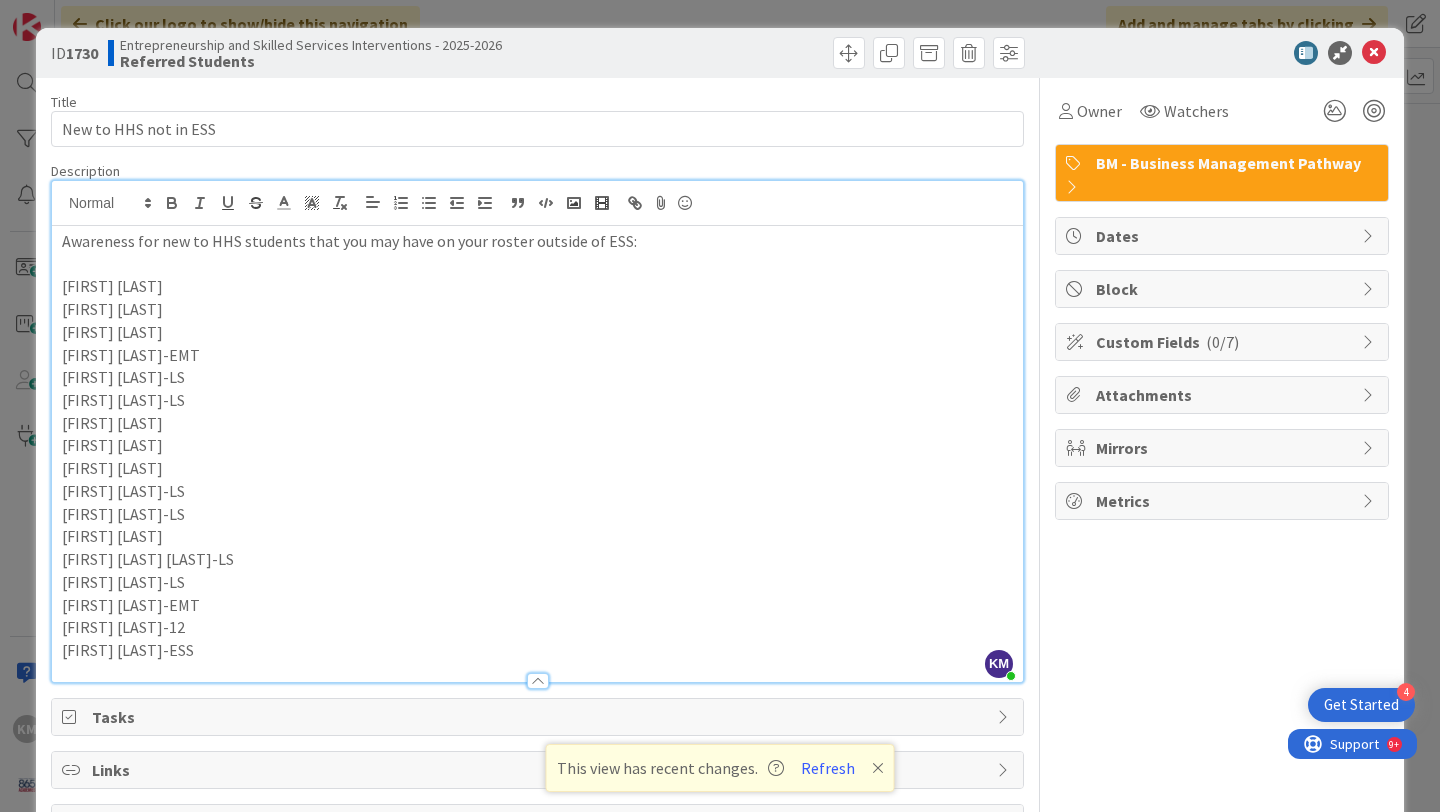click on "[FIRST] [LAST]" at bounding box center (537, 309) 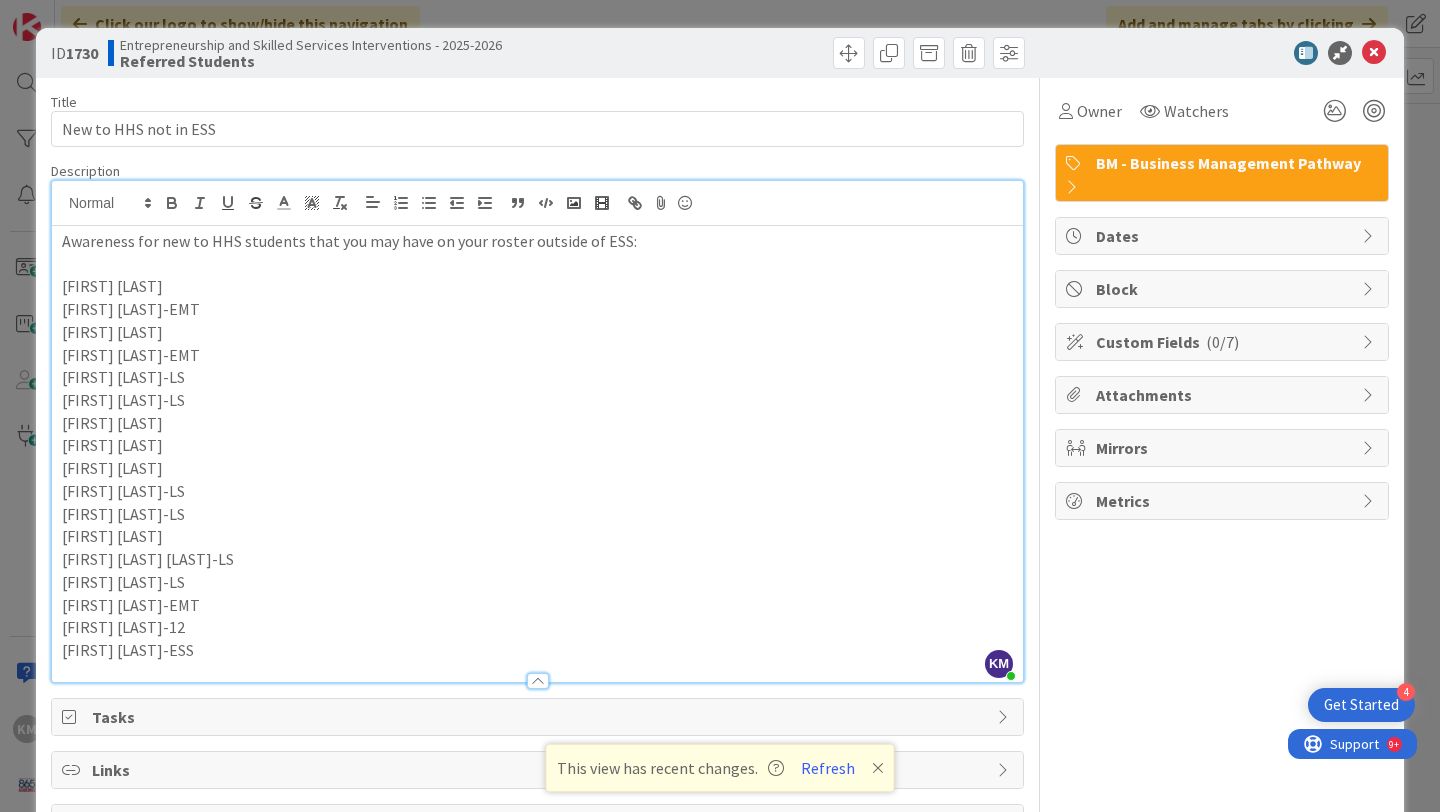 click on "[FIRST] [LAST]" at bounding box center (537, 286) 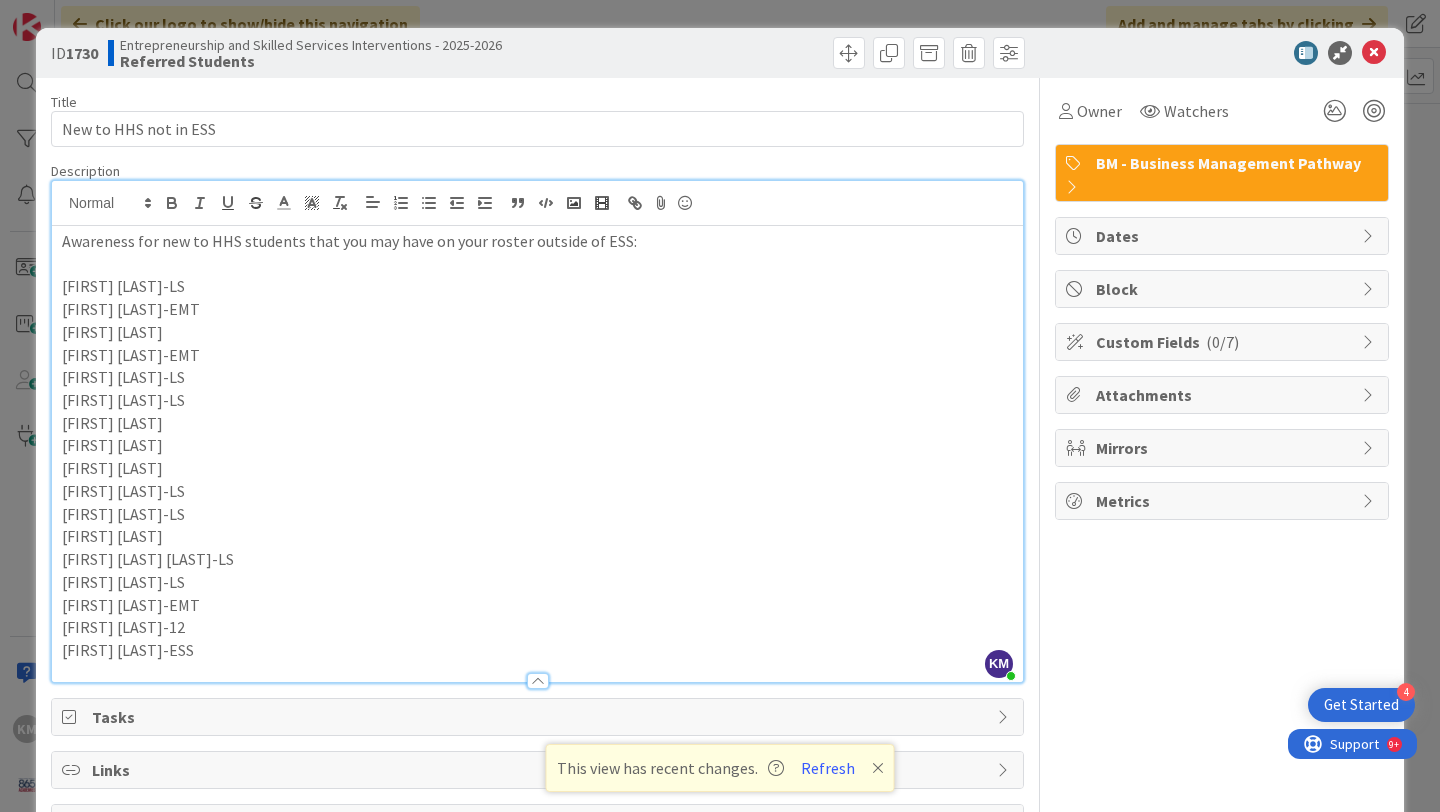 click on "[FIRST] [LAST]-EMT" at bounding box center (537, 355) 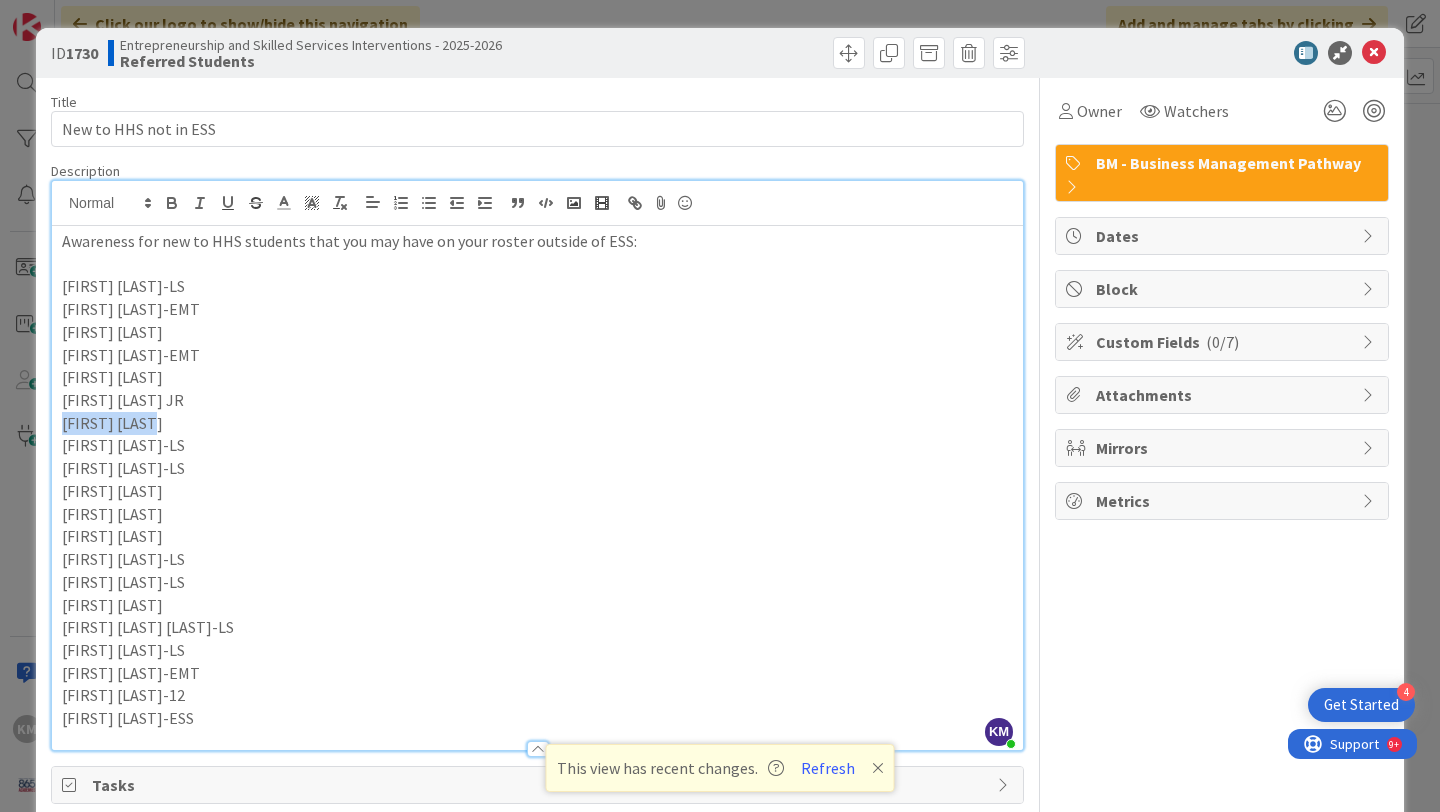 drag, startPoint x: 164, startPoint y: 423, endPoint x: 47, endPoint y: 423, distance: 117 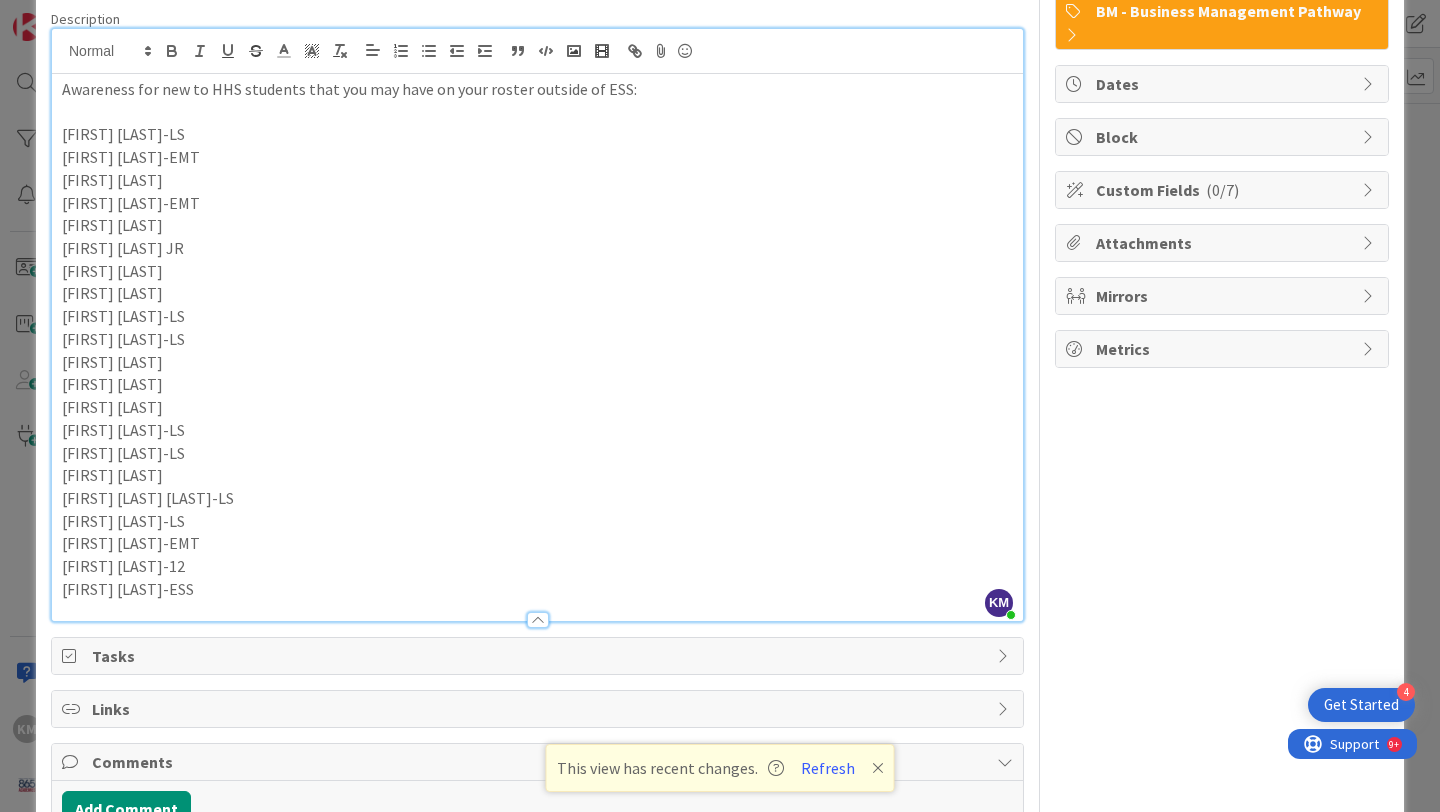 scroll, scrollTop: 0, scrollLeft: 0, axis: both 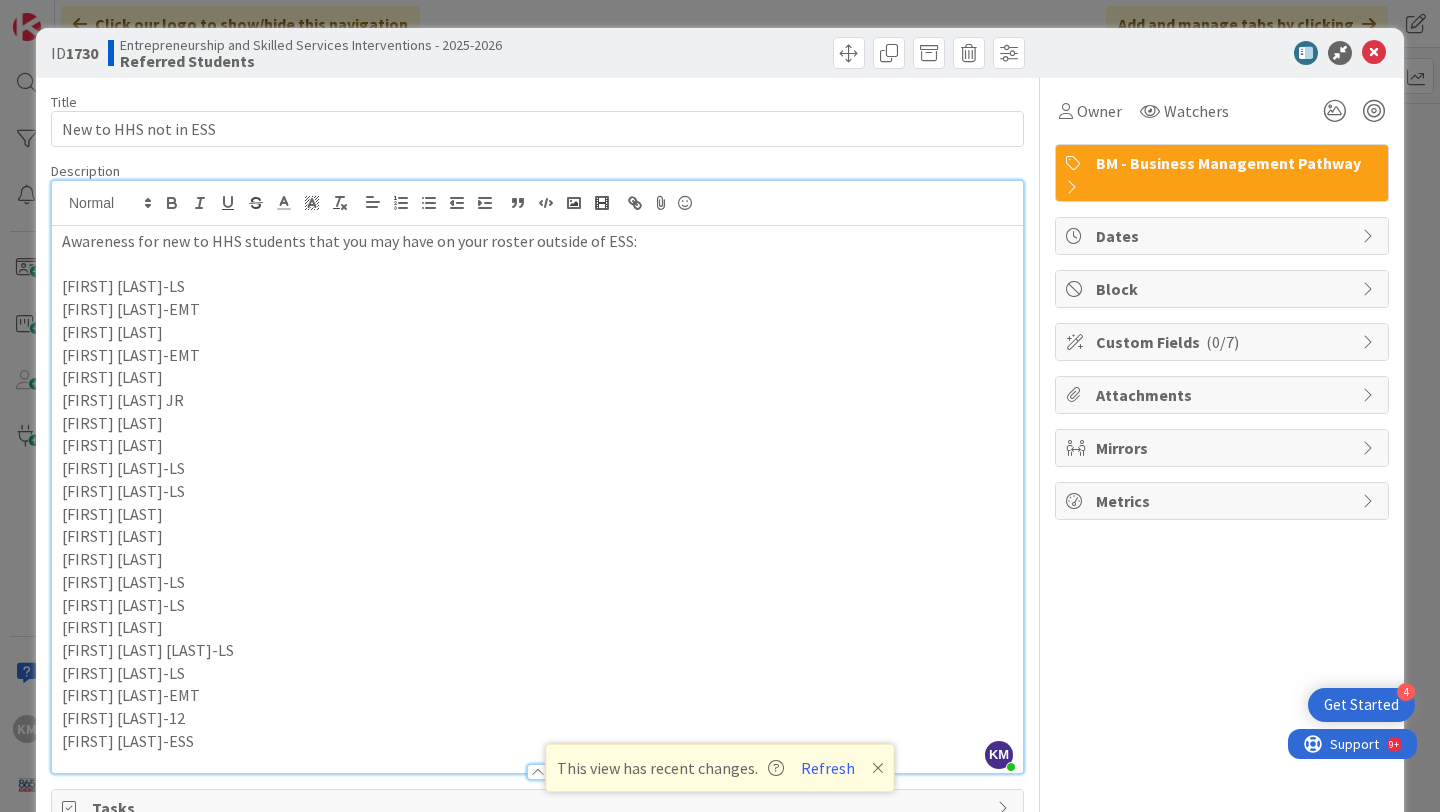 click on "Title 21 / 128" at bounding box center [537, 102] 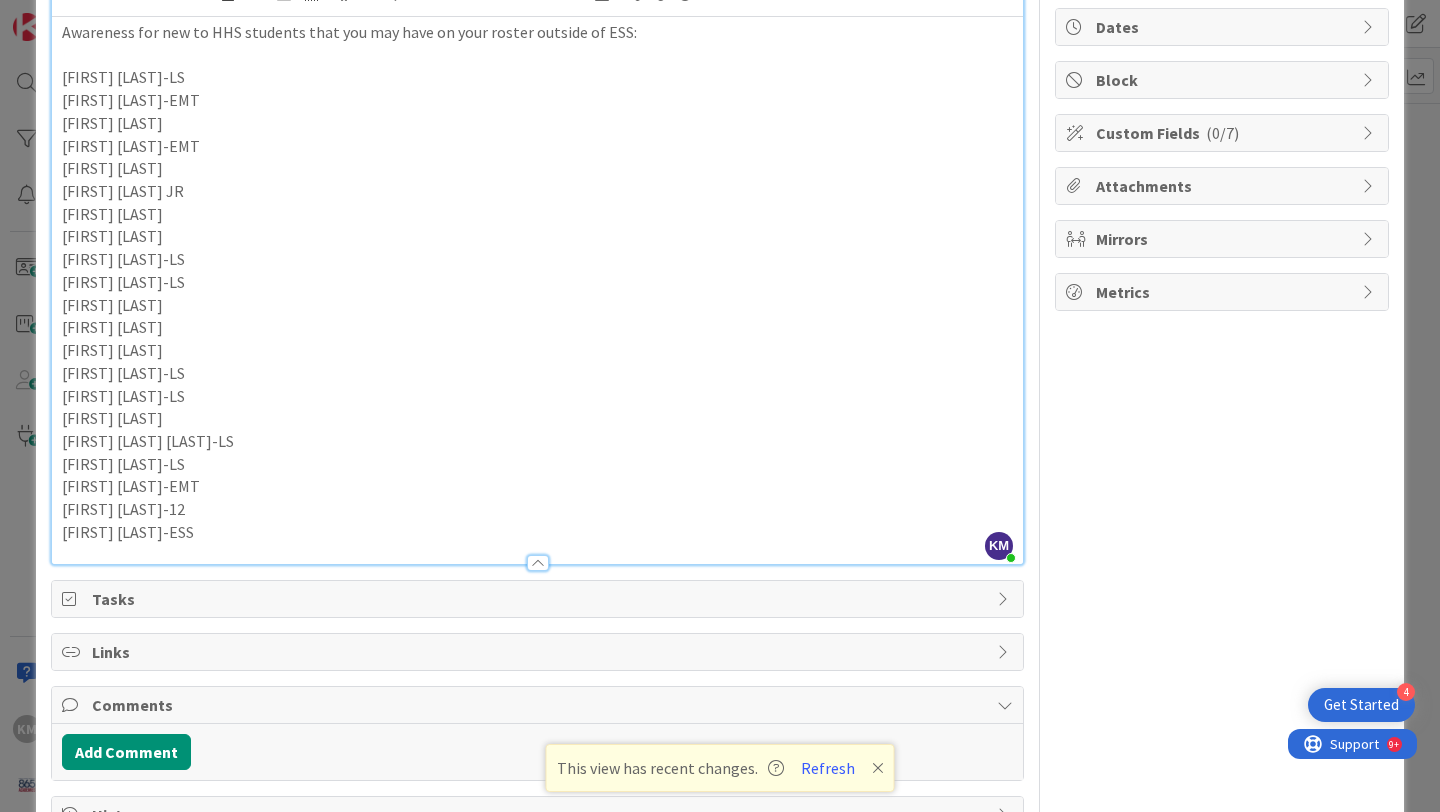 scroll, scrollTop: 273, scrollLeft: 0, axis: vertical 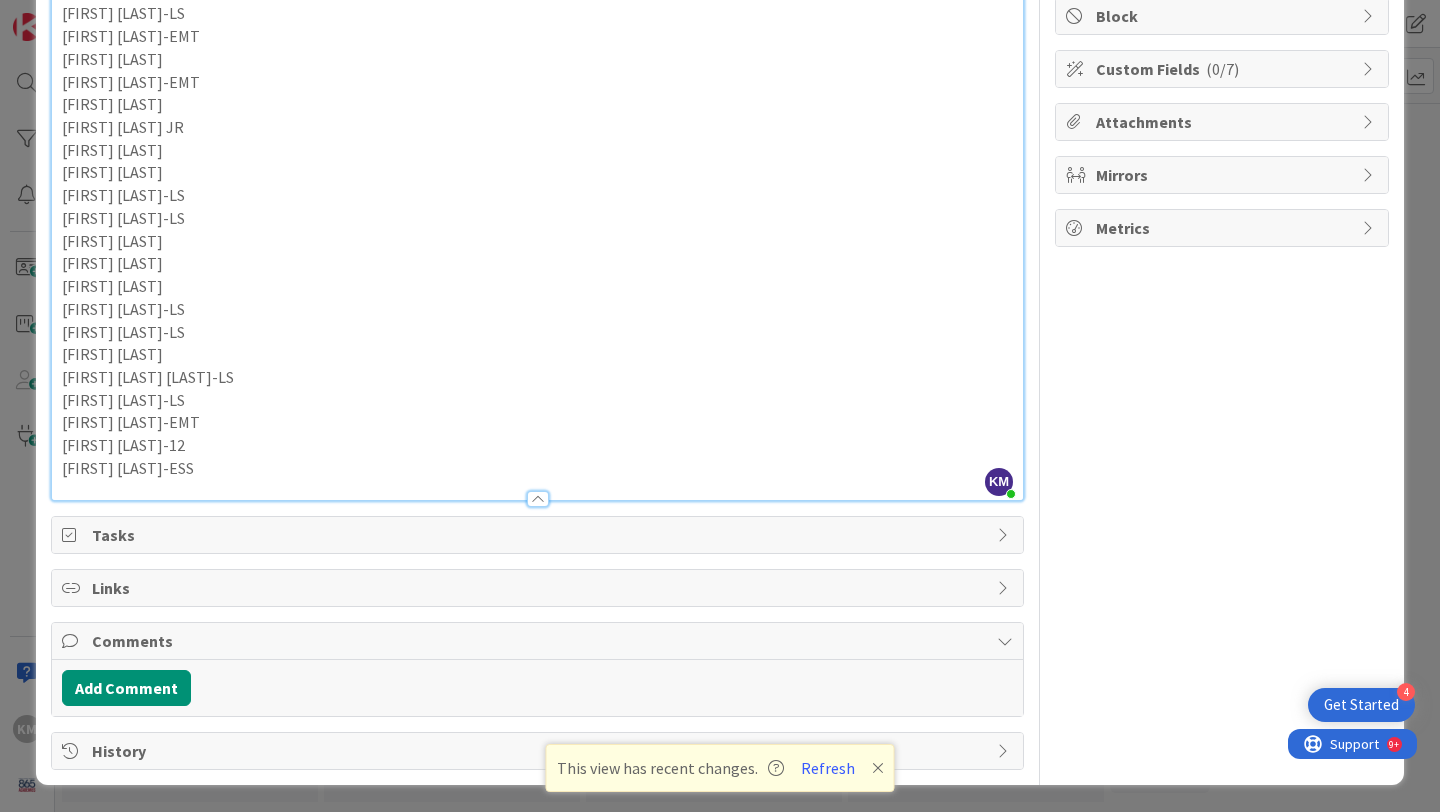 click on "Owner Watchers BM - Business Management Pathway Dates Block Custom Fields ( 0/7 ) Attachments Mirrors Metrics" at bounding box center (1222, 287) 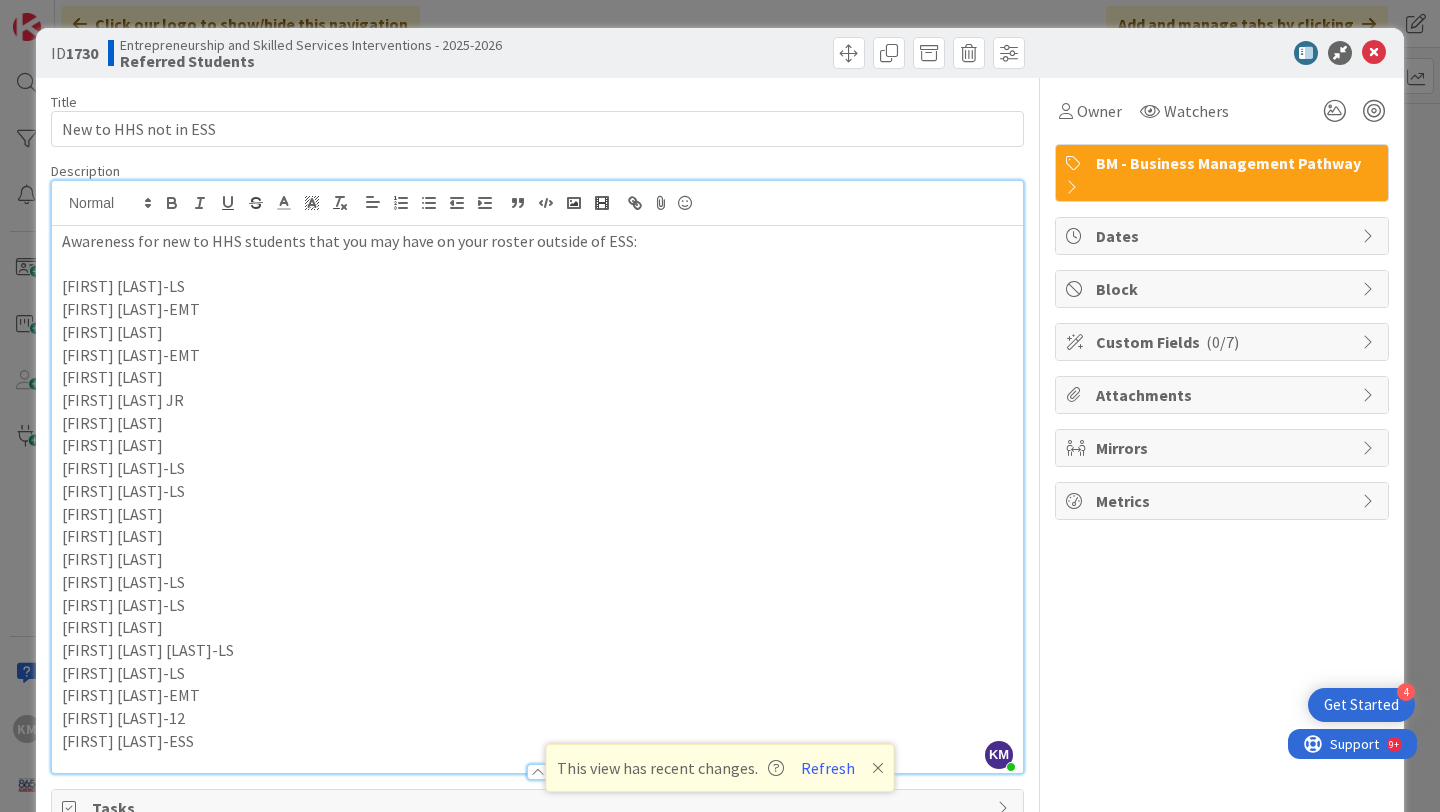 scroll, scrollTop: 273, scrollLeft: 0, axis: vertical 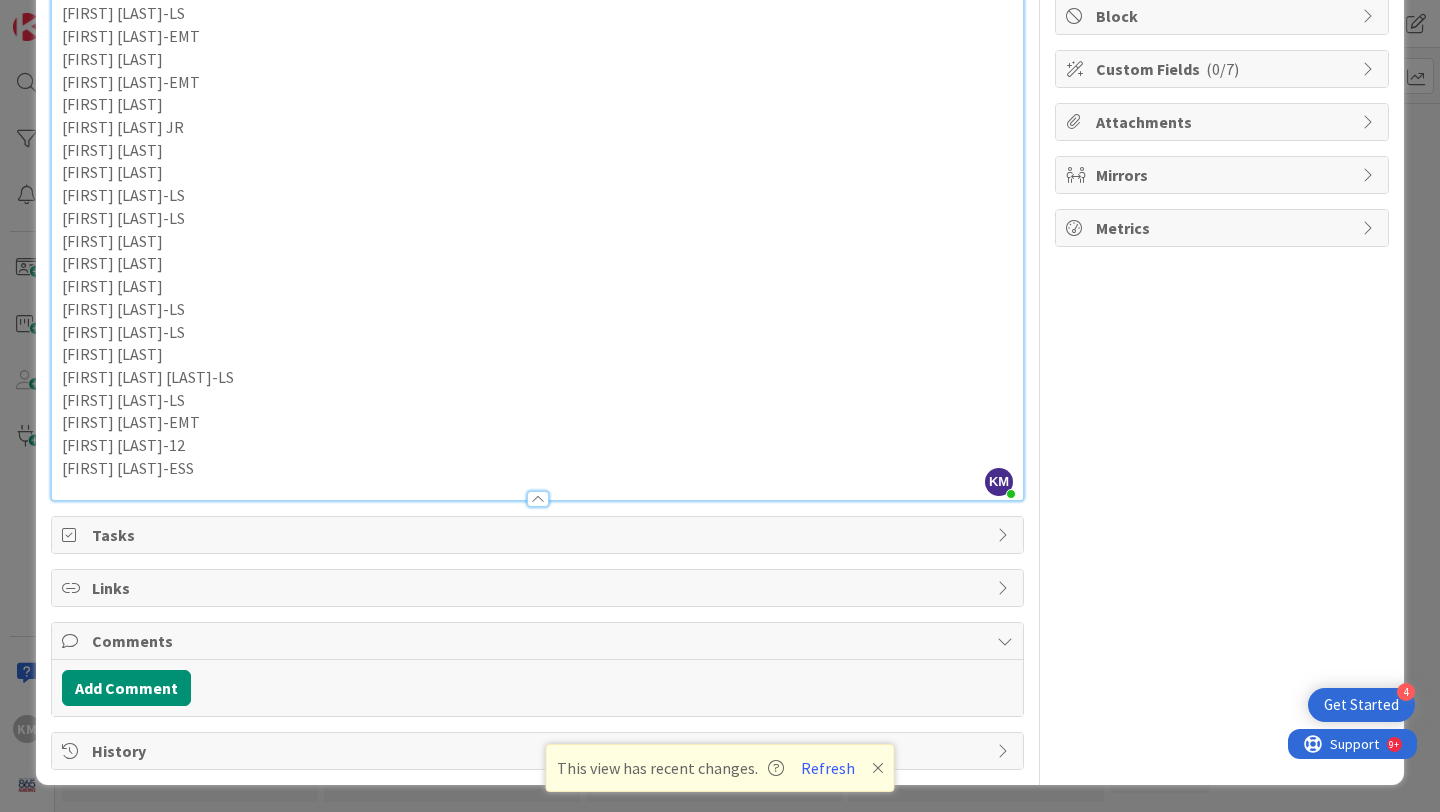 click at bounding box center (538, 499) 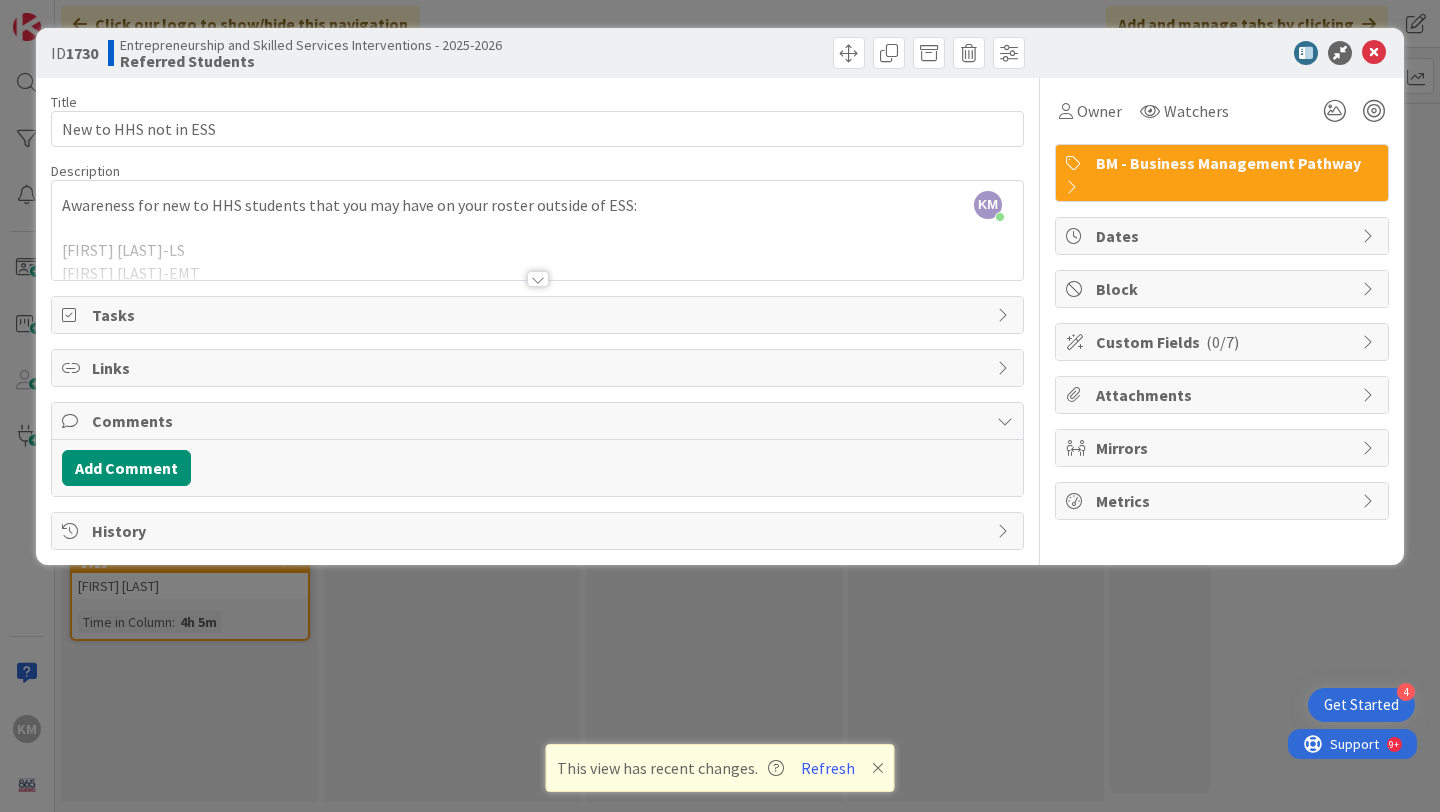 click at bounding box center [538, 279] 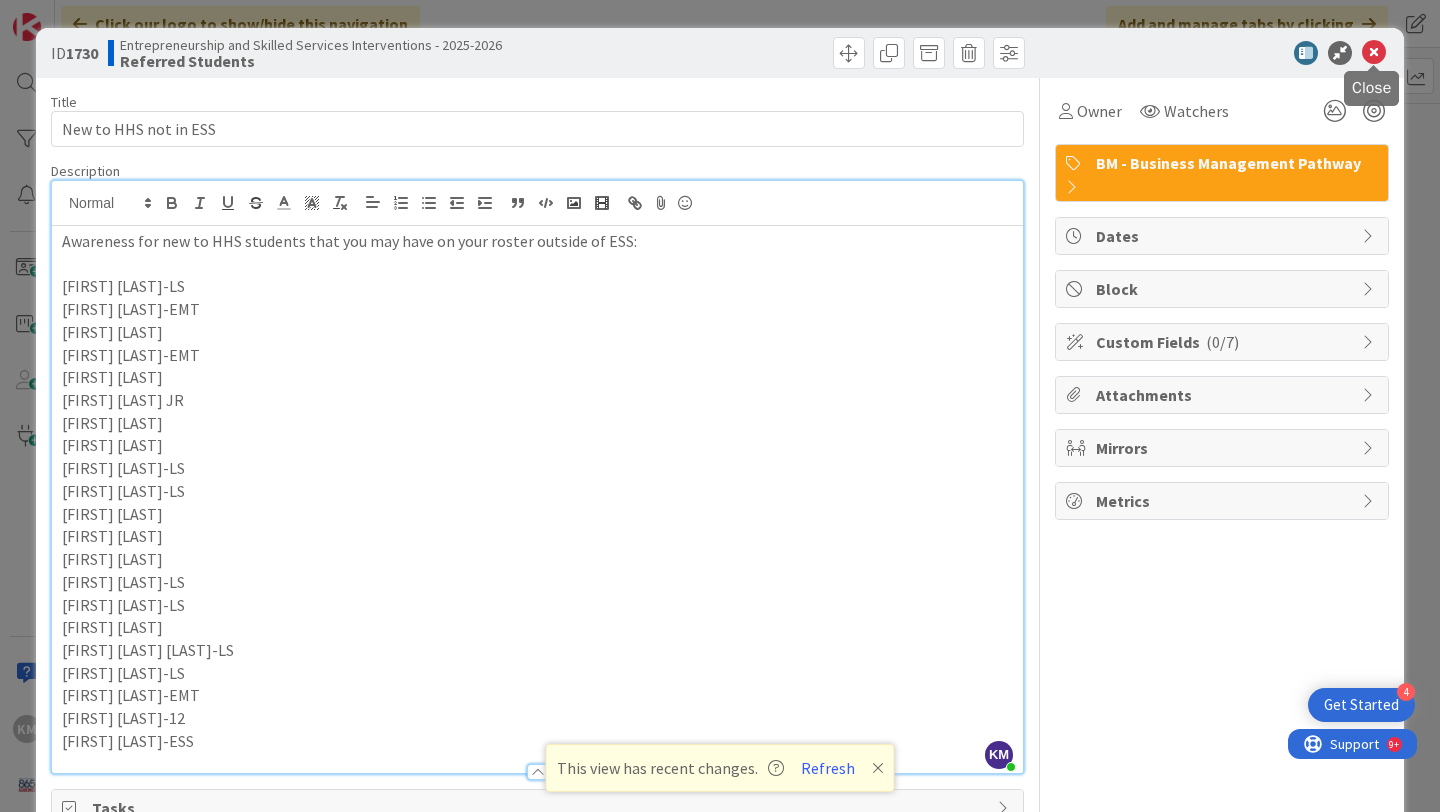 click at bounding box center (1374, 53) 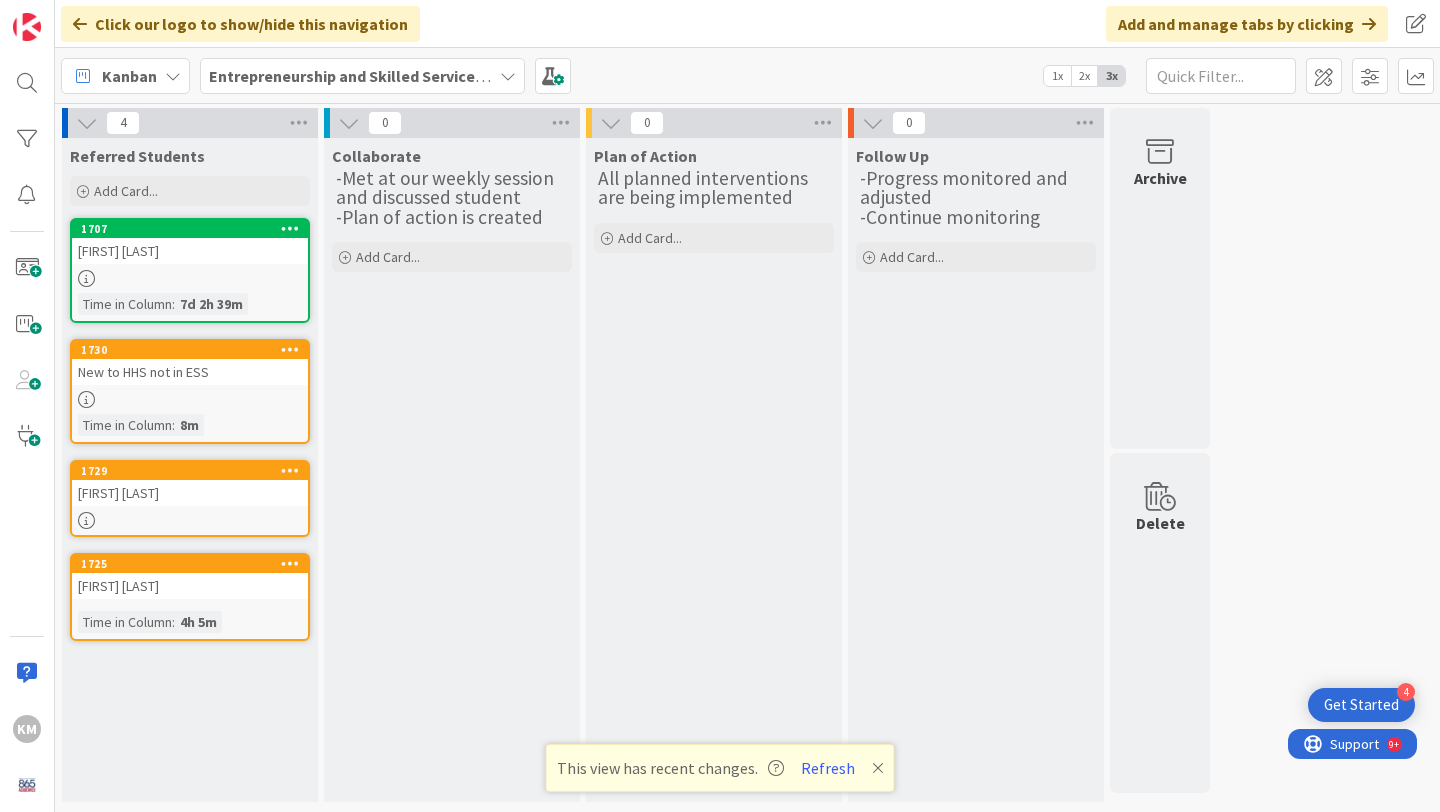 scroll, scrollTop: 0, scrollLeft: 0, axis: both 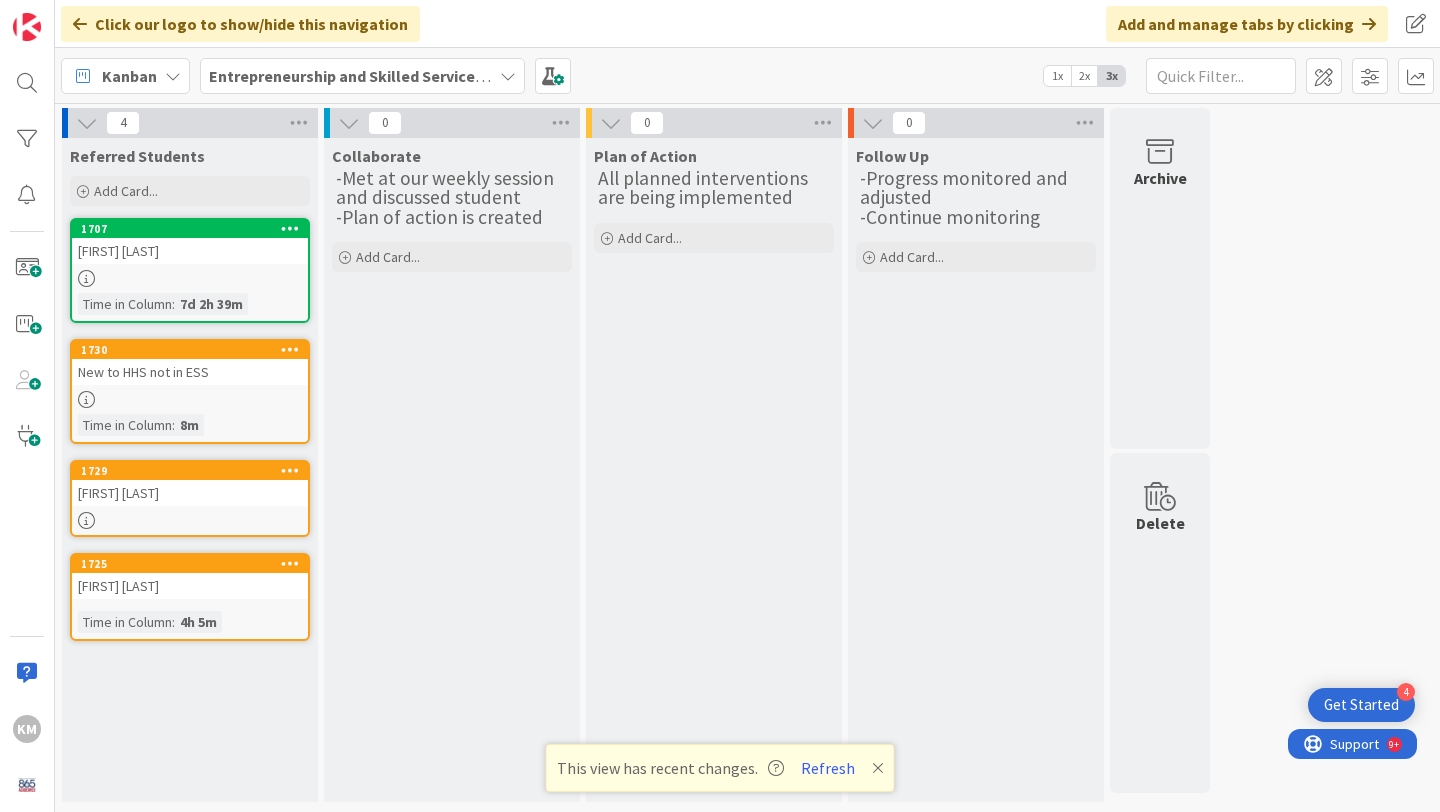 click at bounding box center (190, 399) 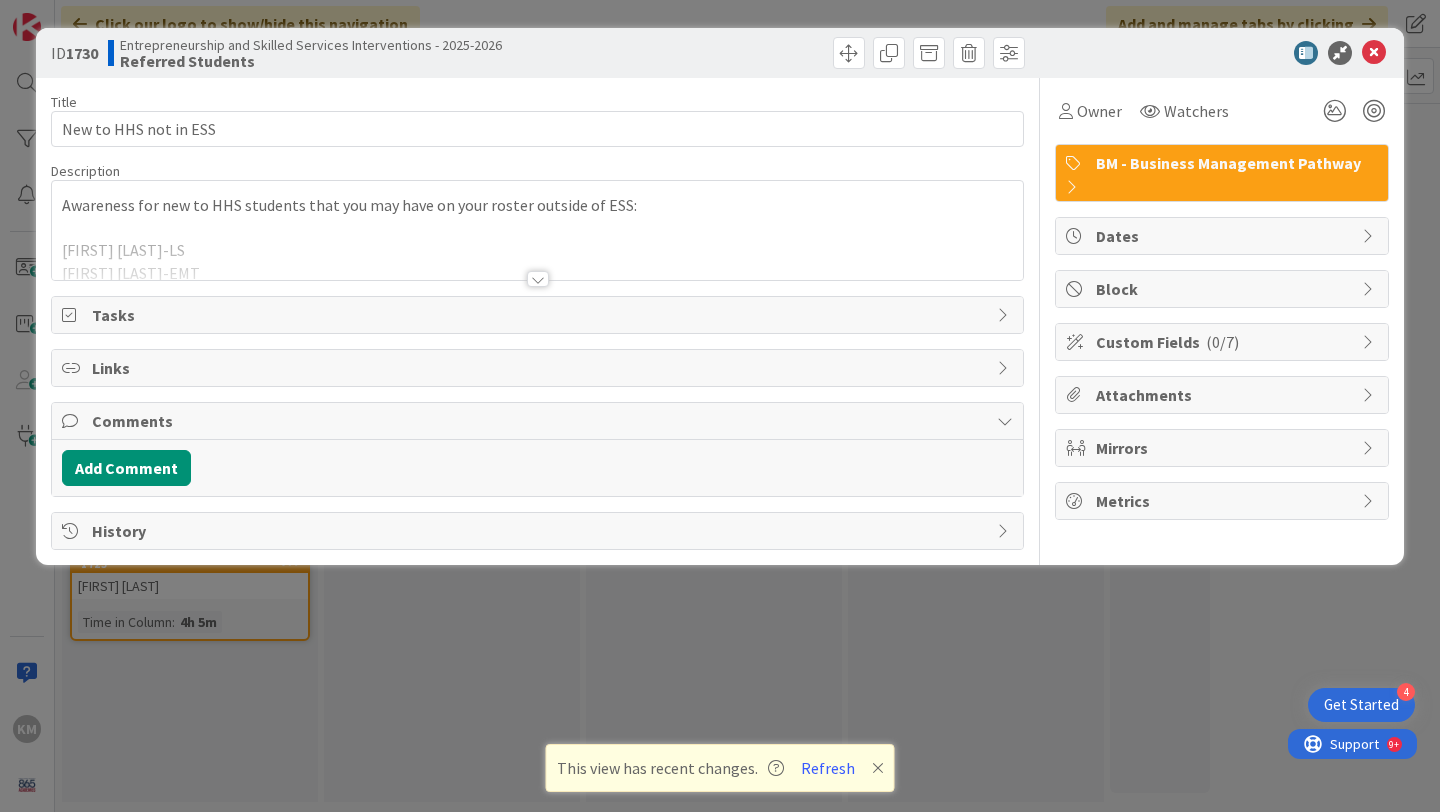 scroll, scrollTop: 0, scrollLeft: 0, axis: both 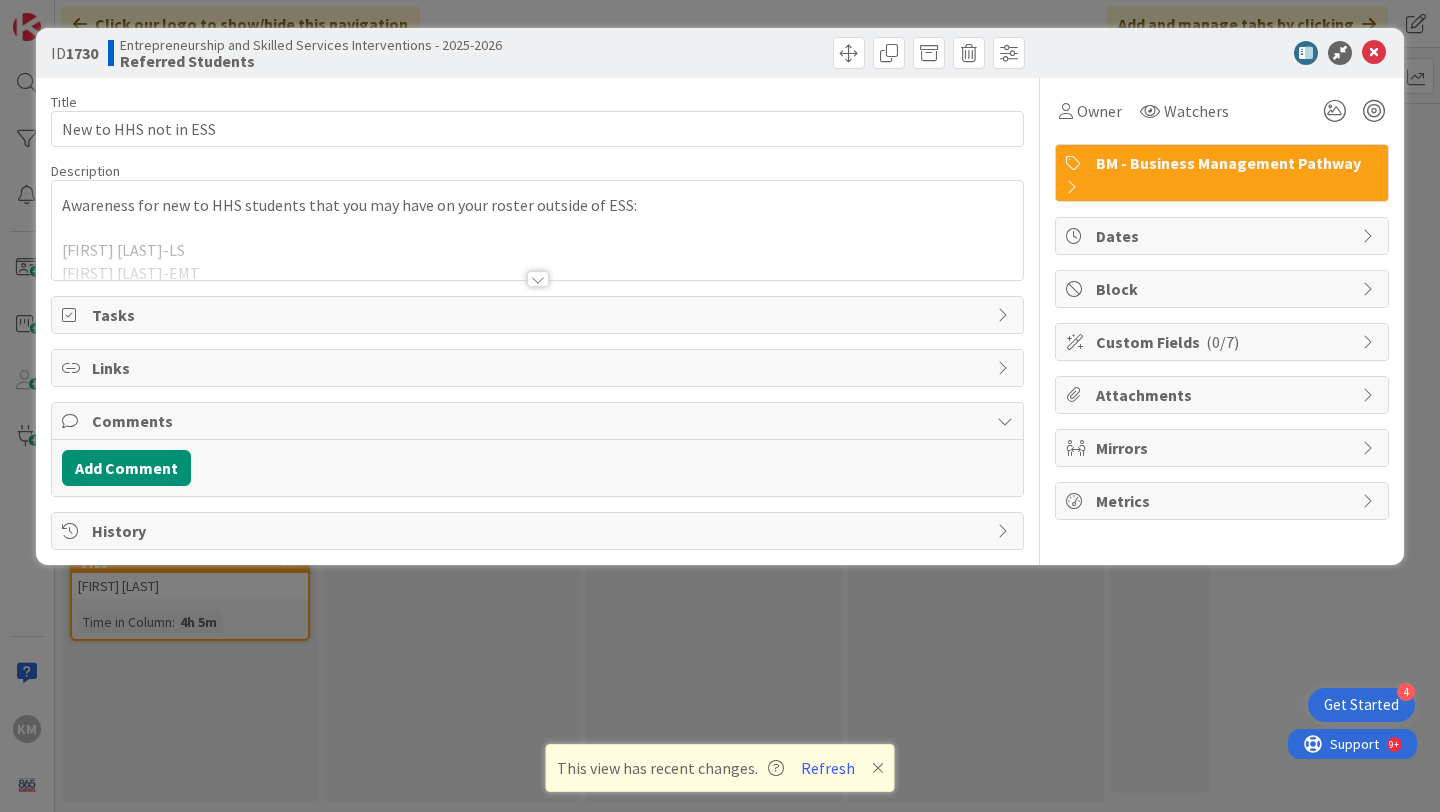 click at bounding box center [538, 279] 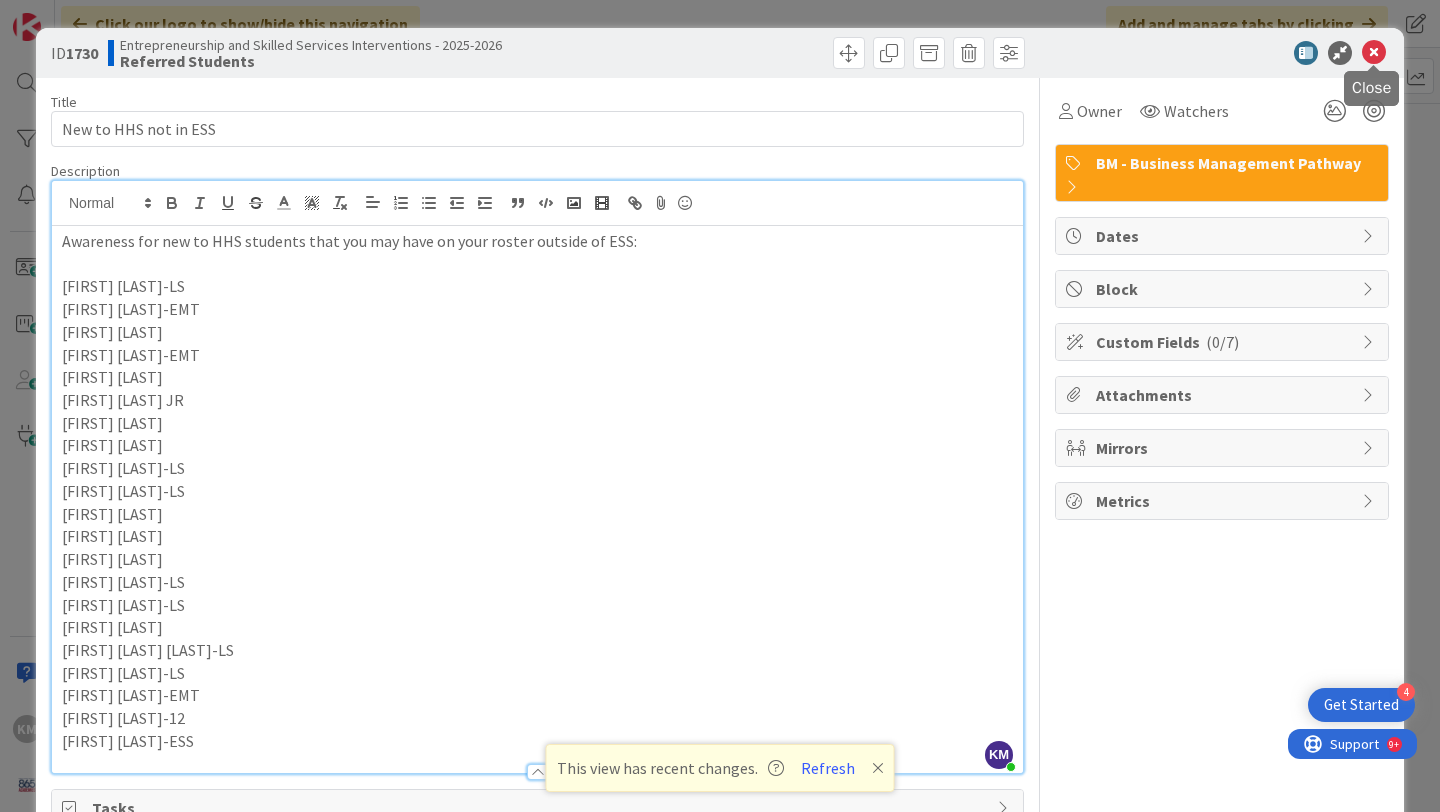 click at bounding box center (1374, 53) 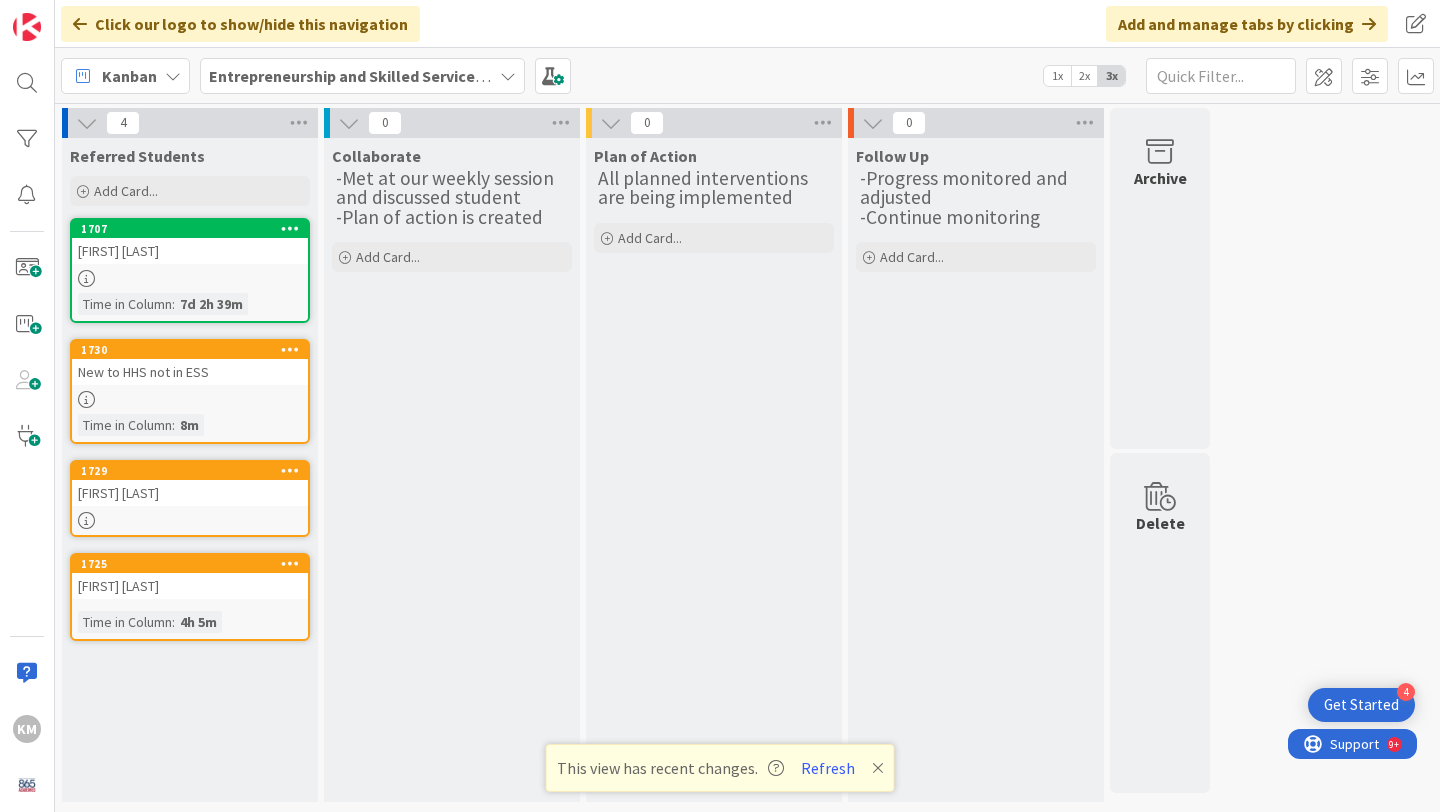 scroll, scrollTop: 0, scrollLeft: 0, axis: both 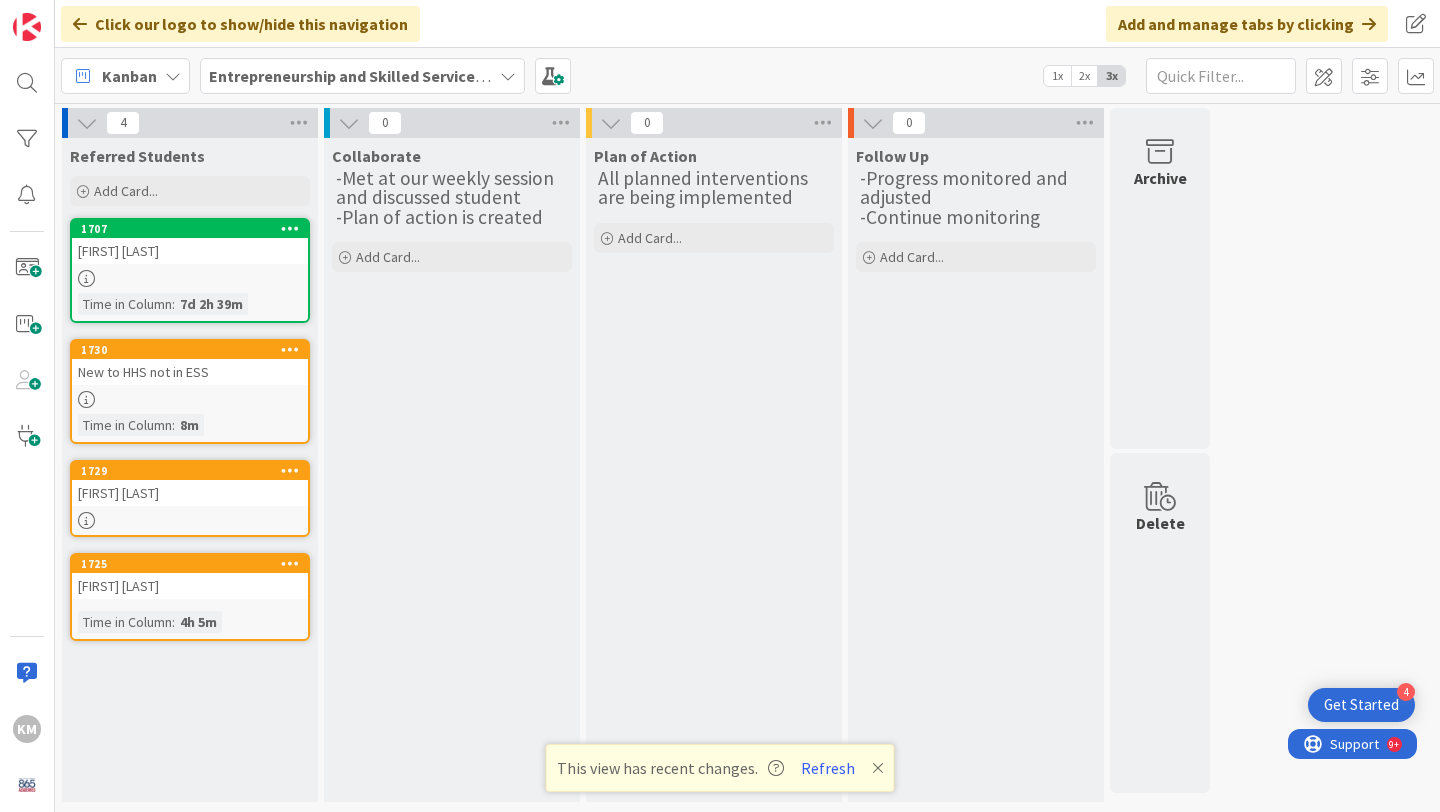 click on "[FIRST] [LAST]" at bounding box center [190, 586] 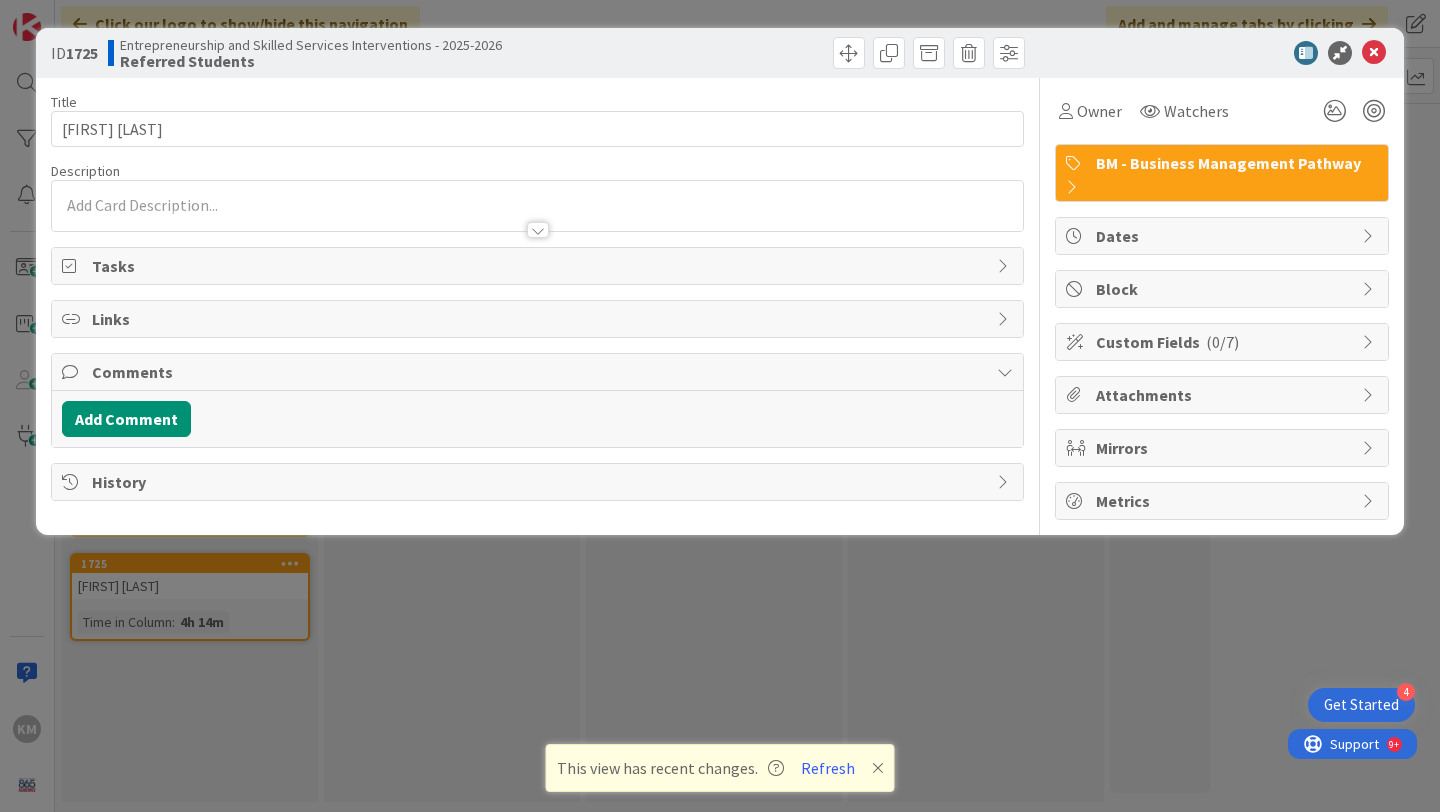 scroll, scrollTop: 0, scrollLeft: 0, axis: both 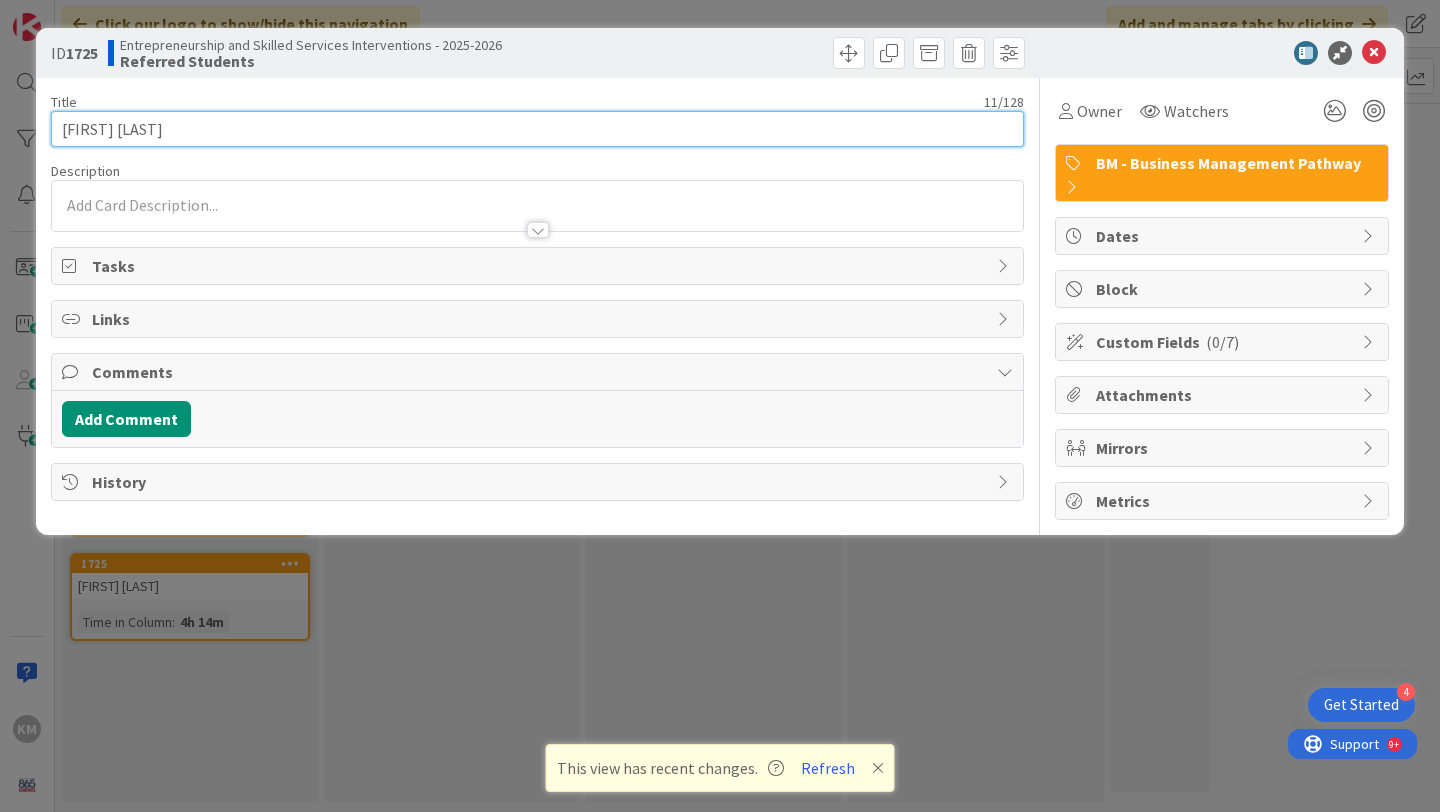 click on "[FIRST] [LAST]" at bounding box center (537, 129) 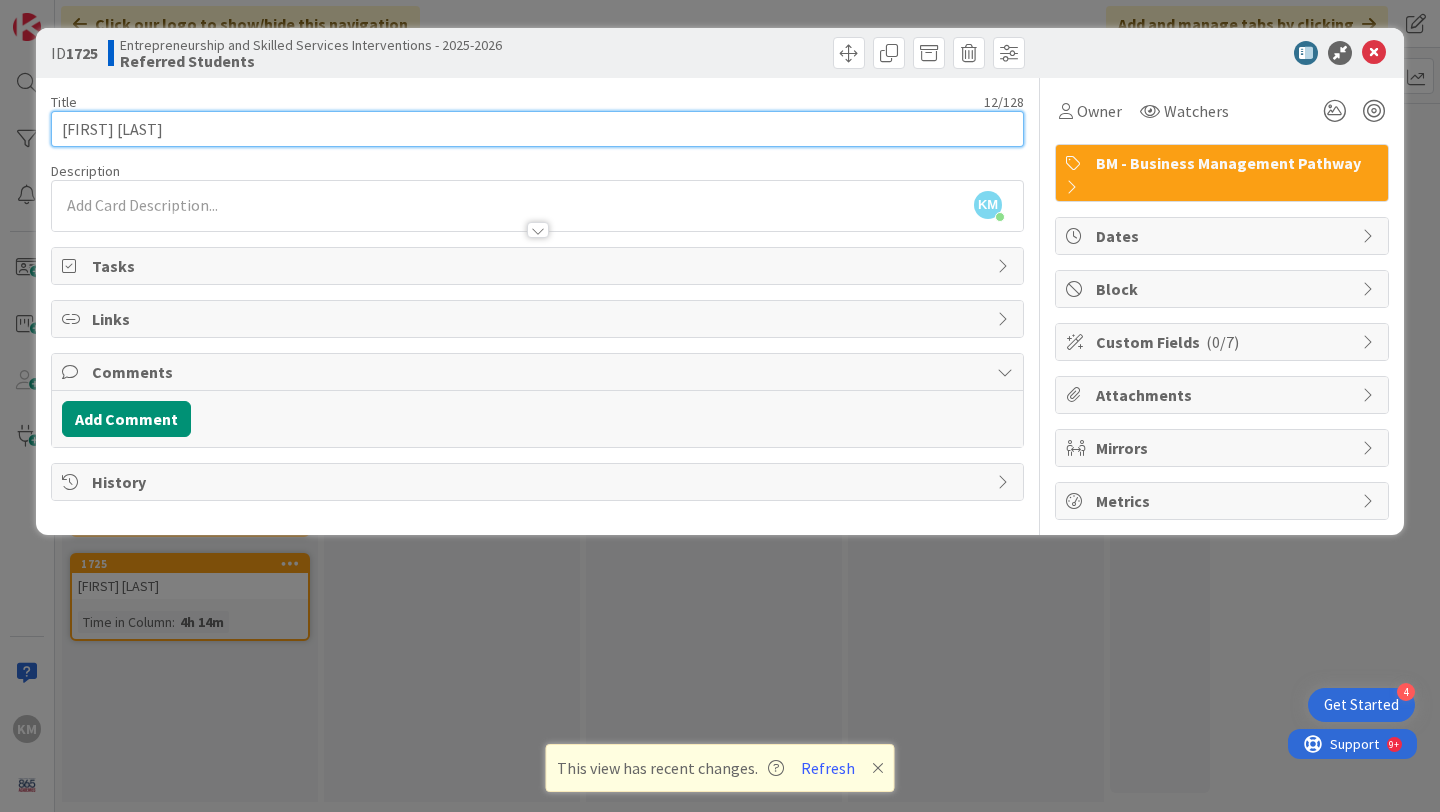 type on "[FIRST] [LAST]" 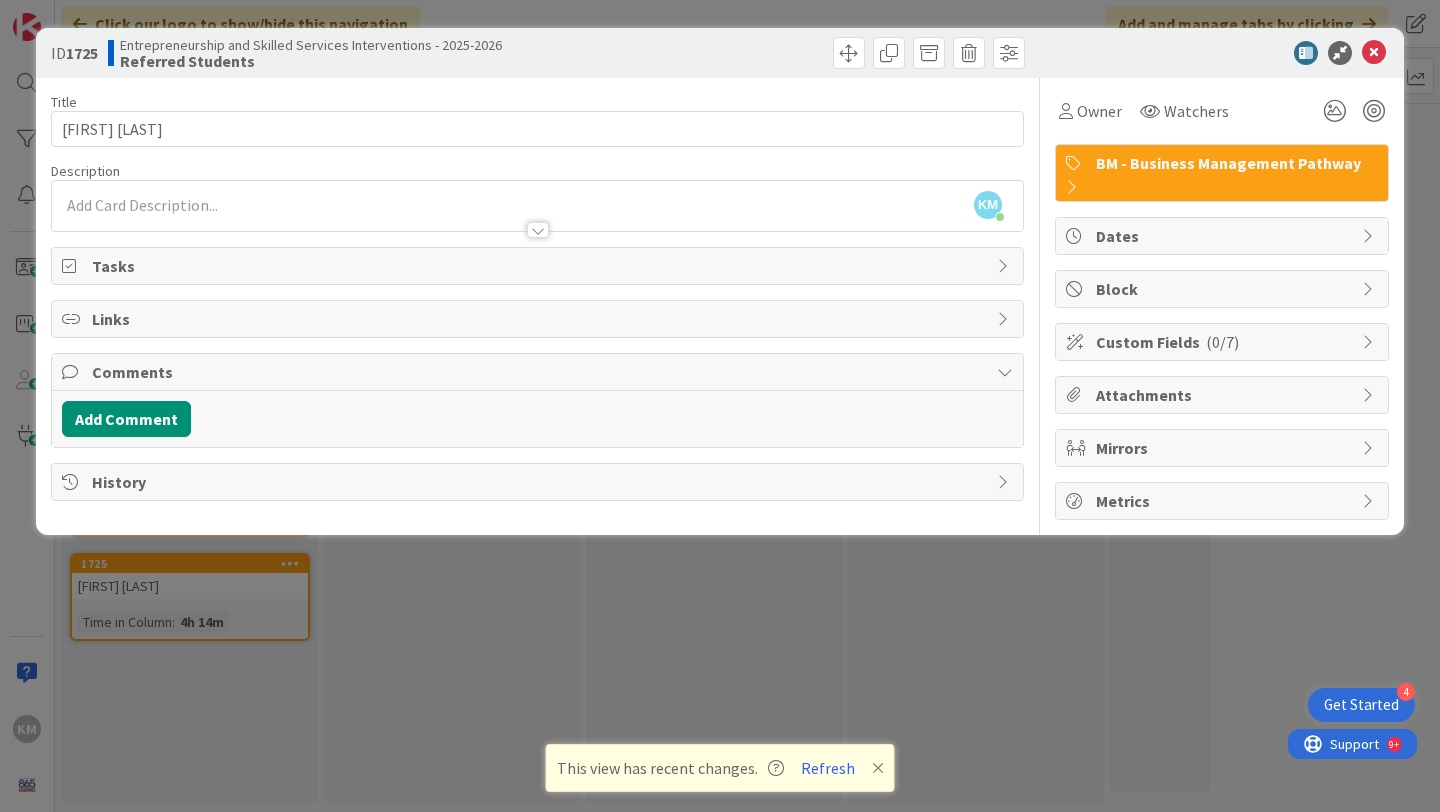 click on "KM   [FIRST] [LAST] just joined" at bounding box center [537, 206] 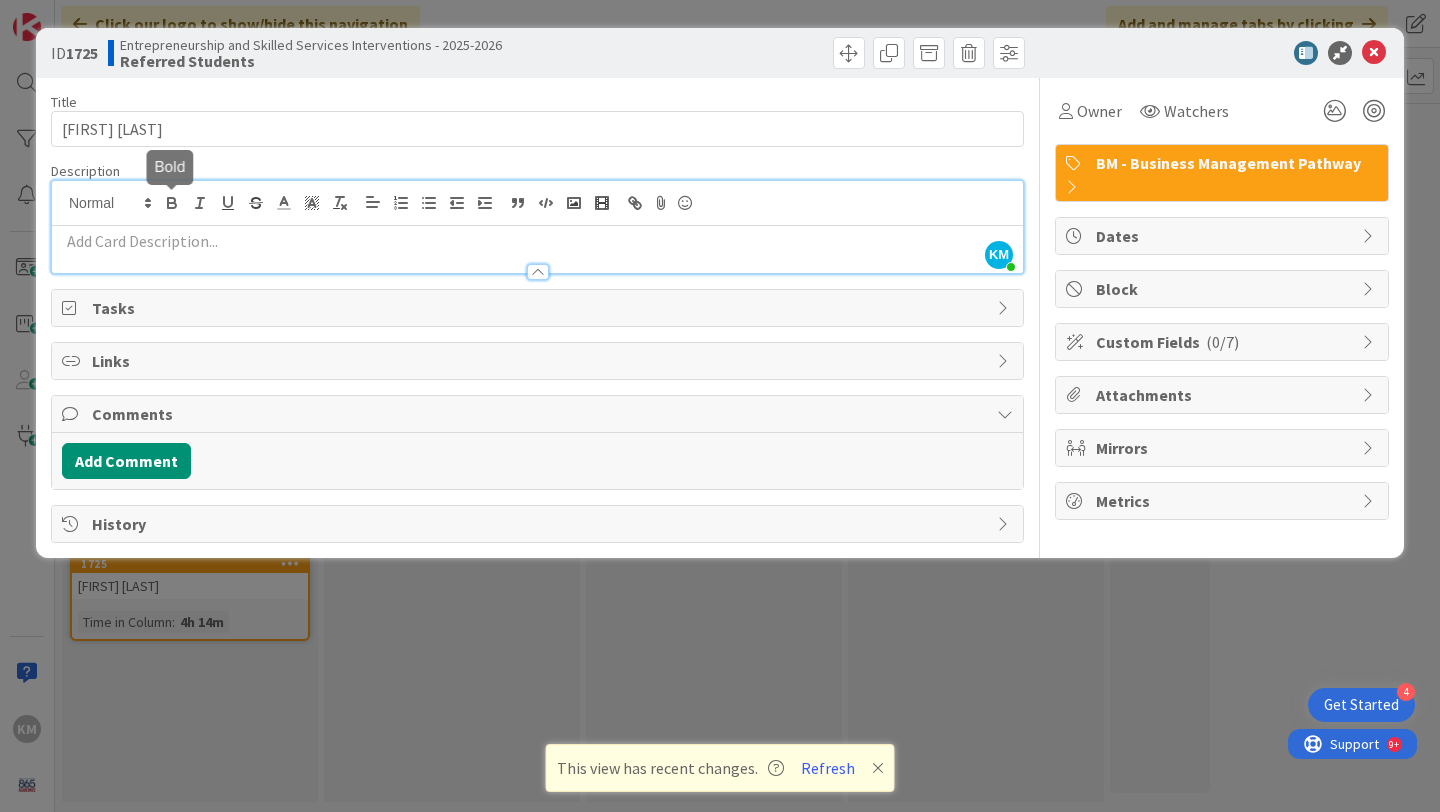 type 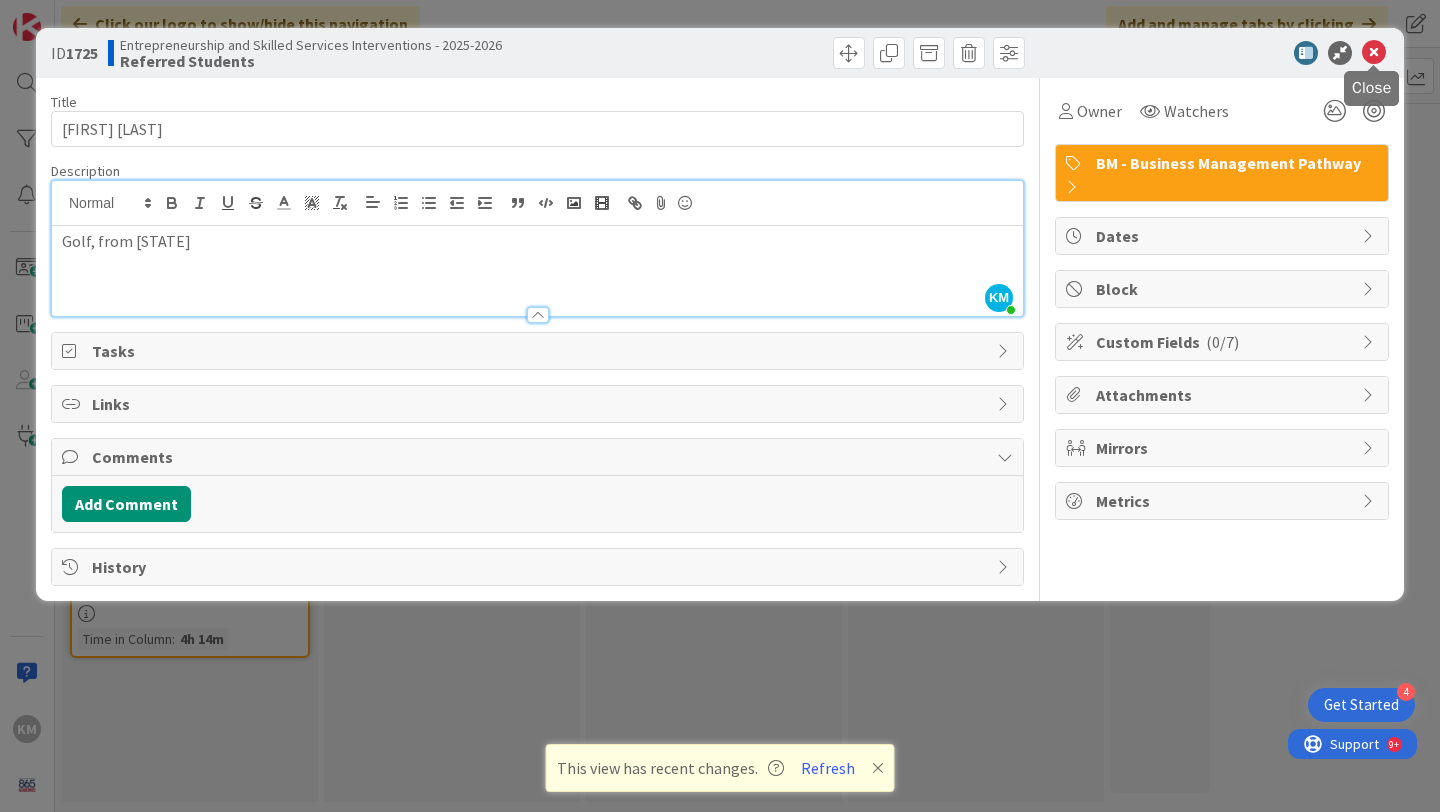 click at bounding box center (1374, 53) 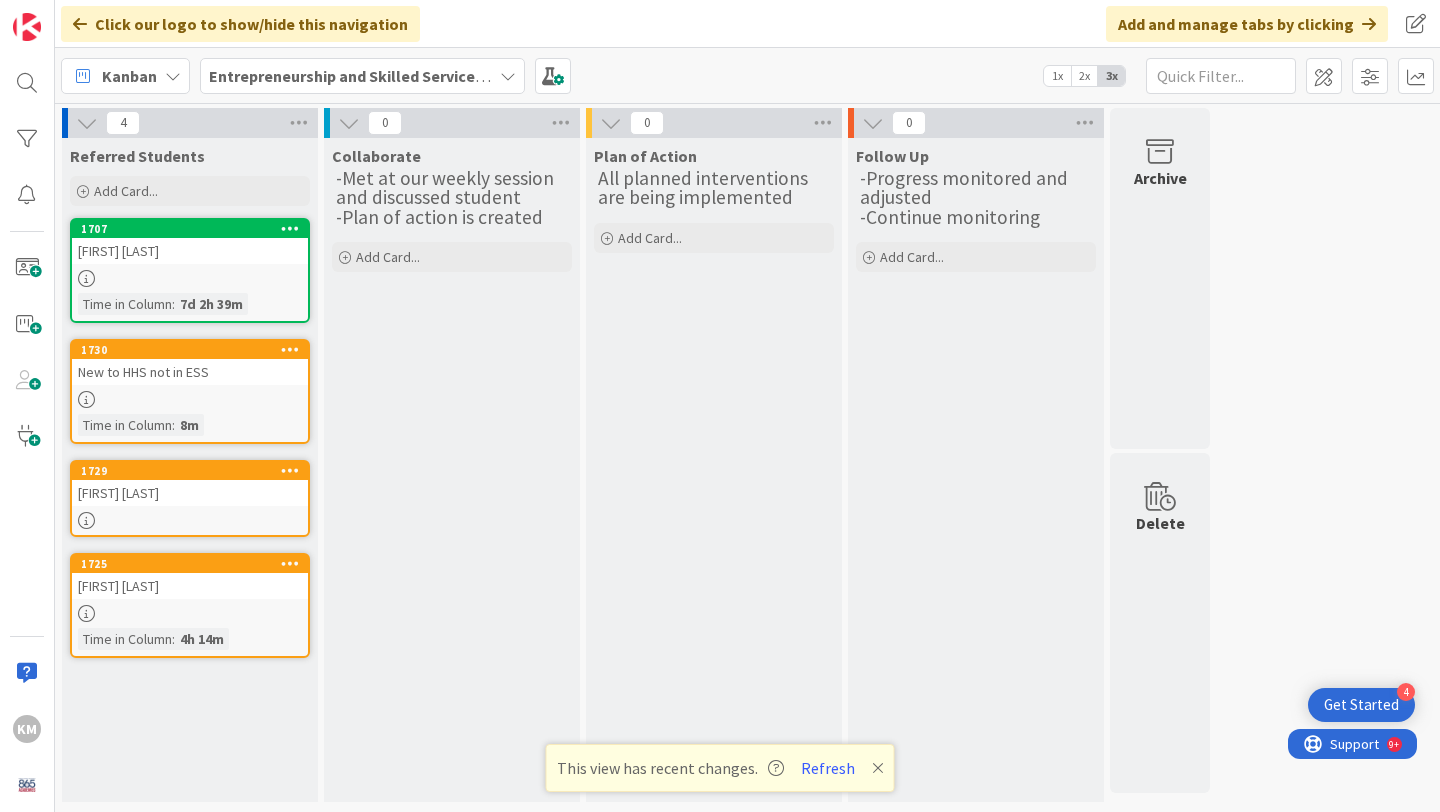 scroll, scrollTop: 0, scrollLeft: 0, axis: both 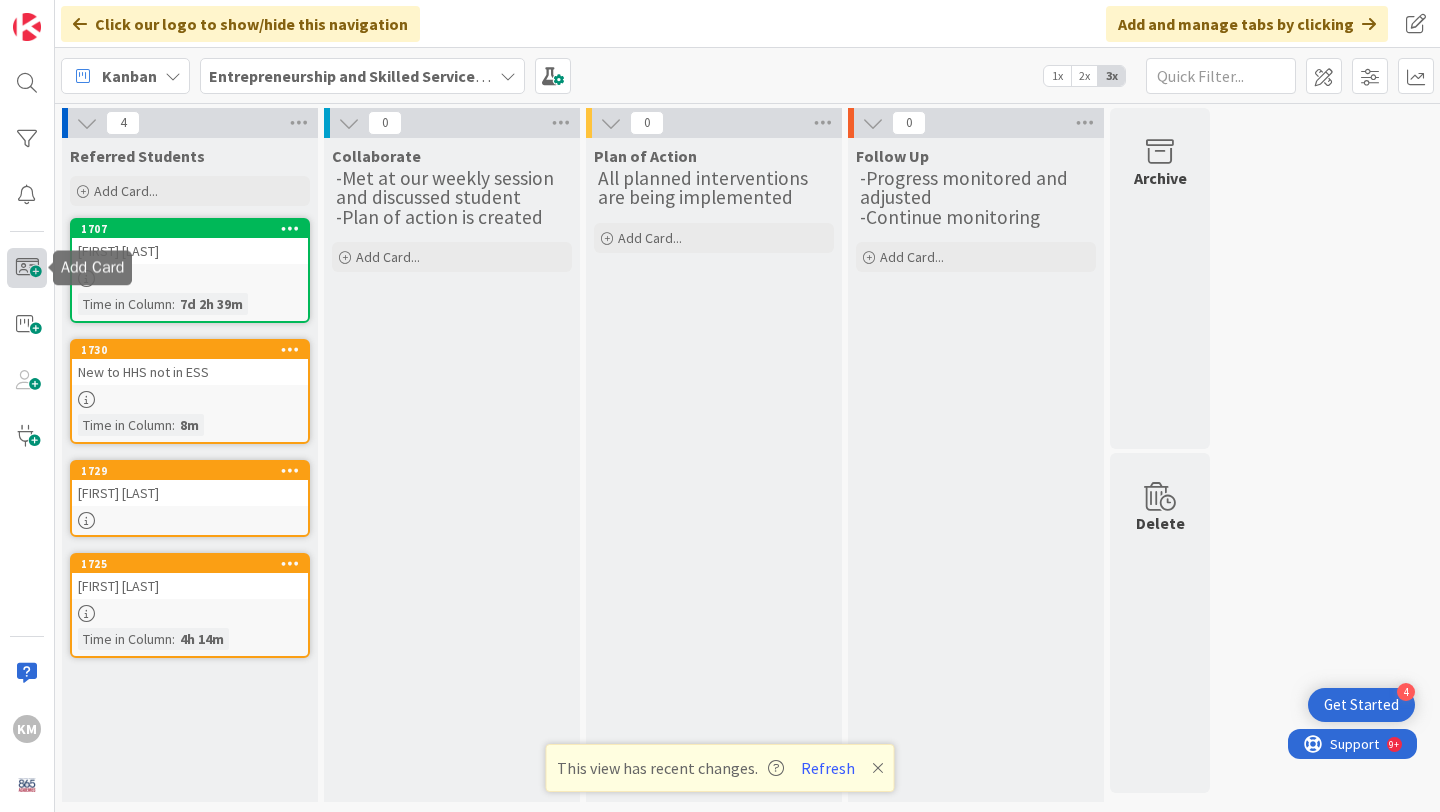 click at bounding box center (27, 268) 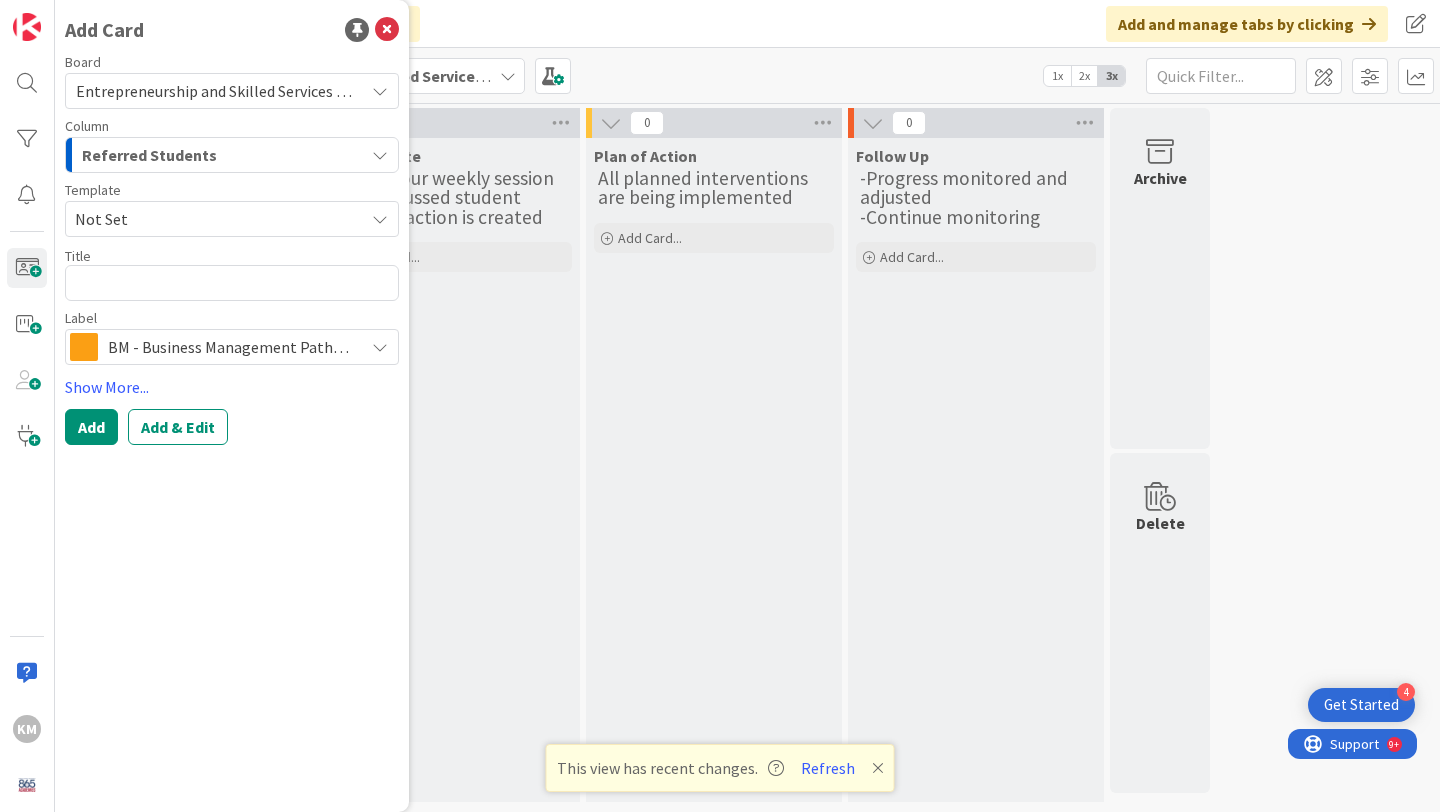 type on "x" 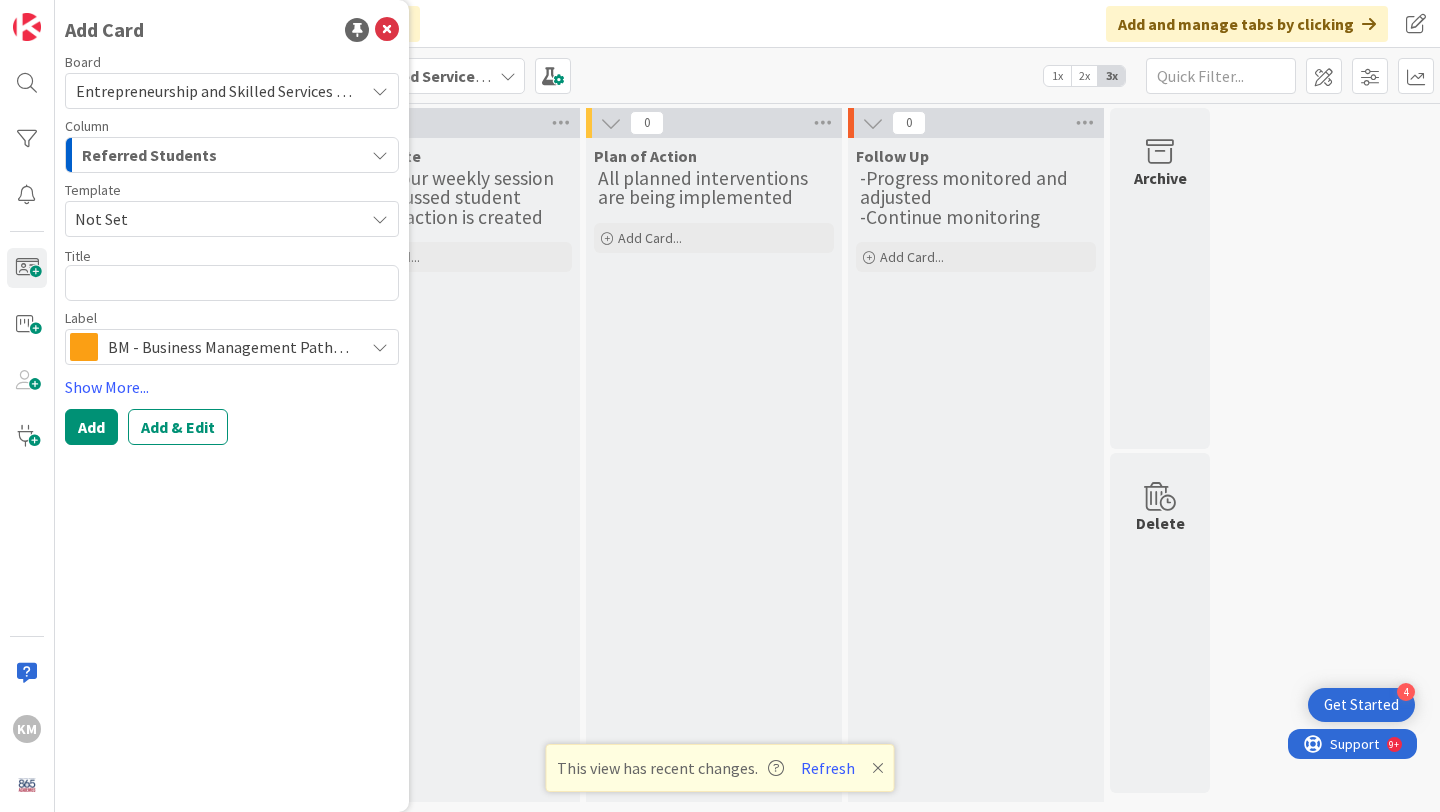 type on "C" 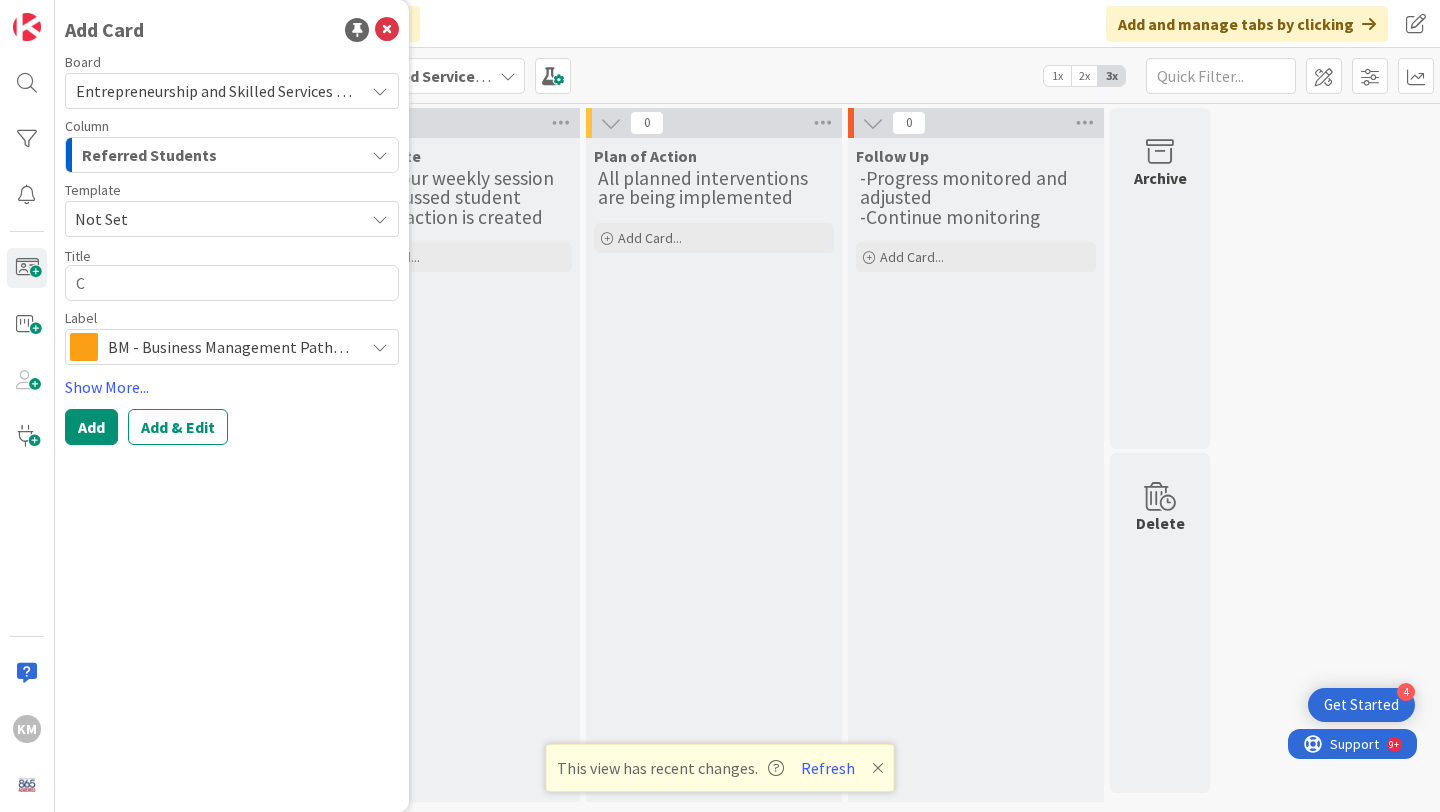 type on "x" 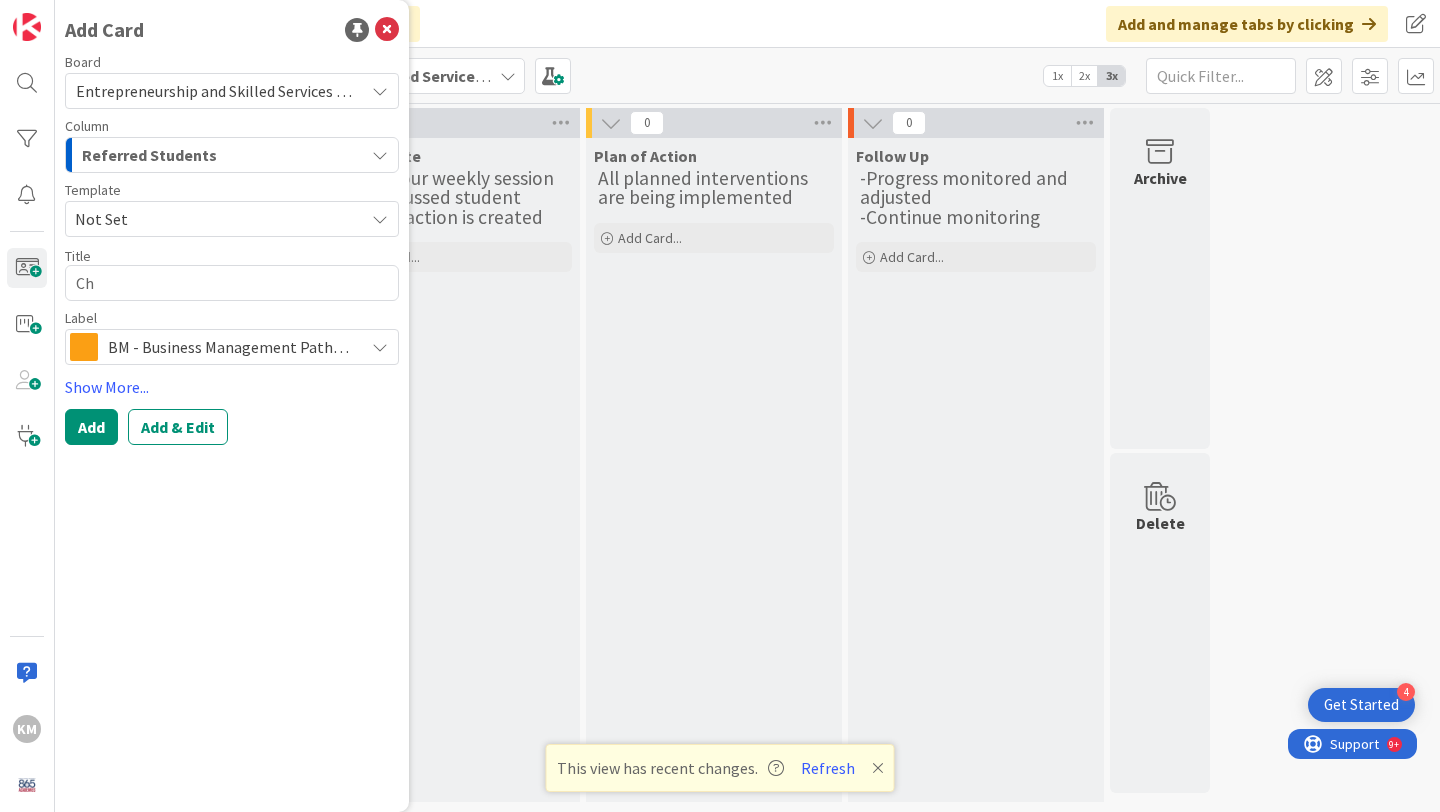 type on "x" 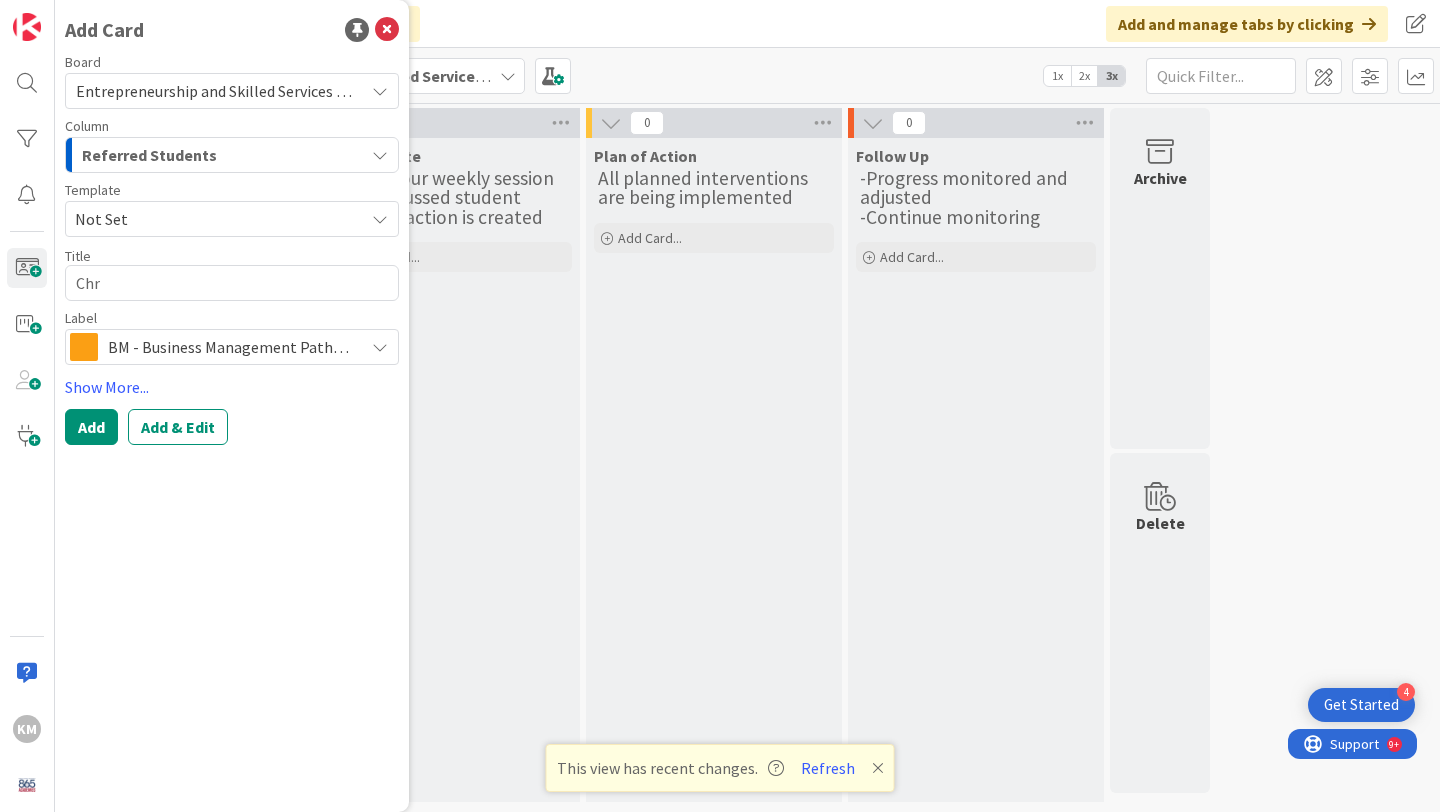 type on "x" 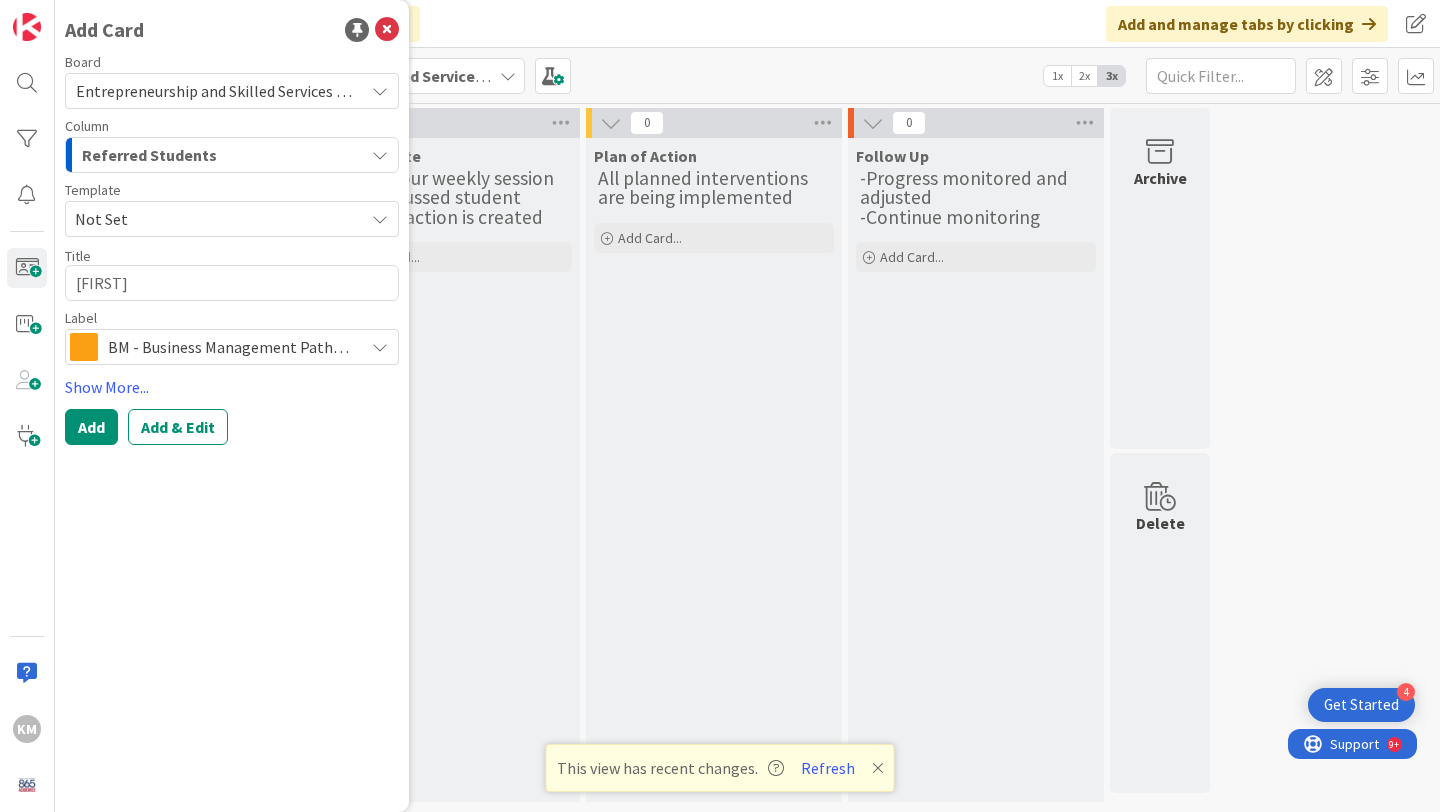 type on "x" 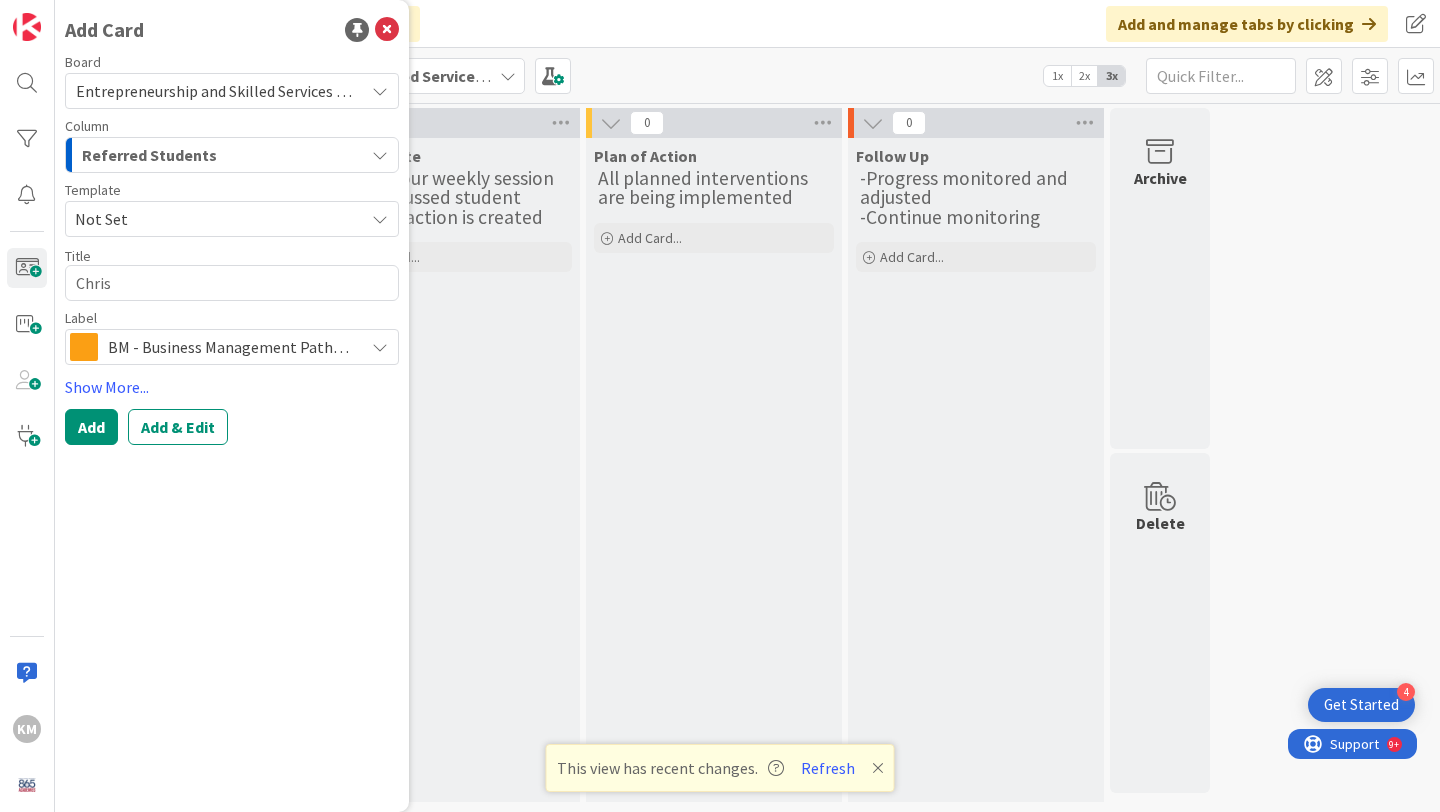 type on "x" 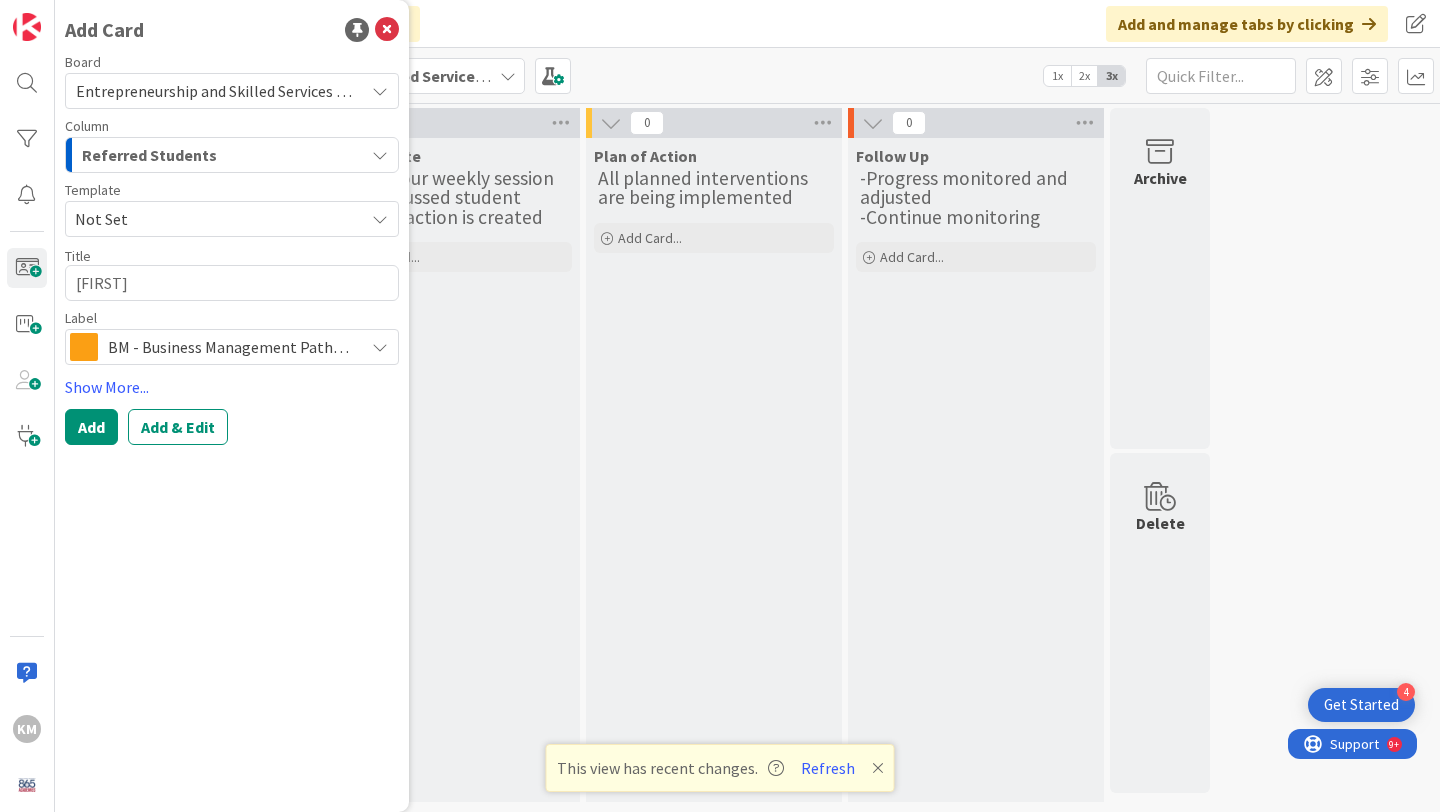 type on "x" 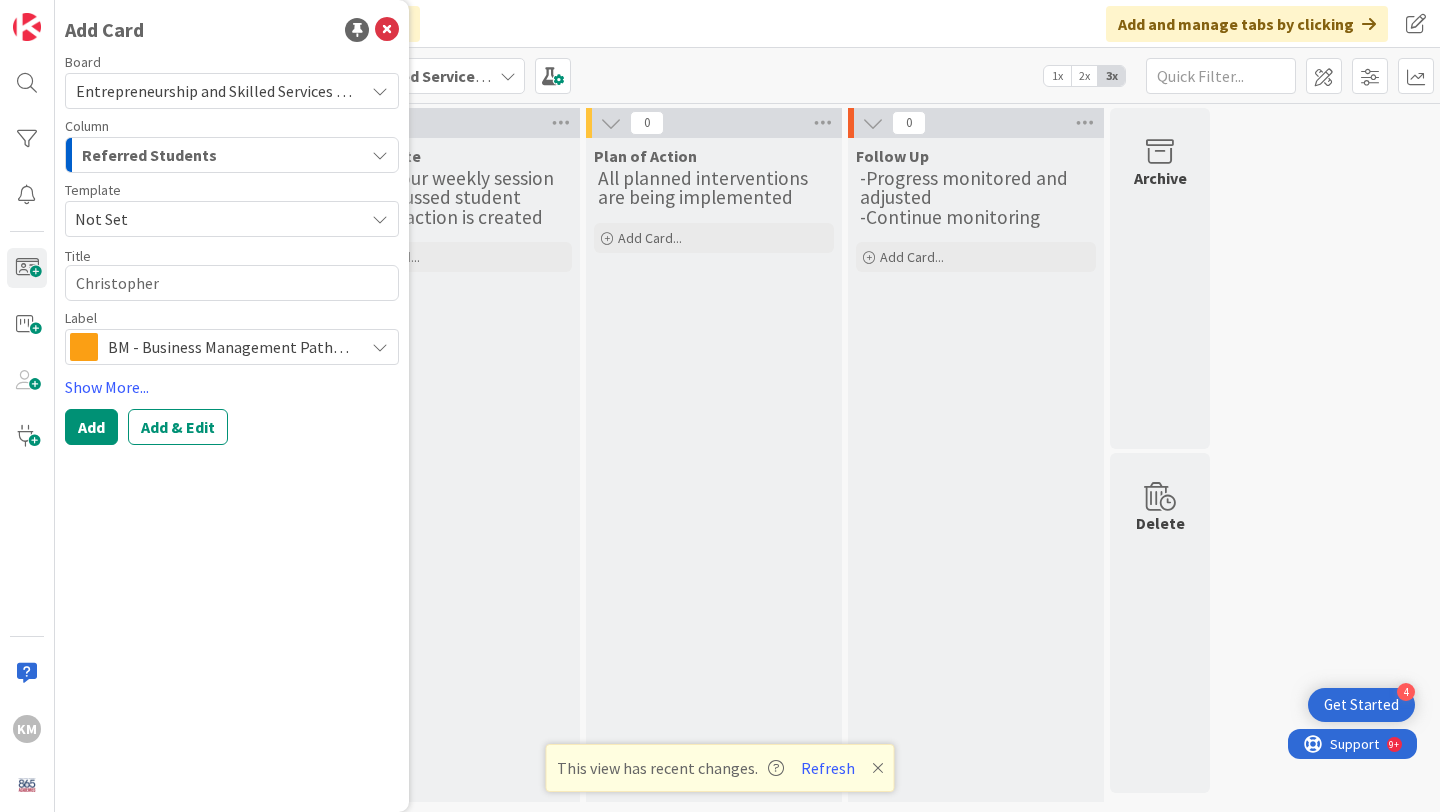 type on "x" 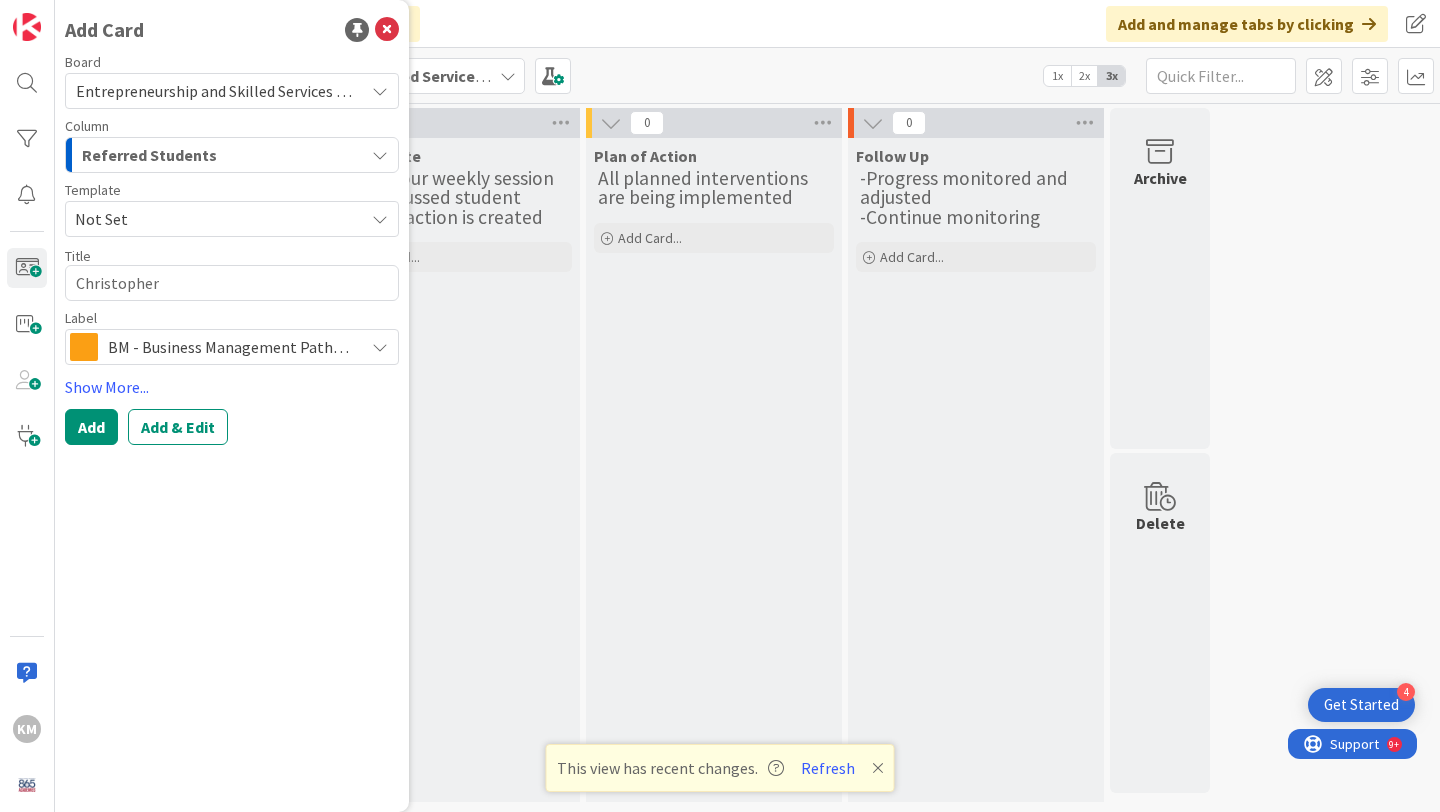 type on "x" 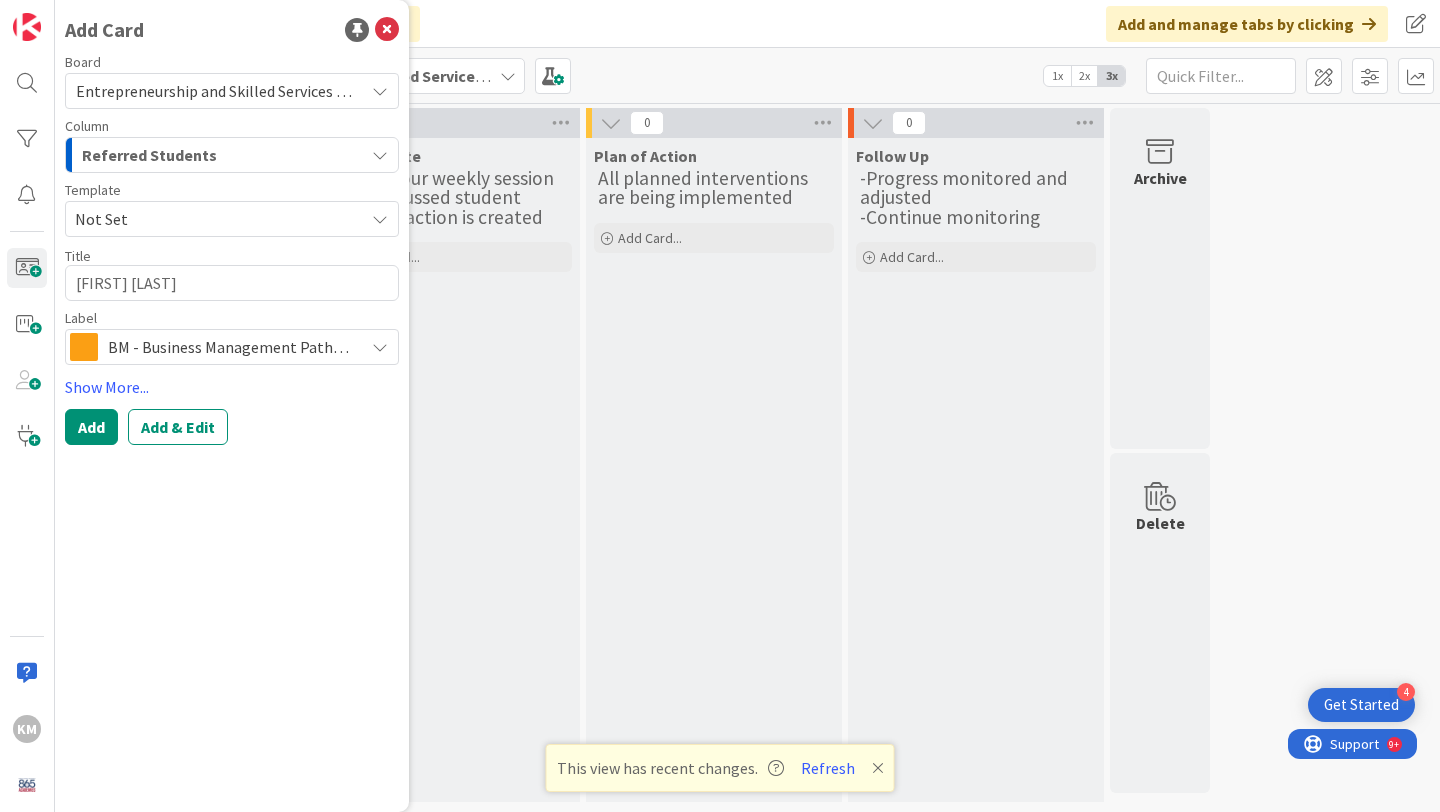 type on "[FIRST] [LAST]" 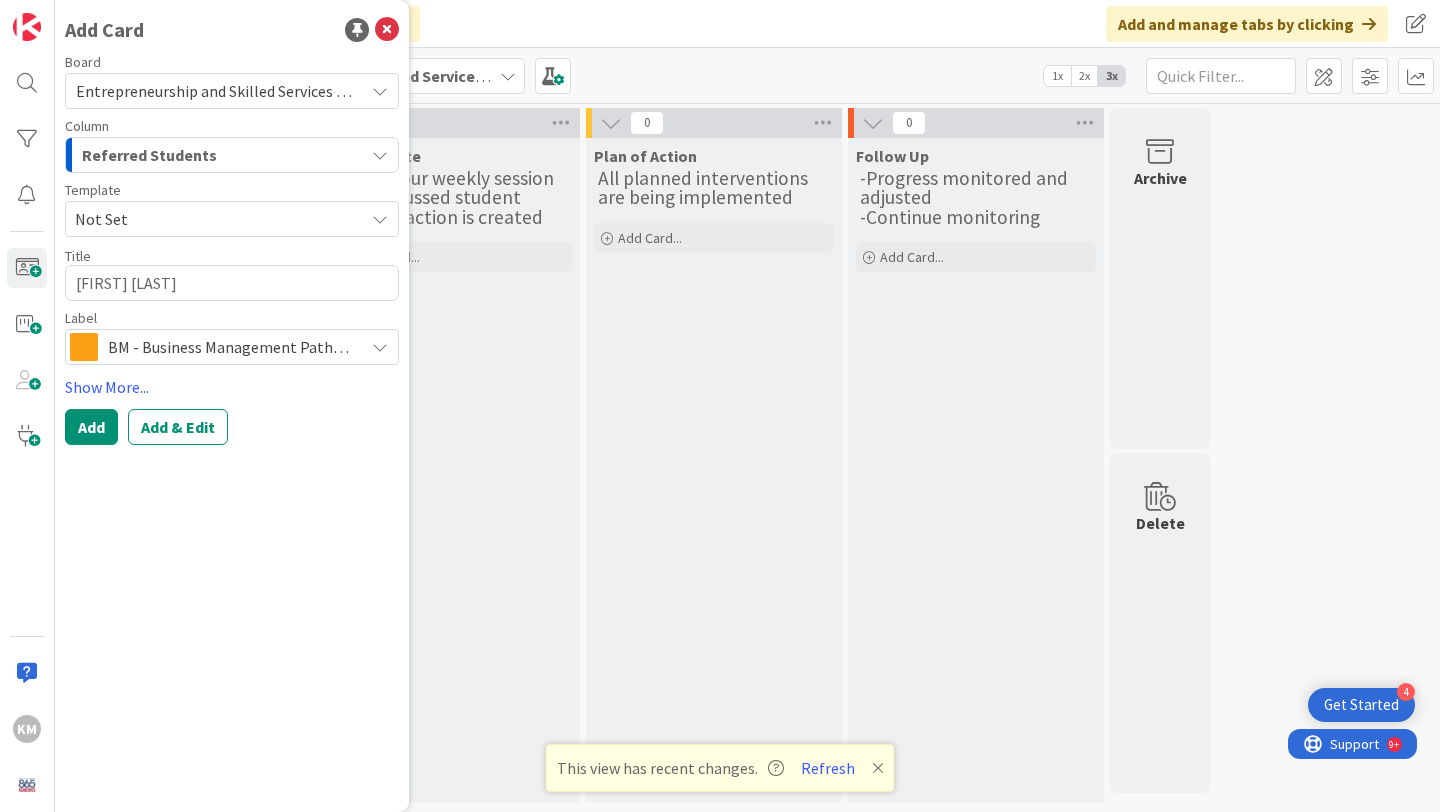type on "x" 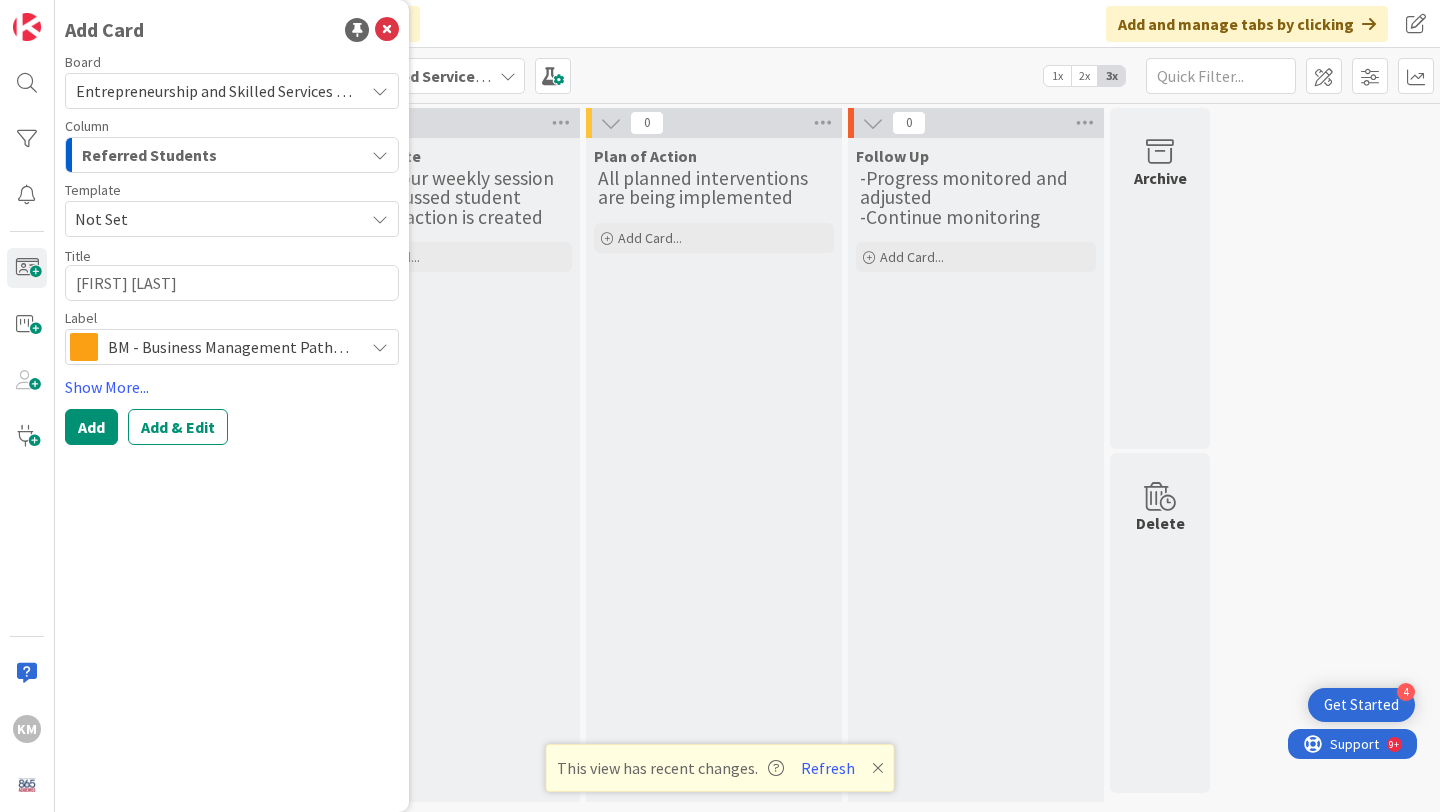 type on "[FIRST] [LAST]-" 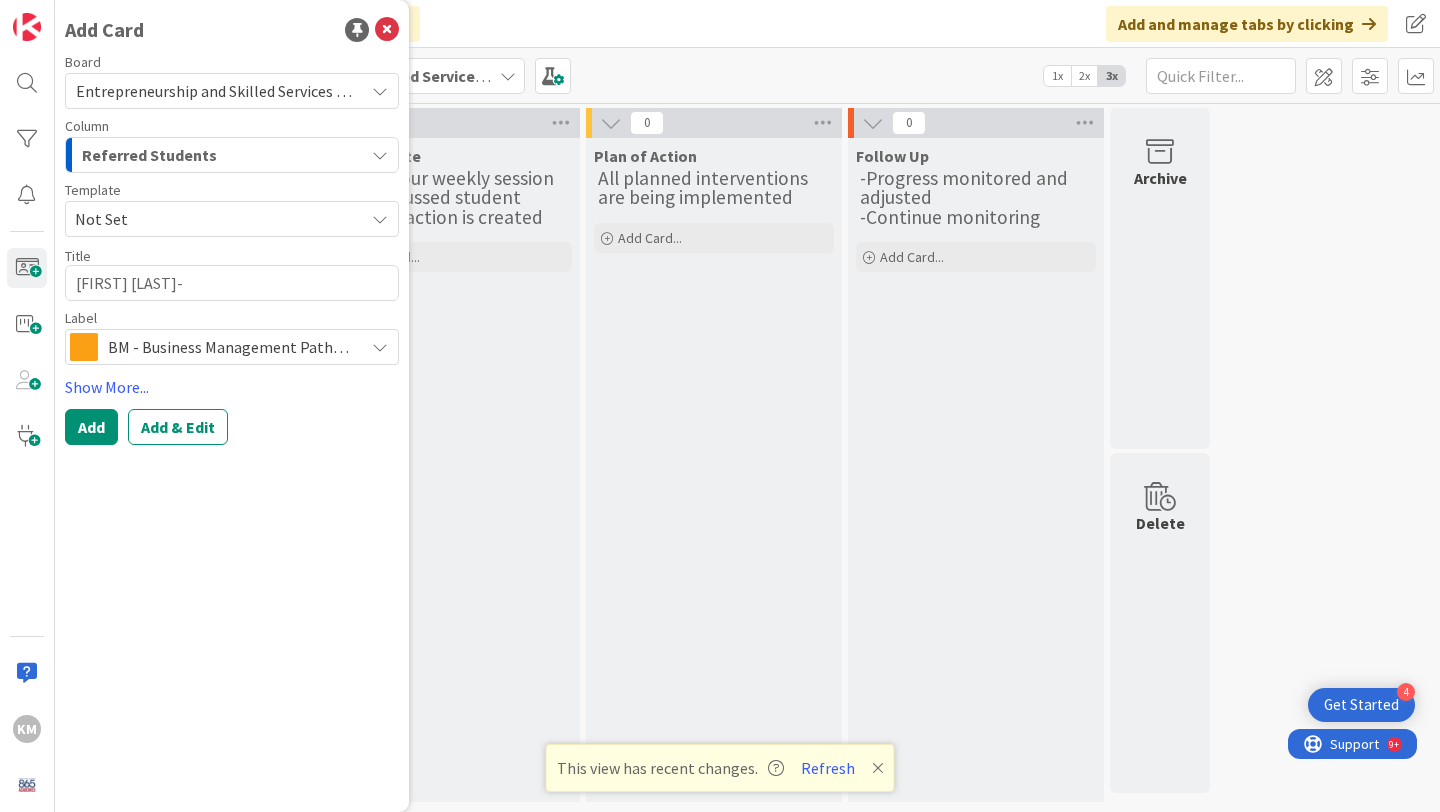 type on "x" 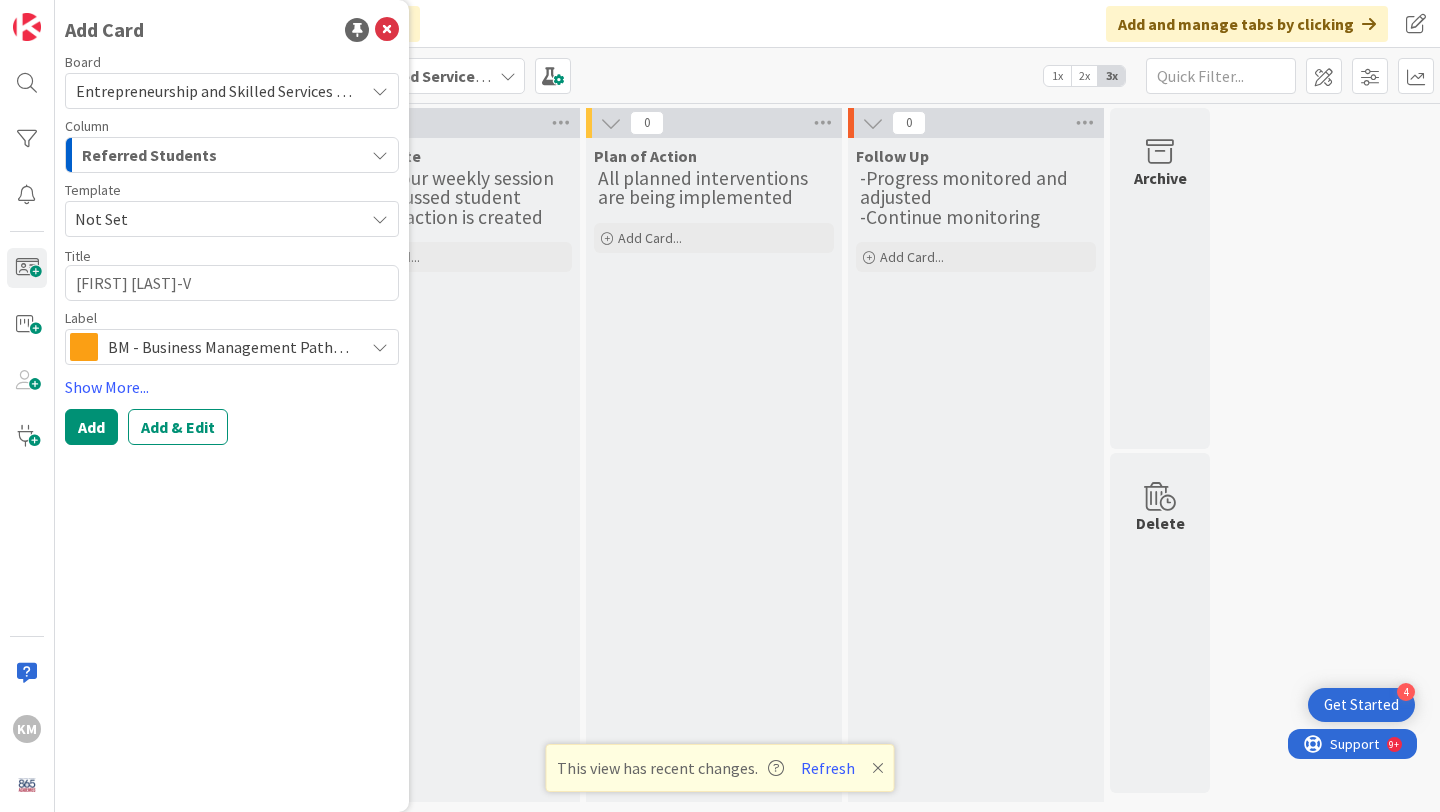 type on "[FIRST] [LAST]-Va" 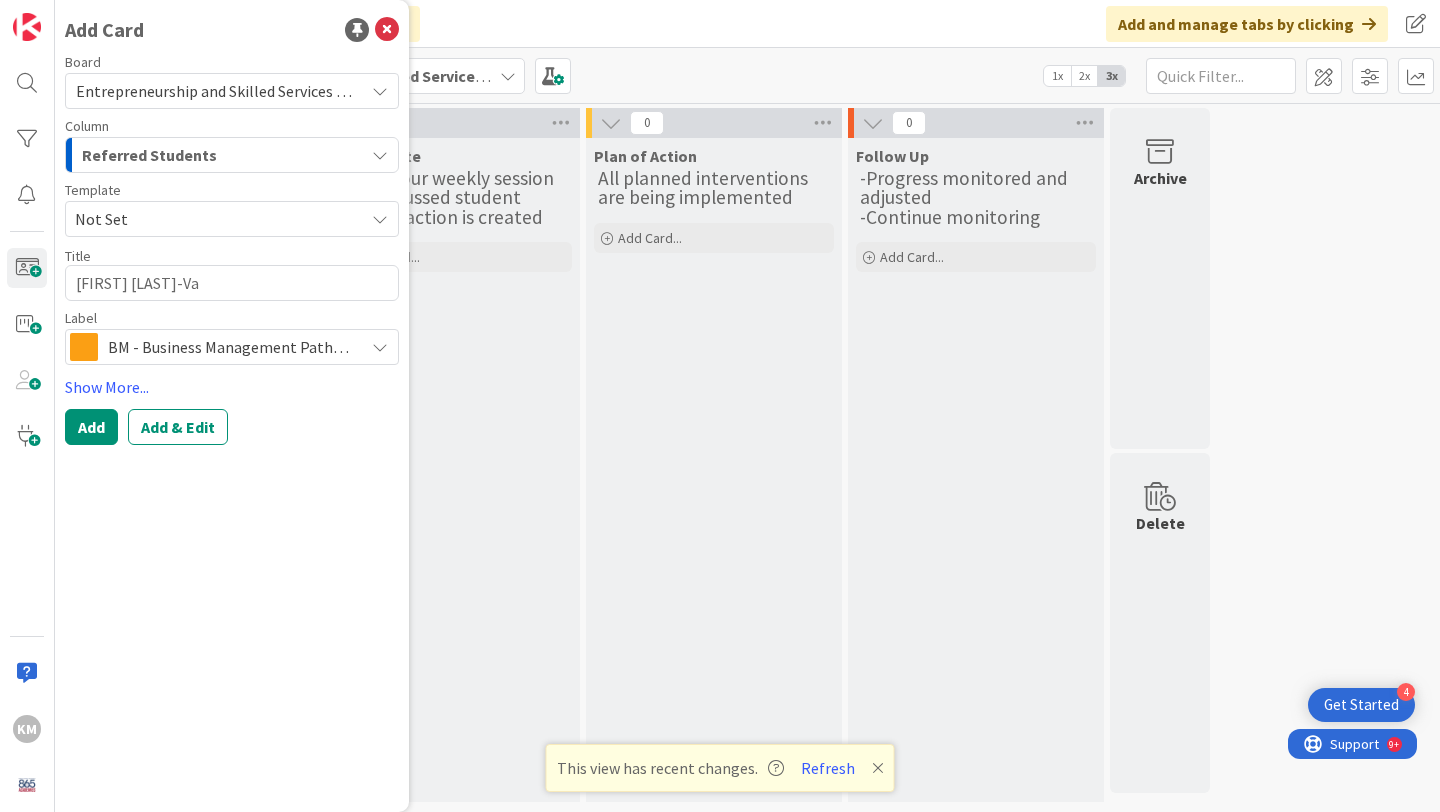 type on "x" 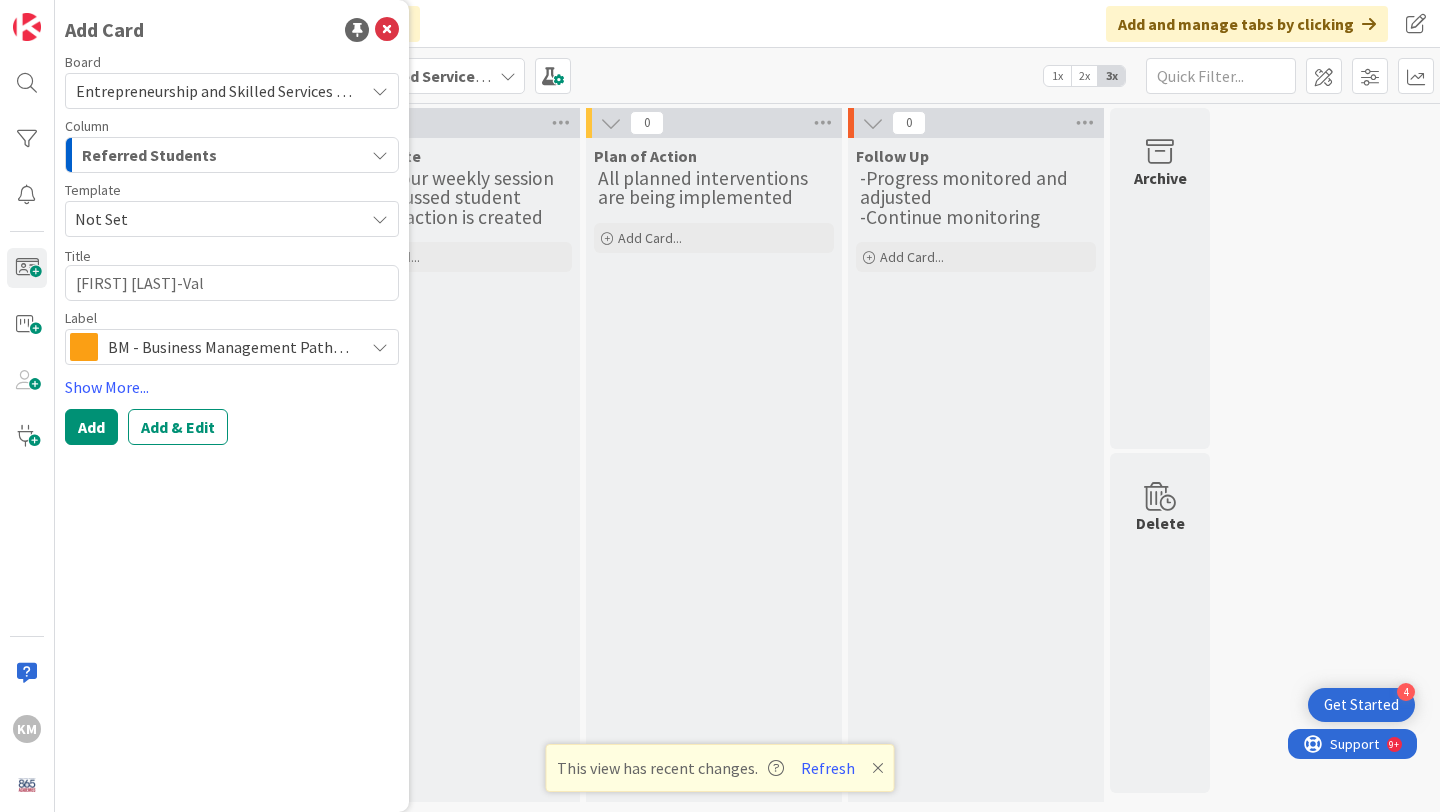 type on "x" 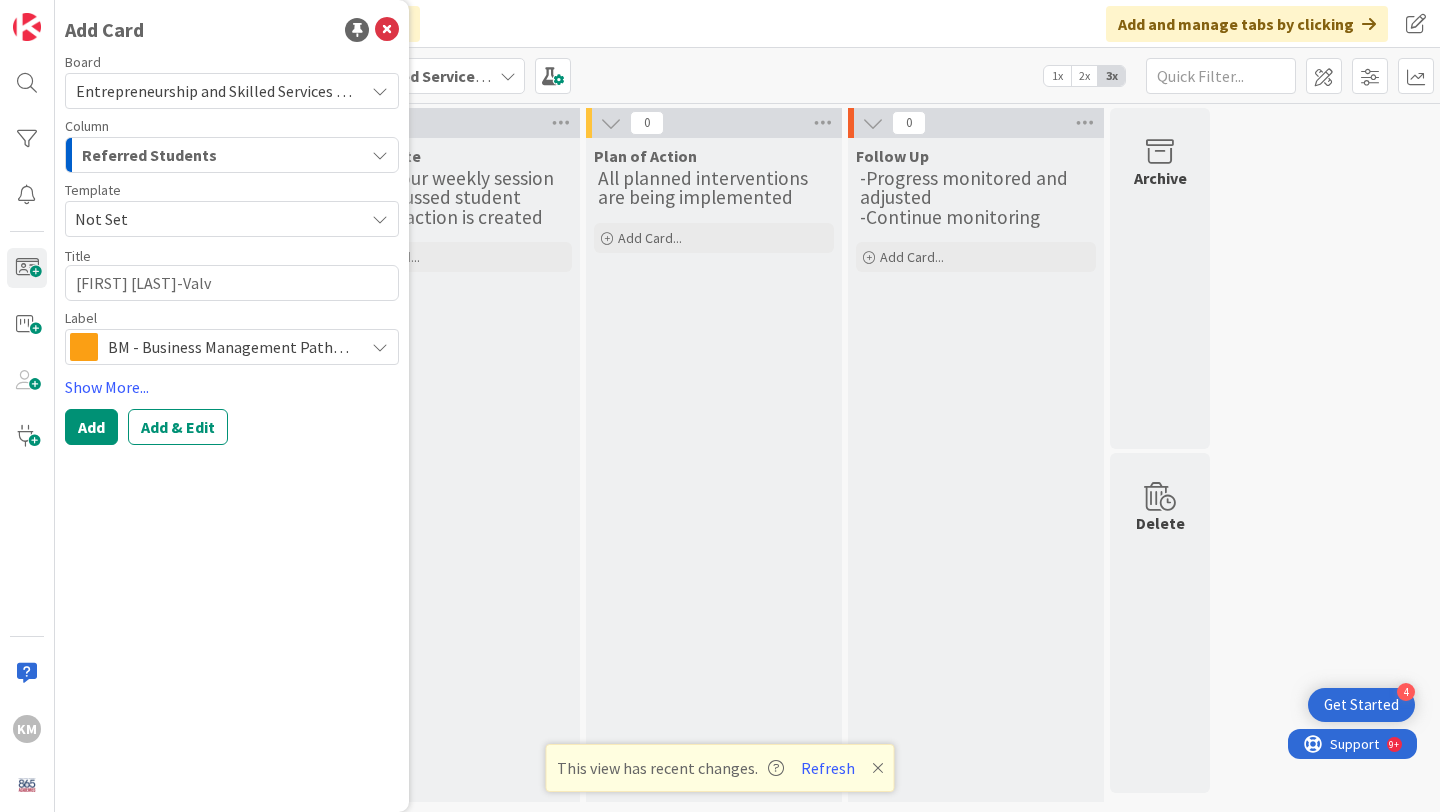 type on "x" 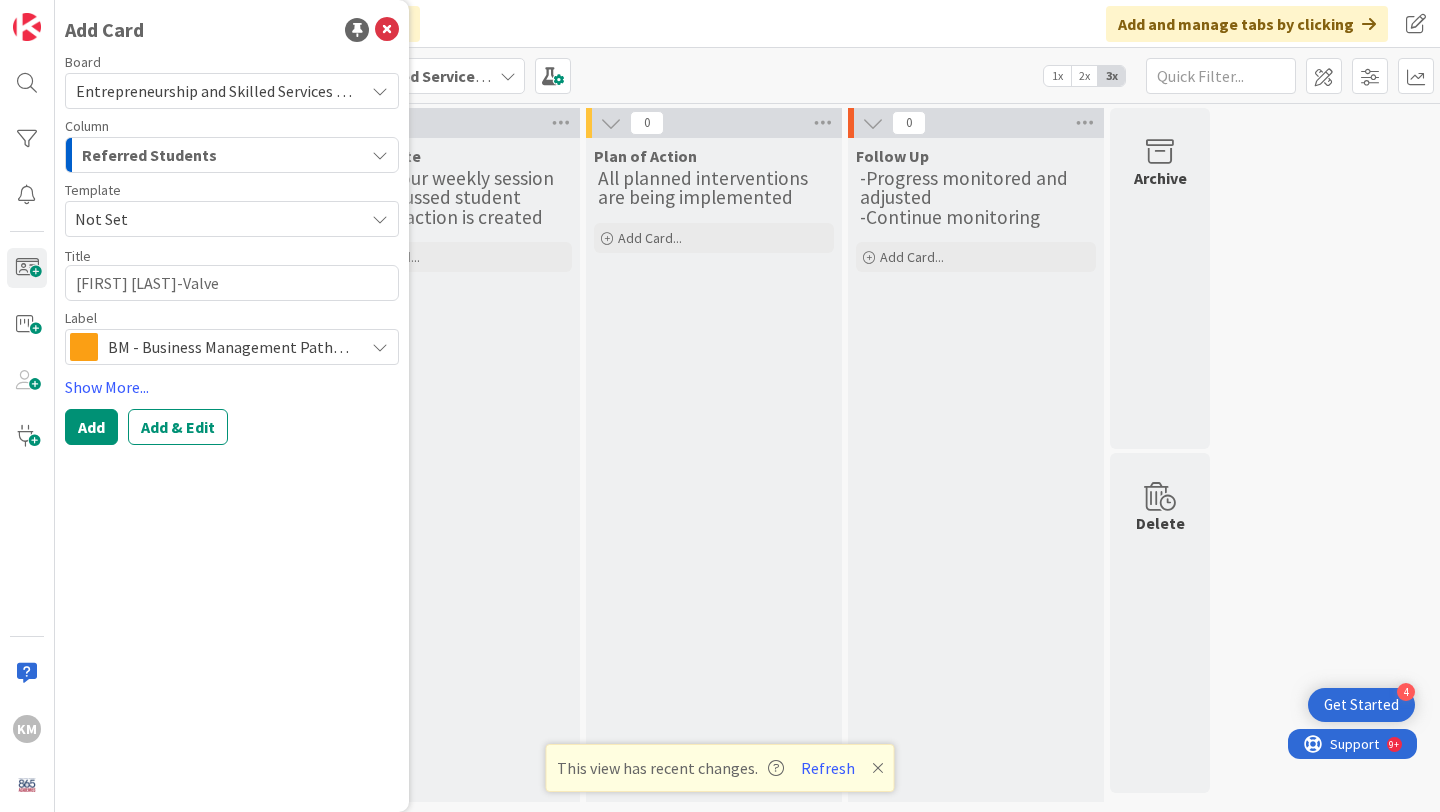 type on "x" 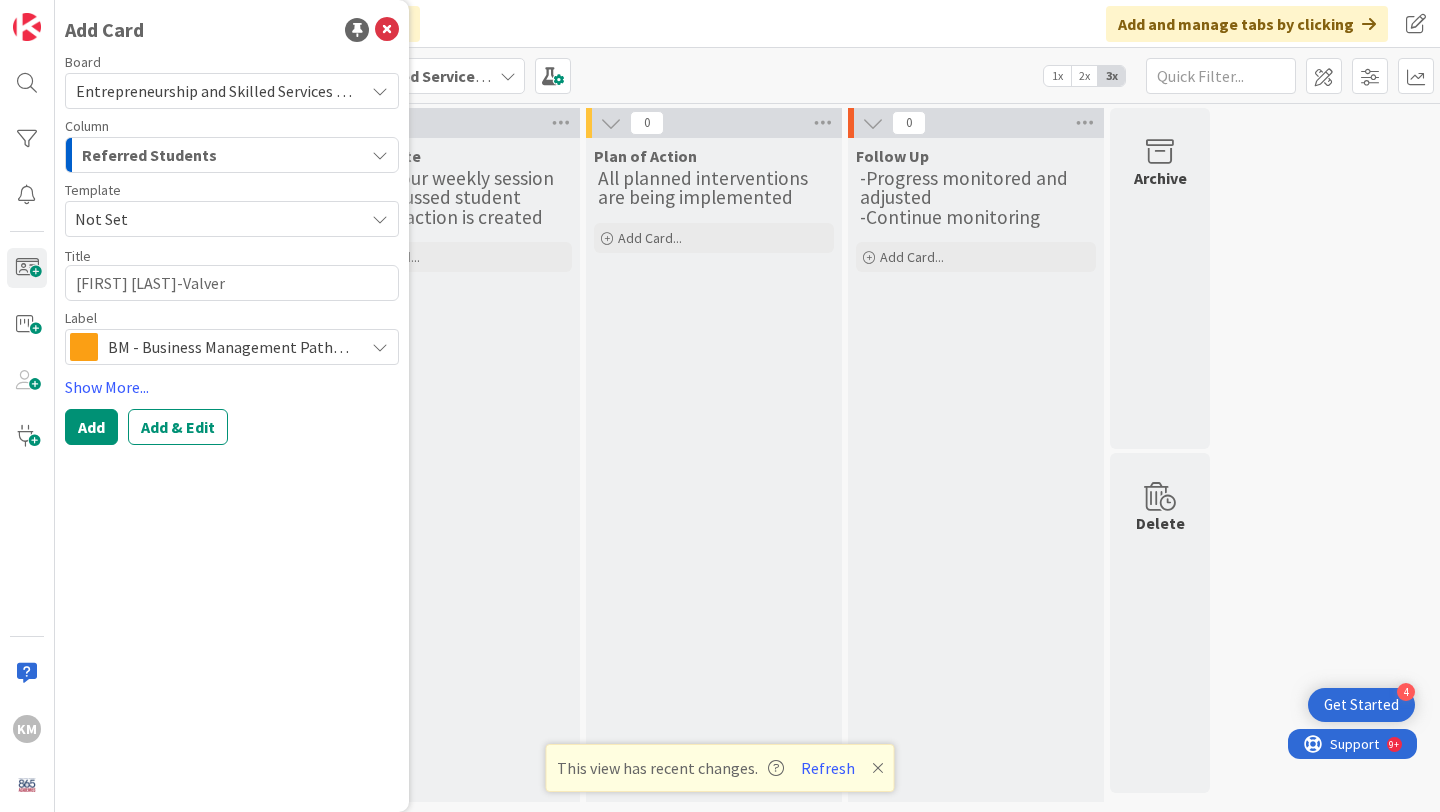 type on "x" 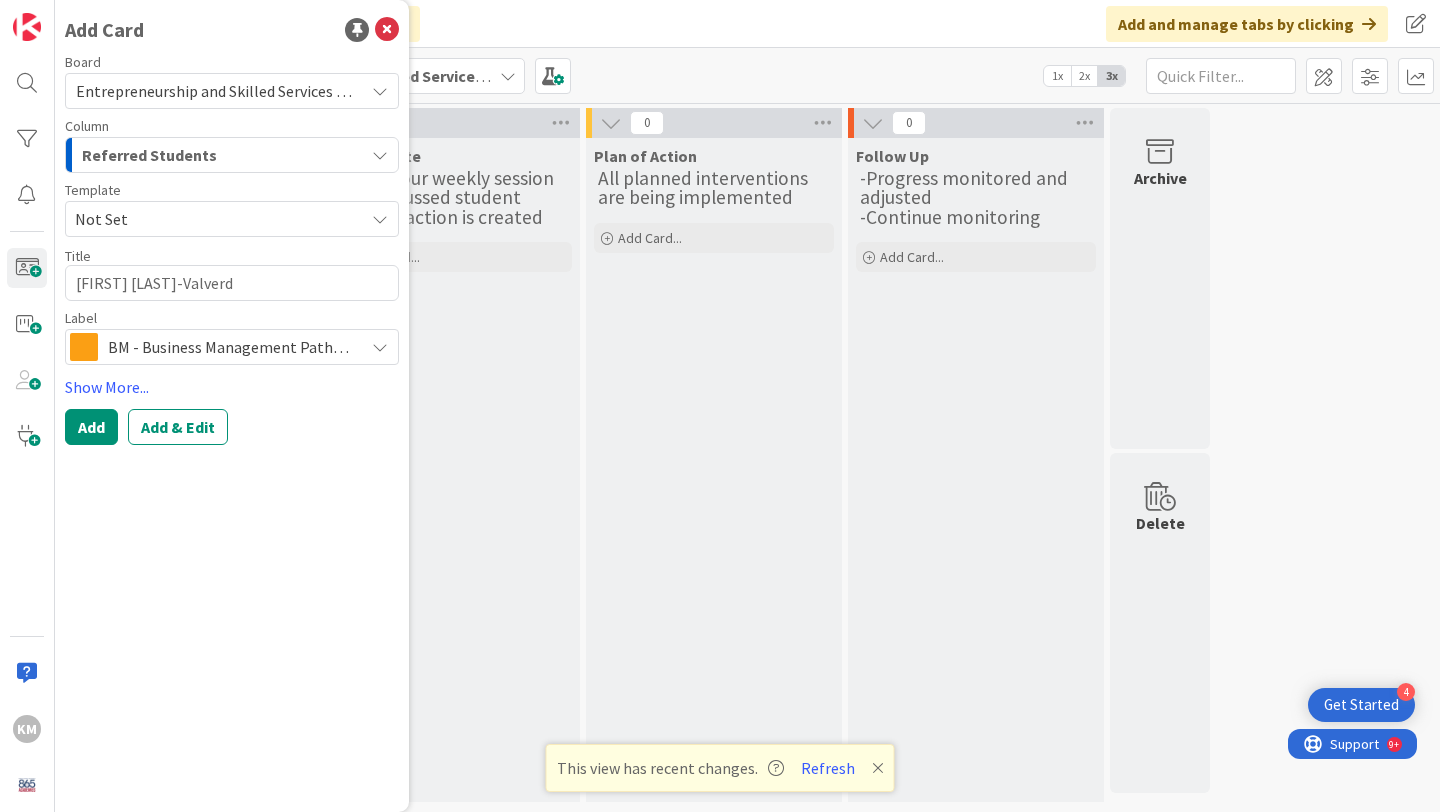 type on "x" 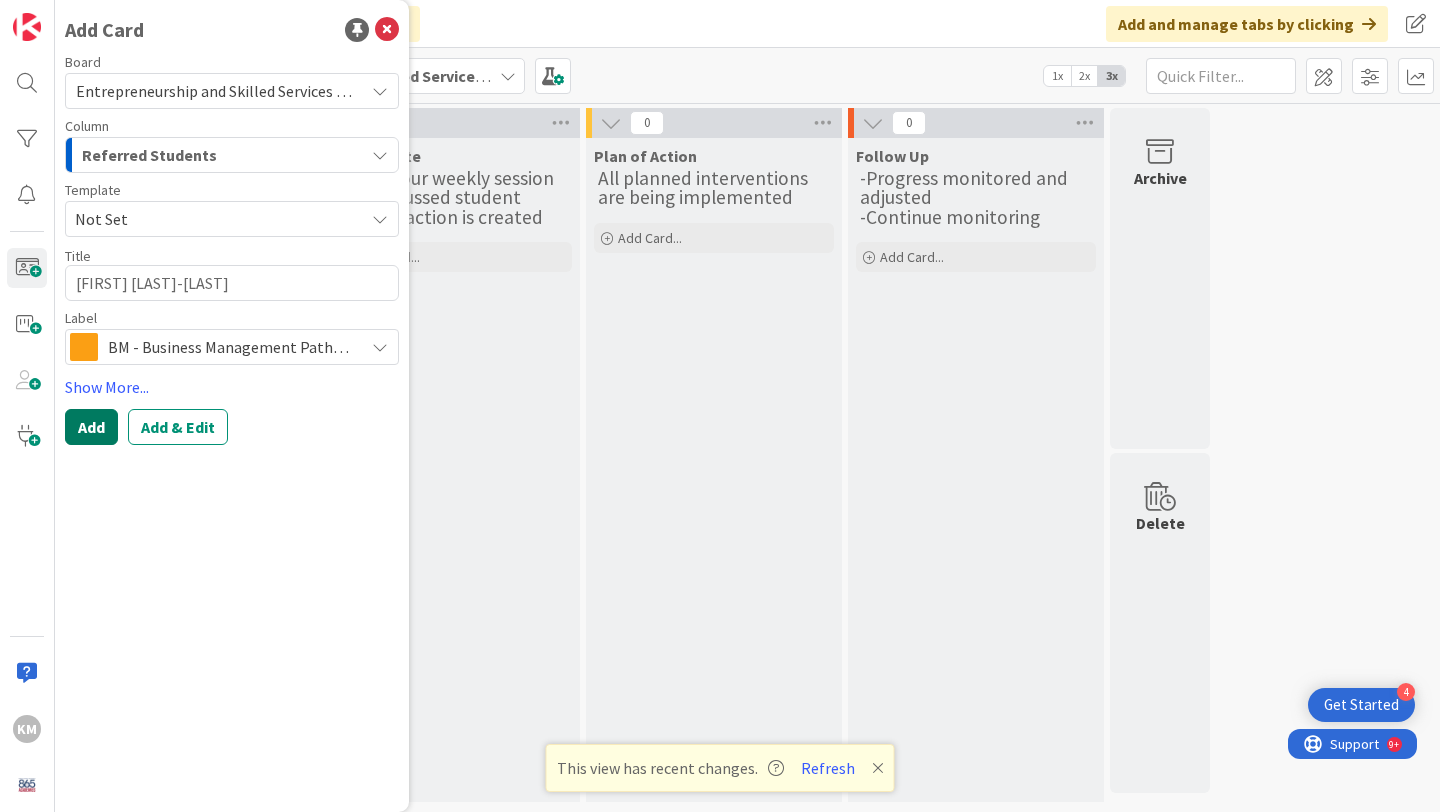 type on "[FIRST] [LAST]-[LAST]" 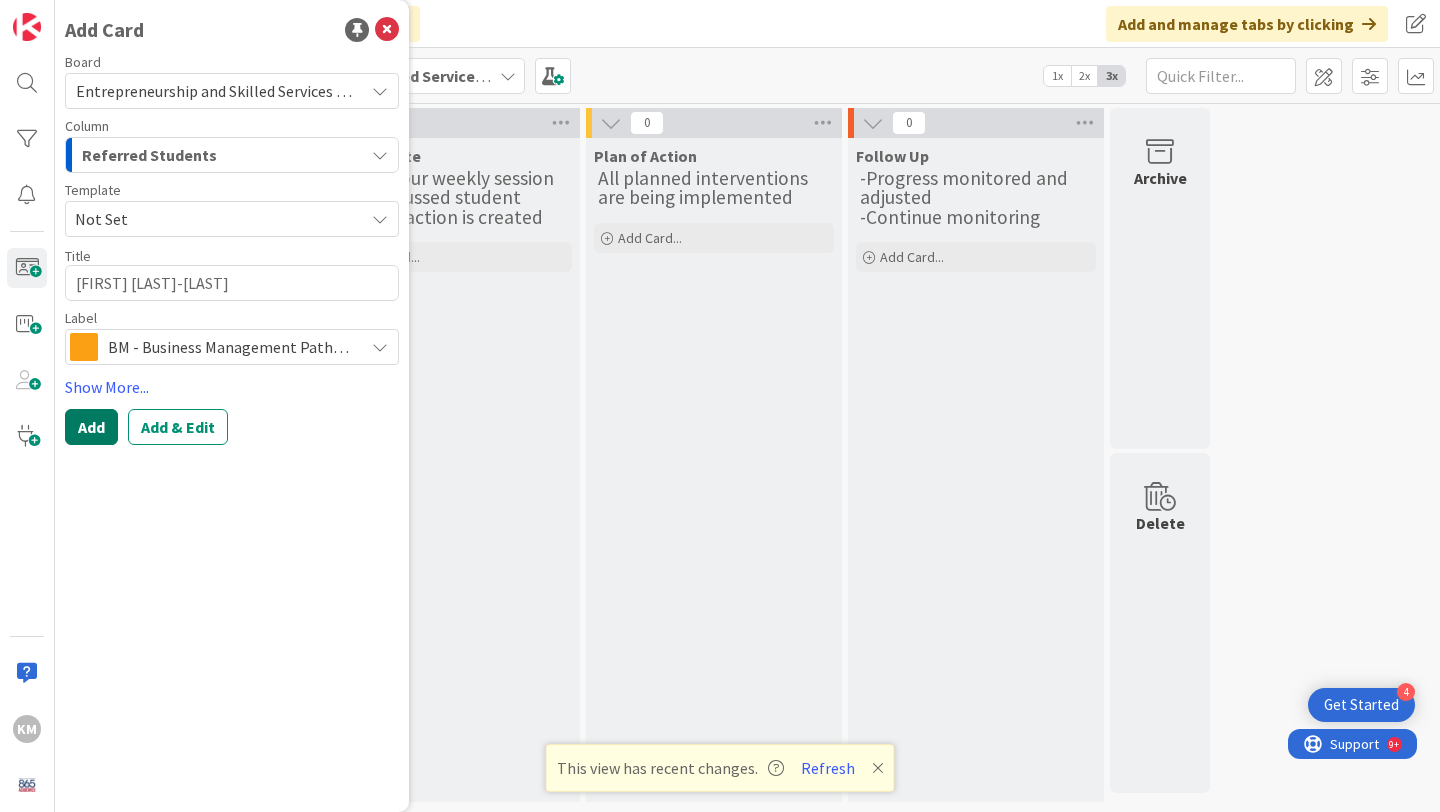 click on "Add" at bounding box center [91, 427] 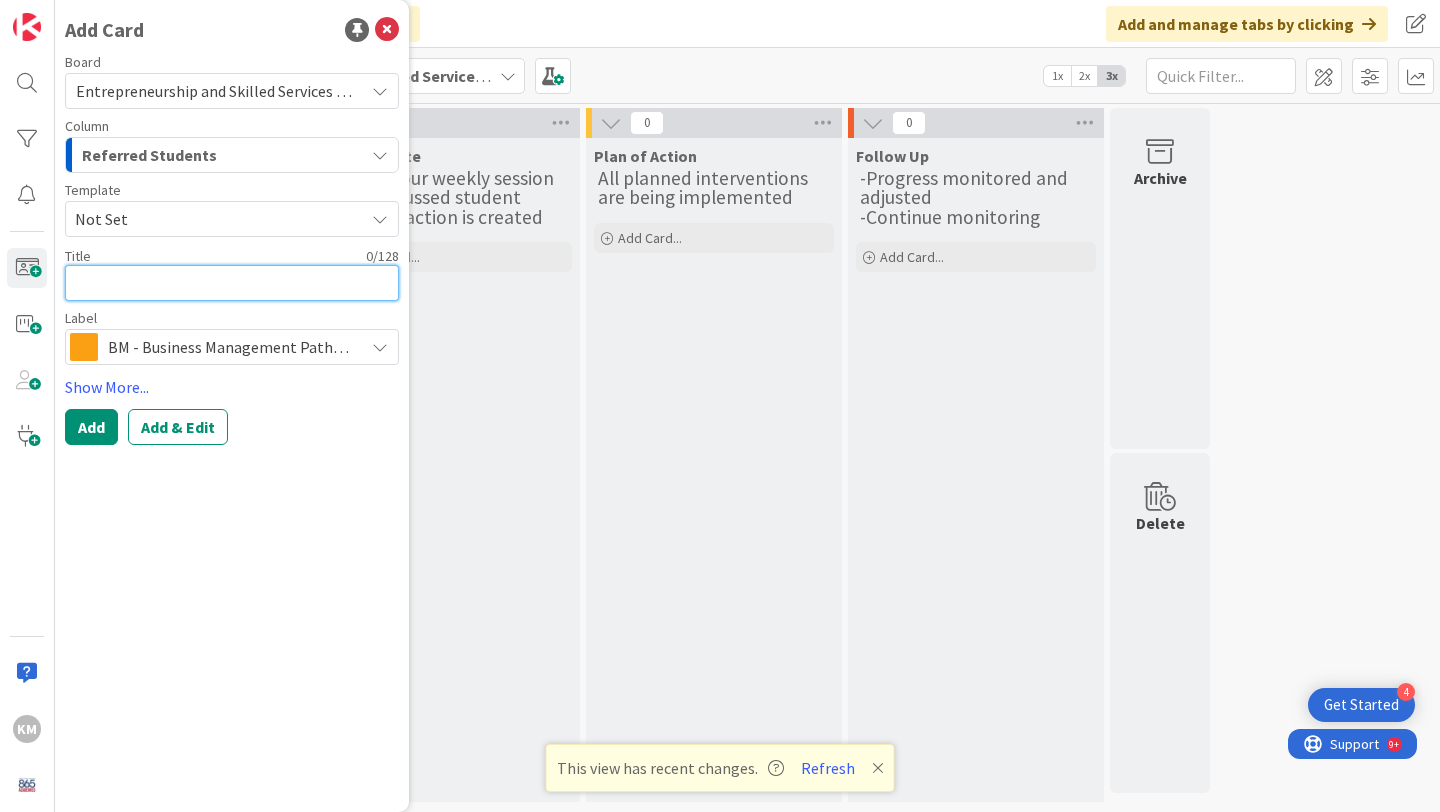 click at bounding box center [232, 283] 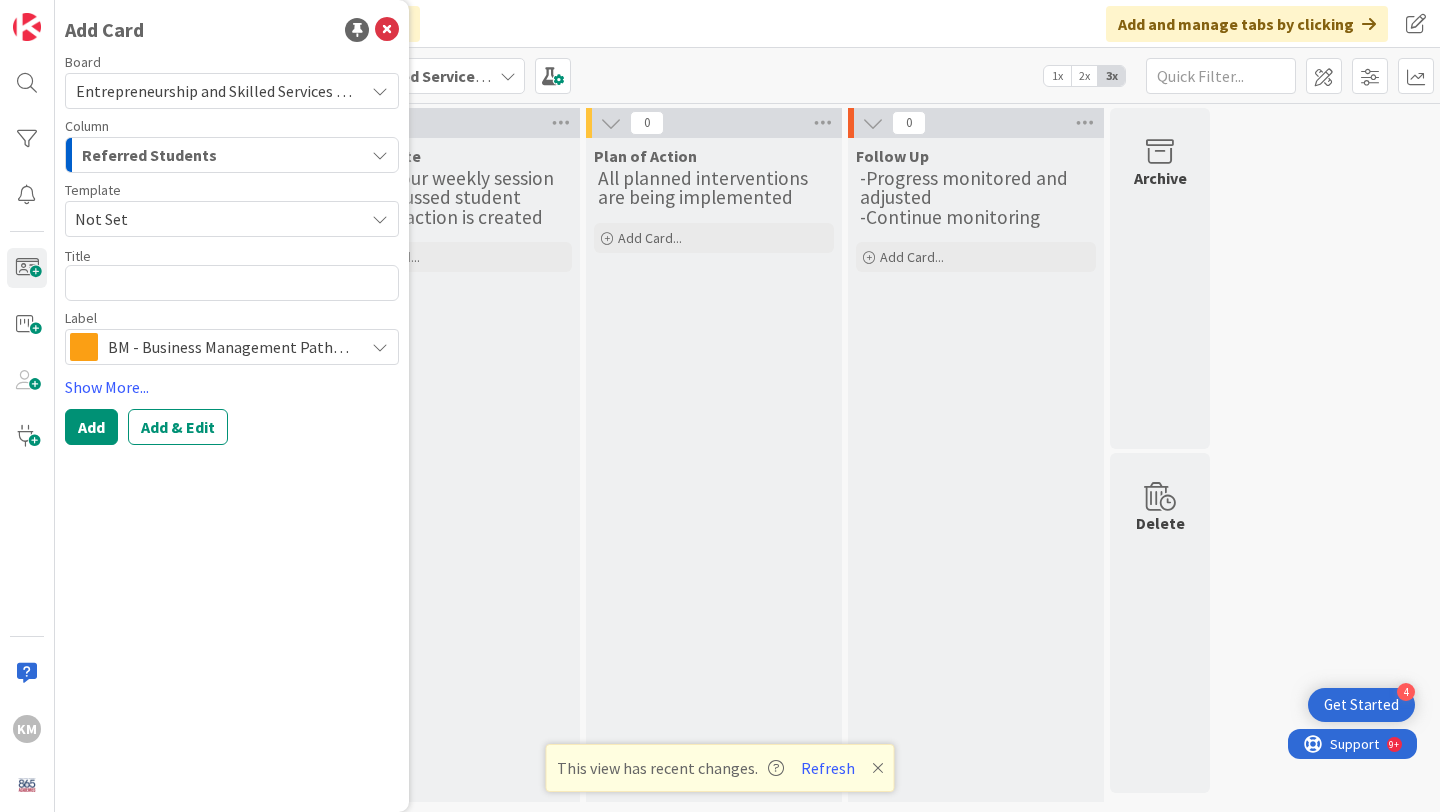 click on "Not Set" at bounding box center (212, 219) 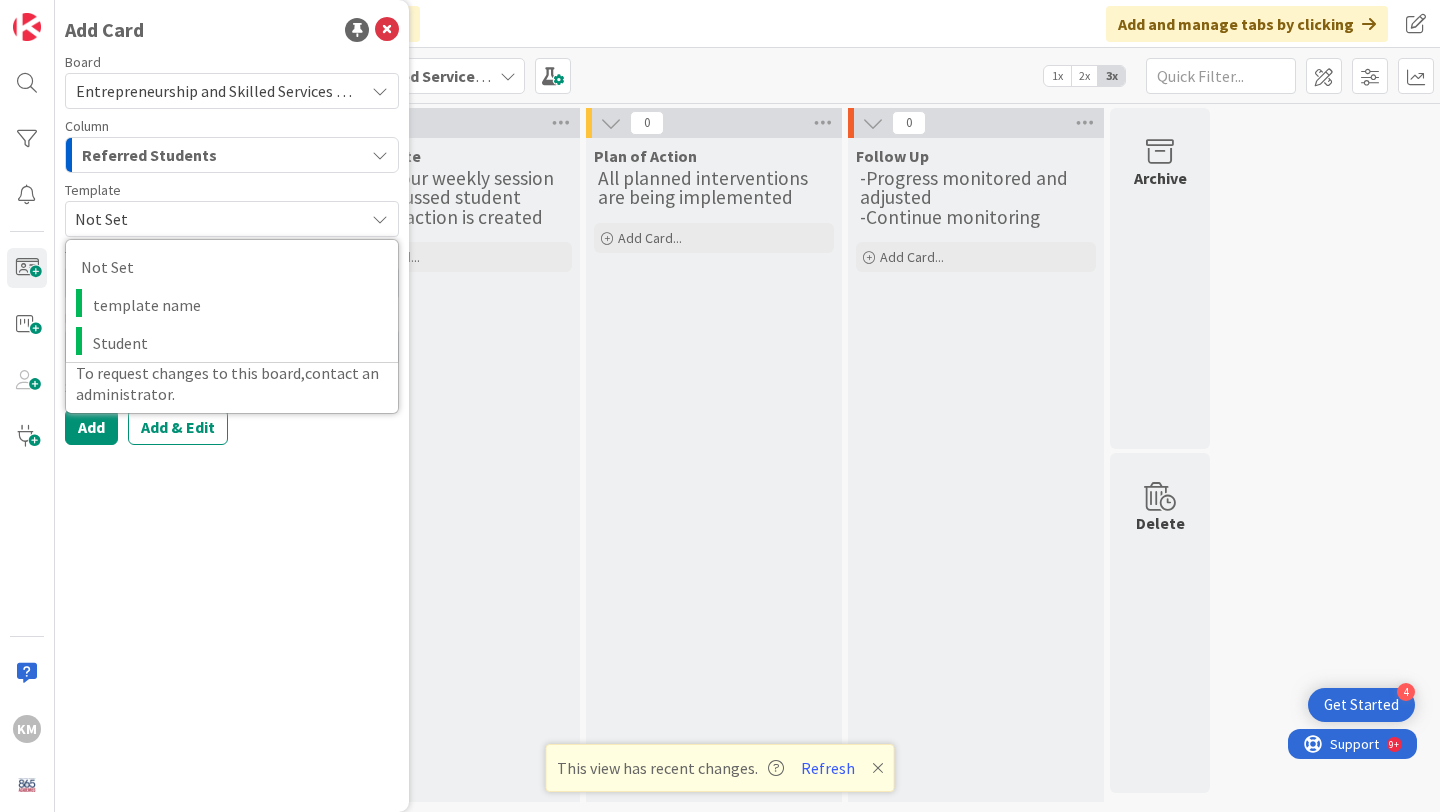 click on "Not Set" at bounding box center (212, 219) 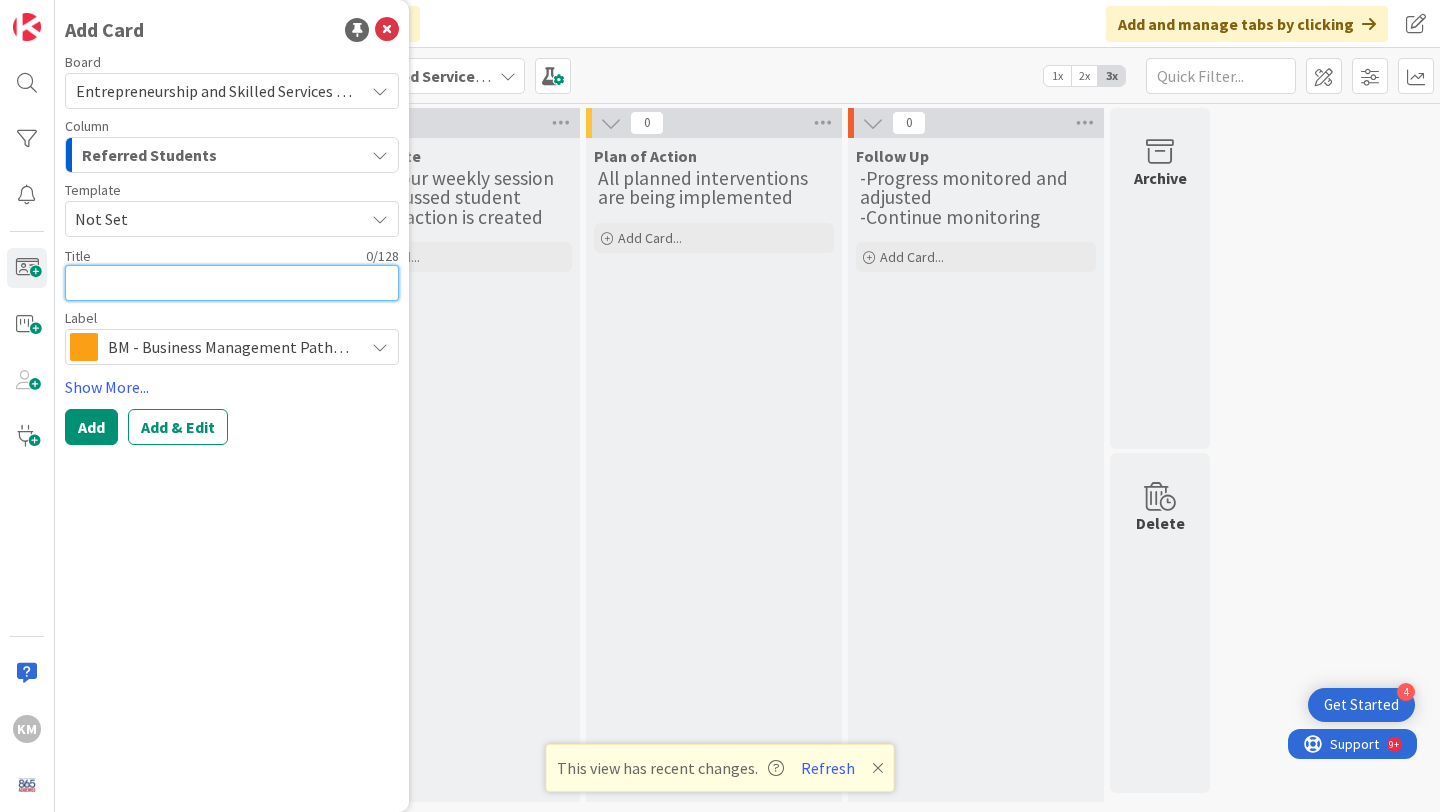 click at bounding box center [232, 283] 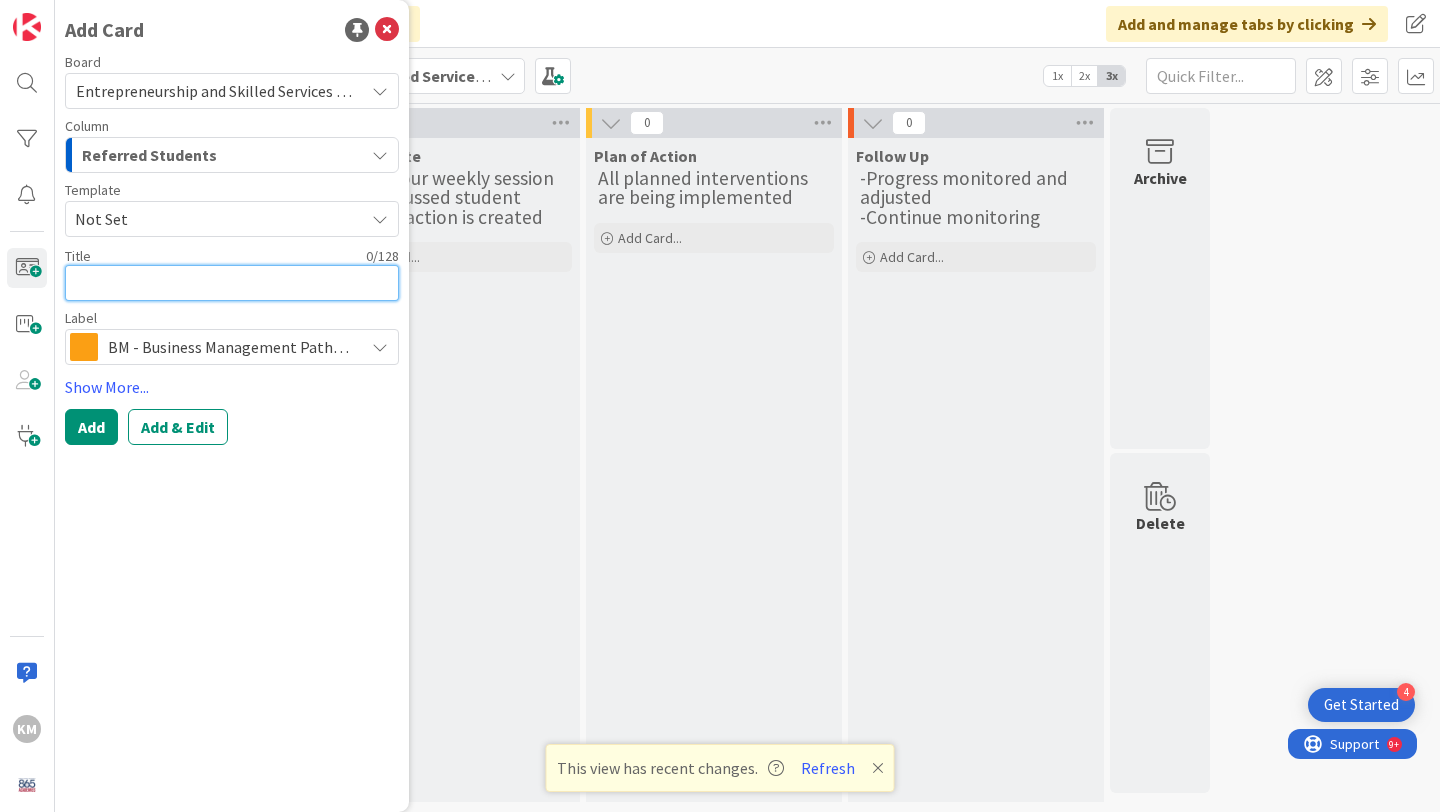type on "x" 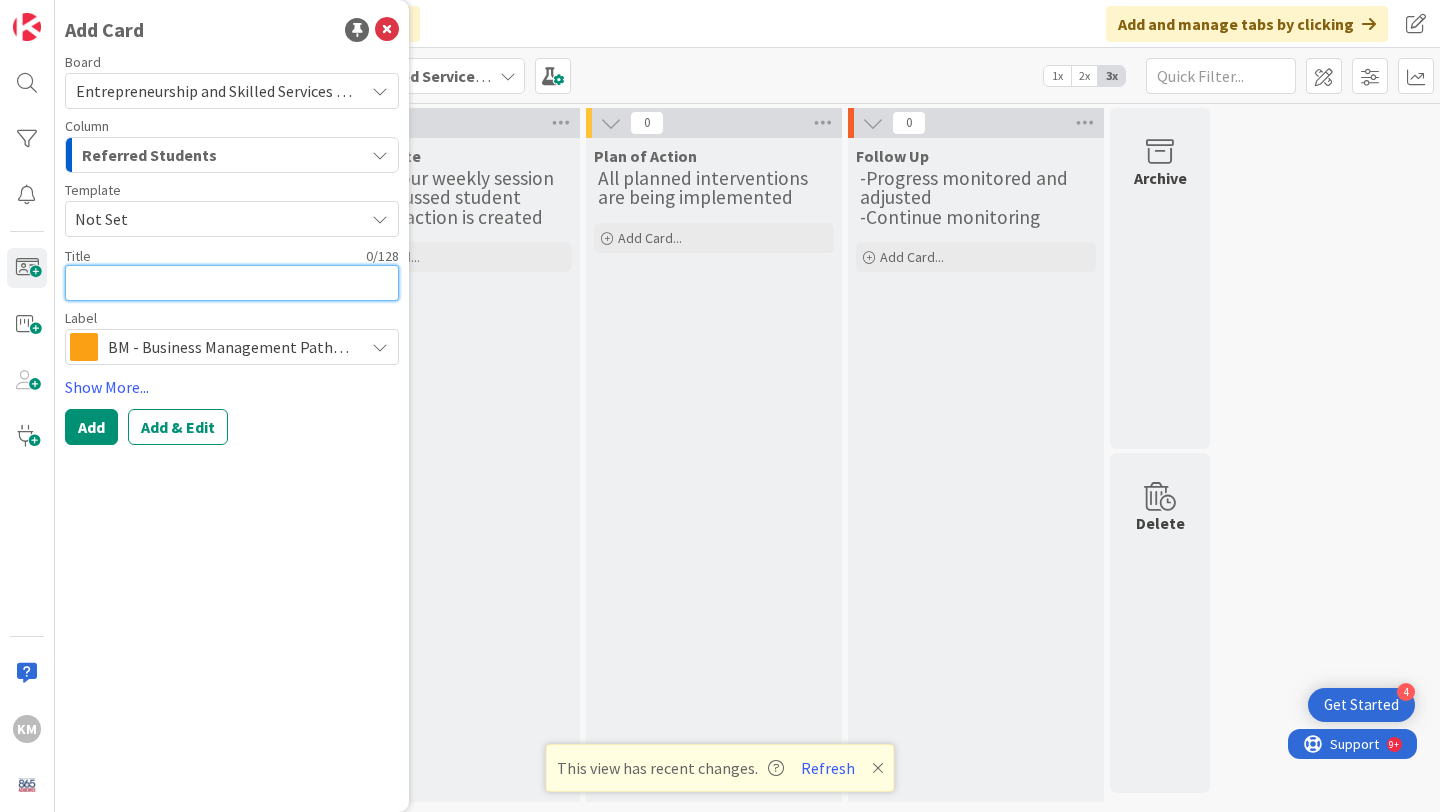 type on "A" 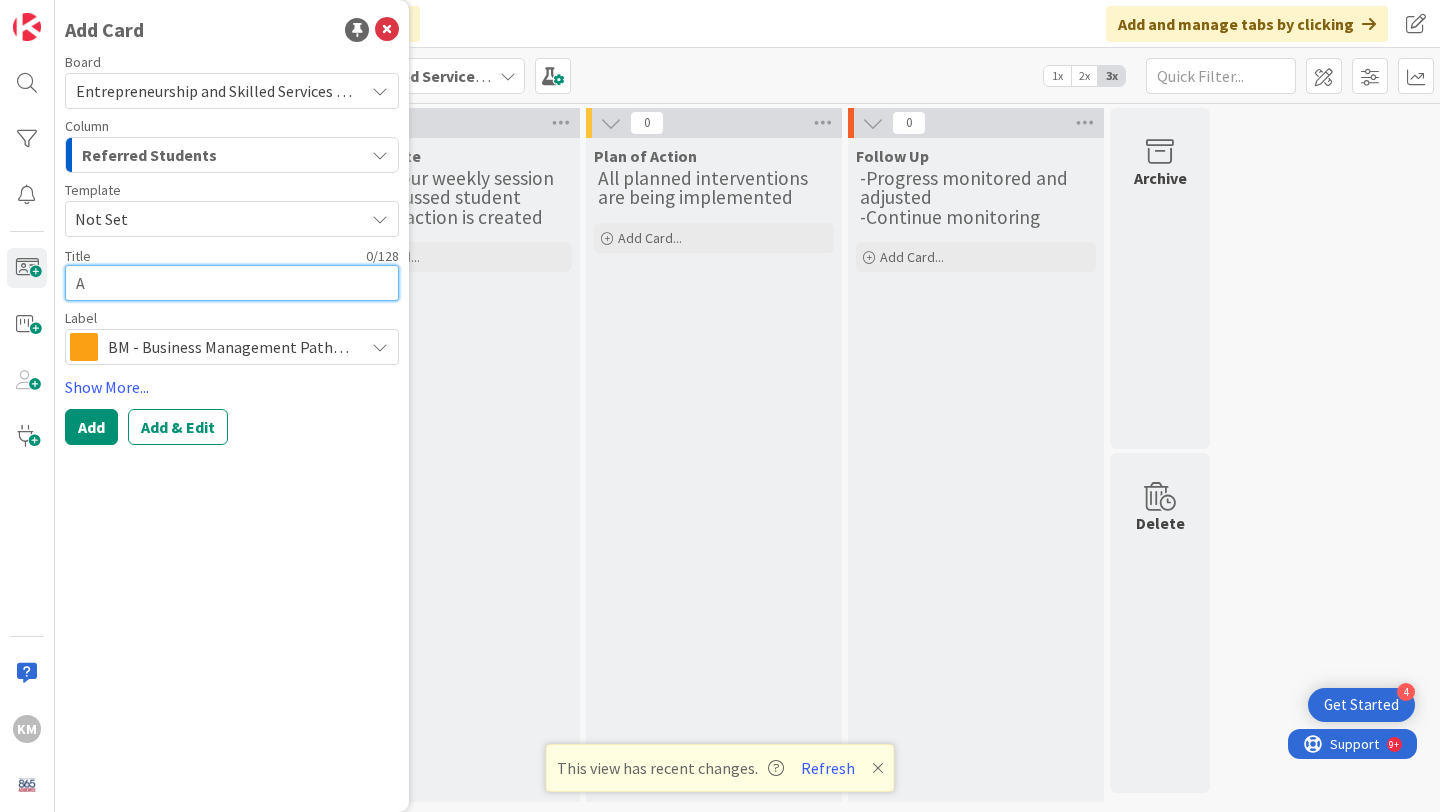 type on "x" 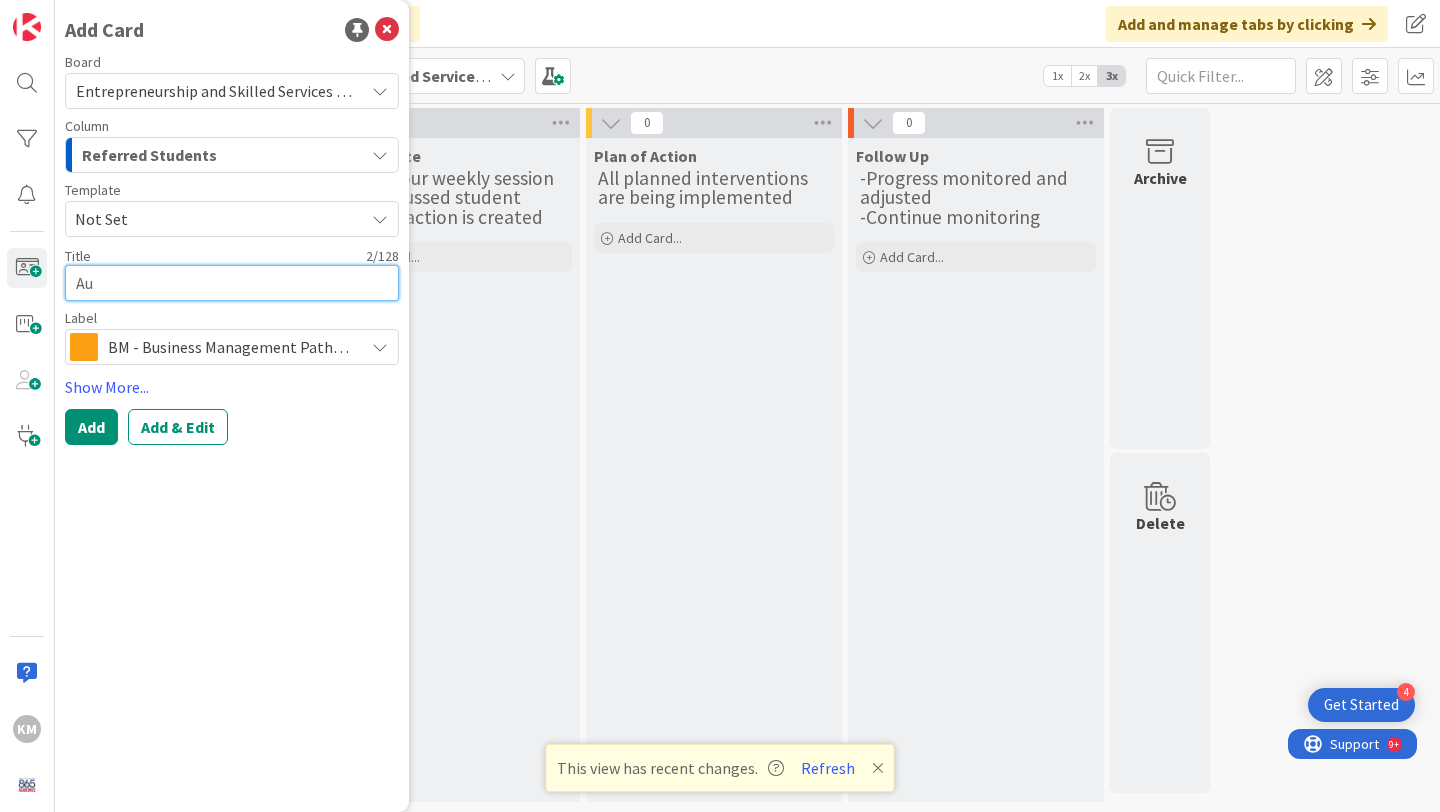type on "x" 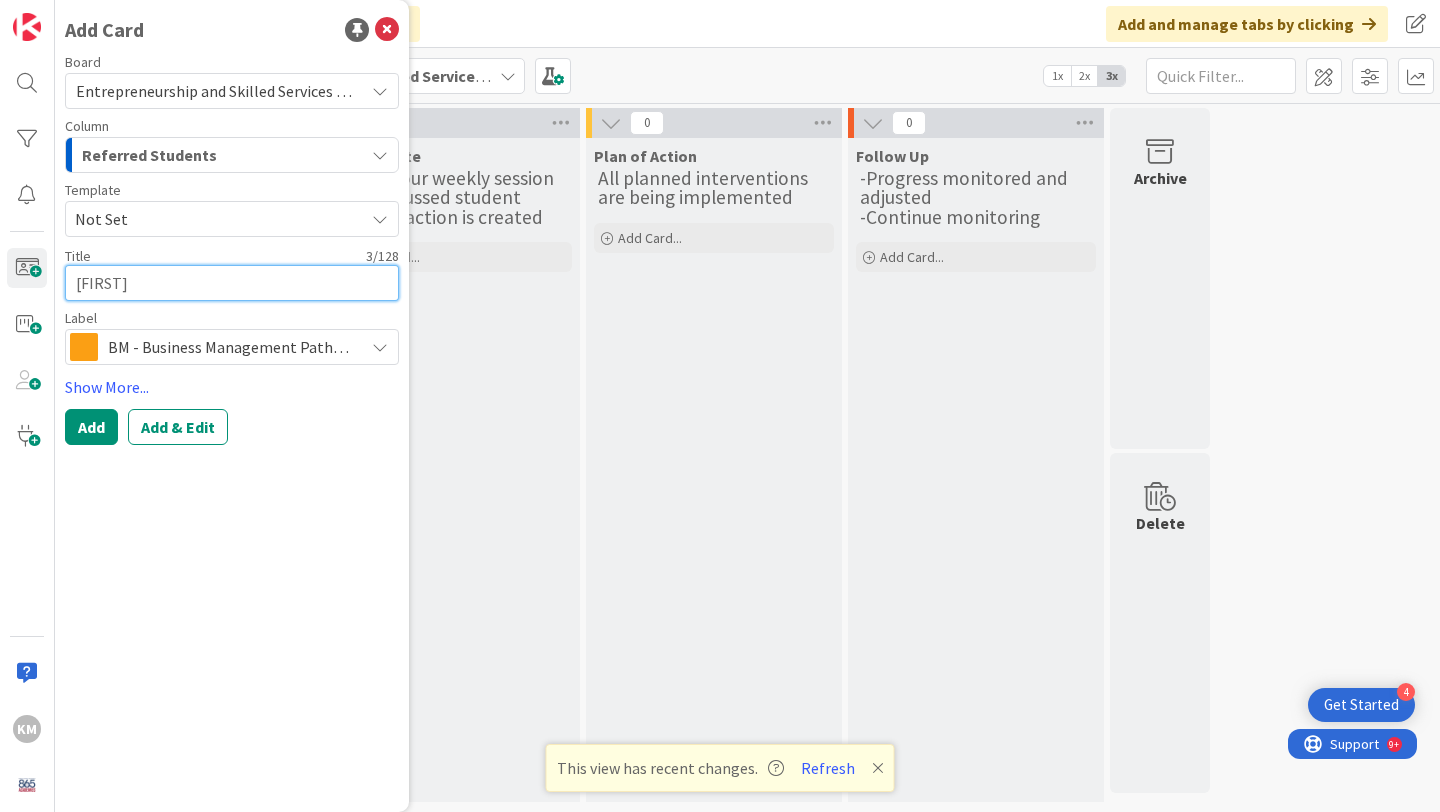 type on "x" 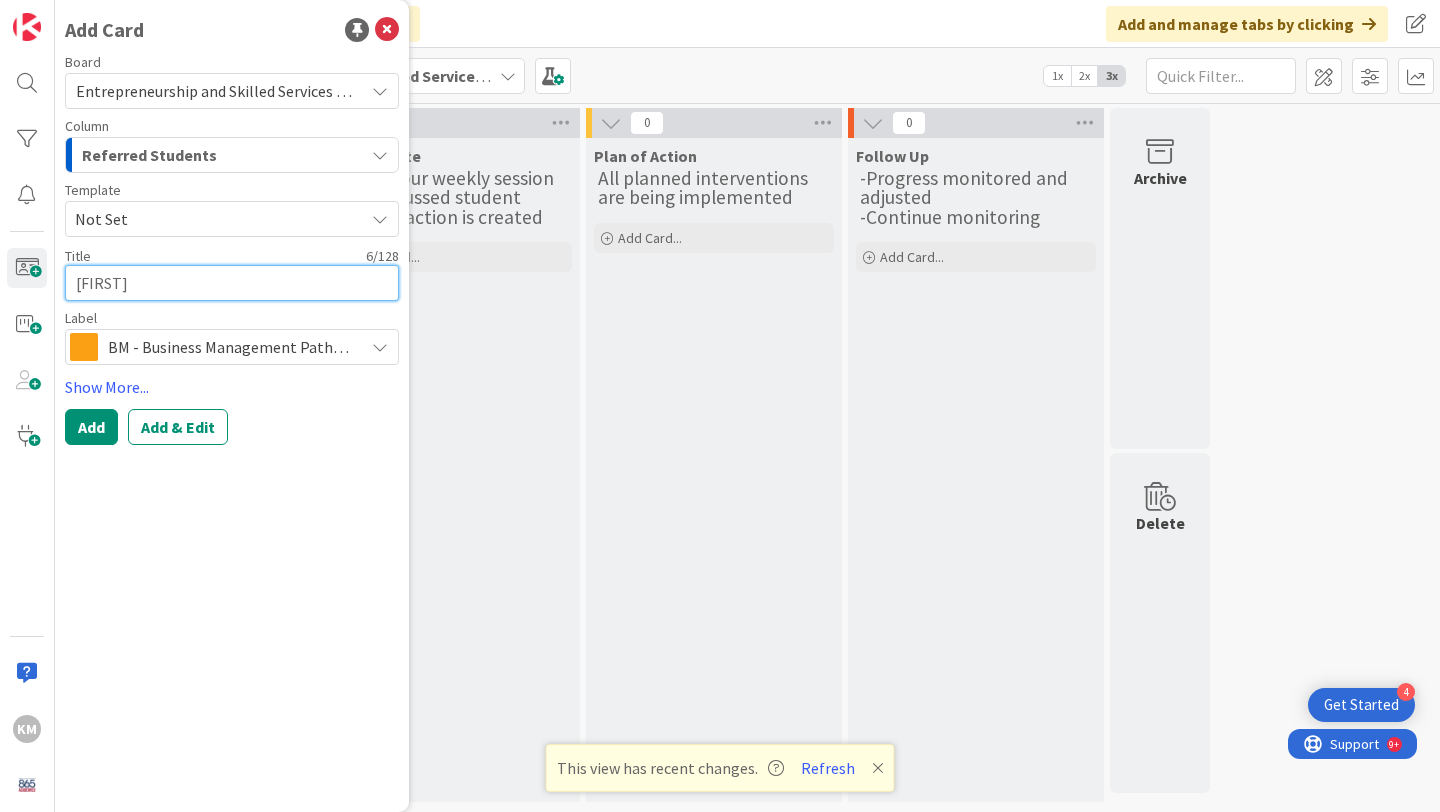 type on "x" 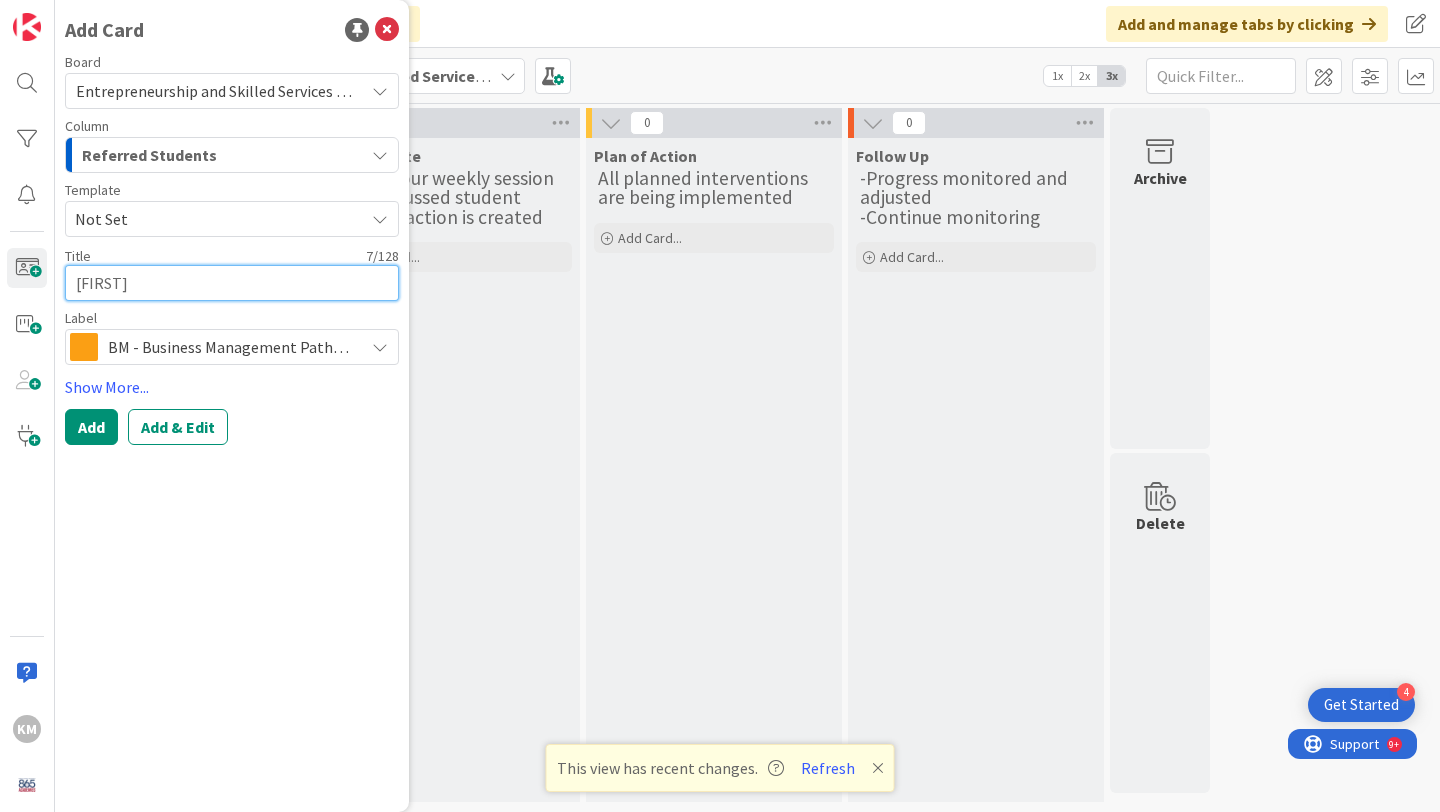 type on "x" 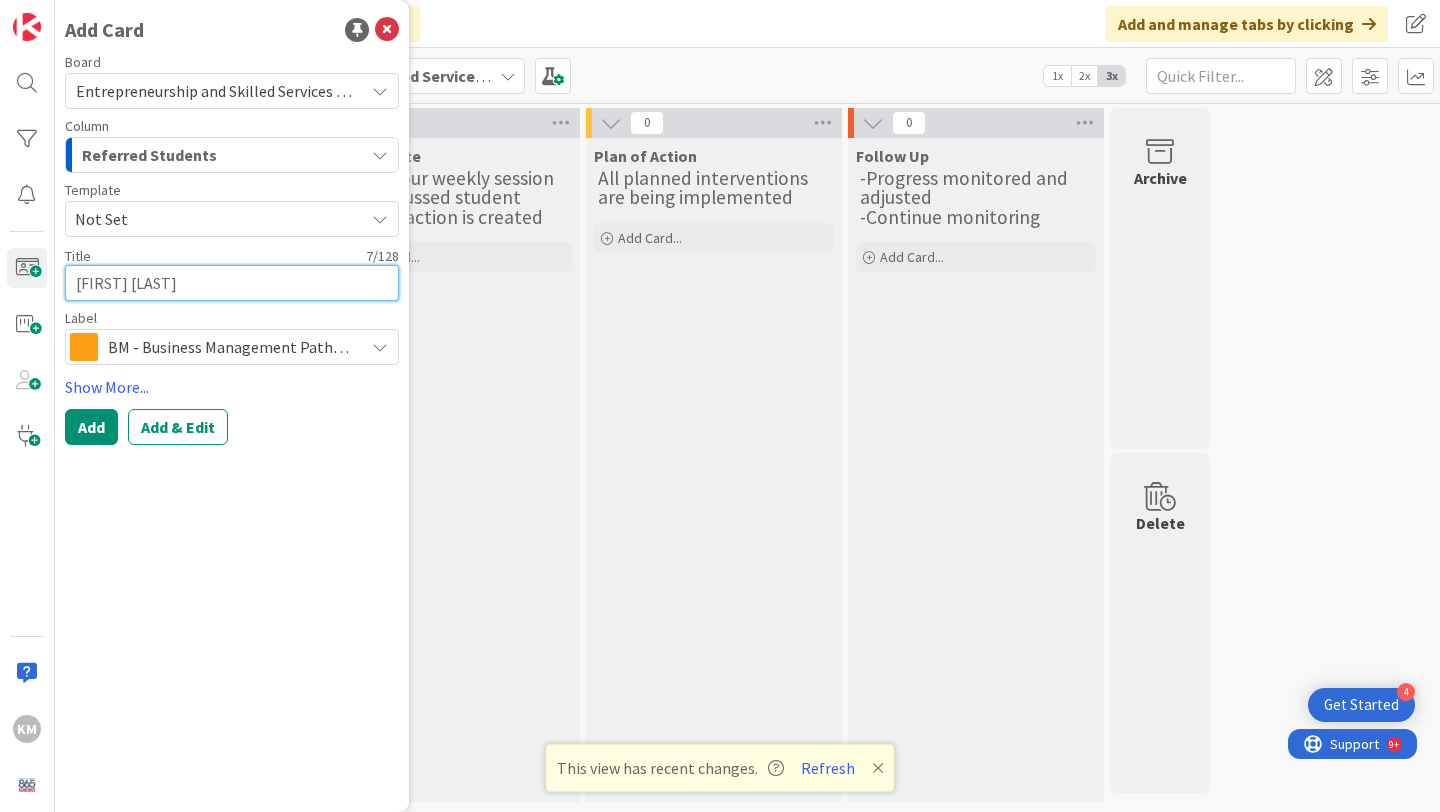 type on "x" 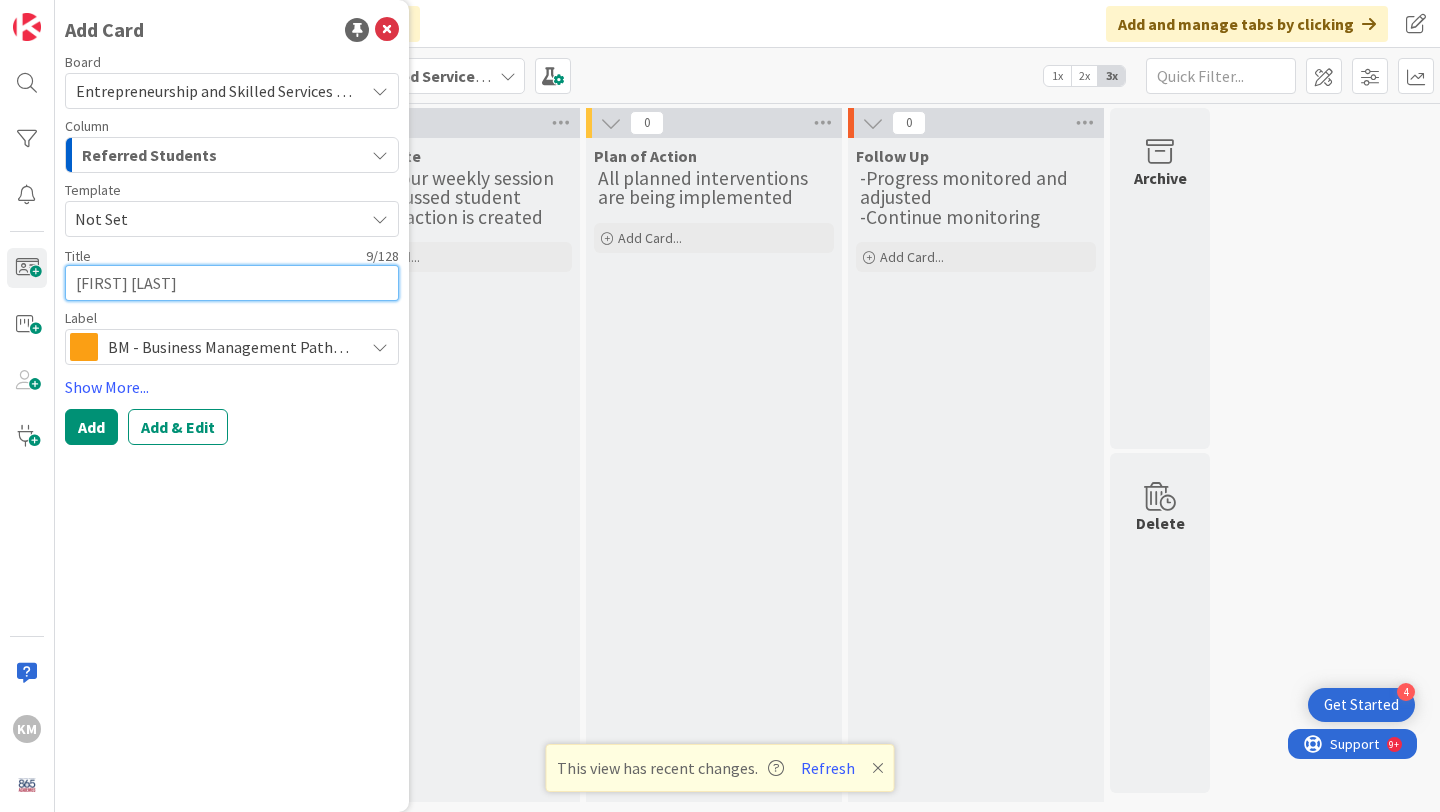 type on "x" 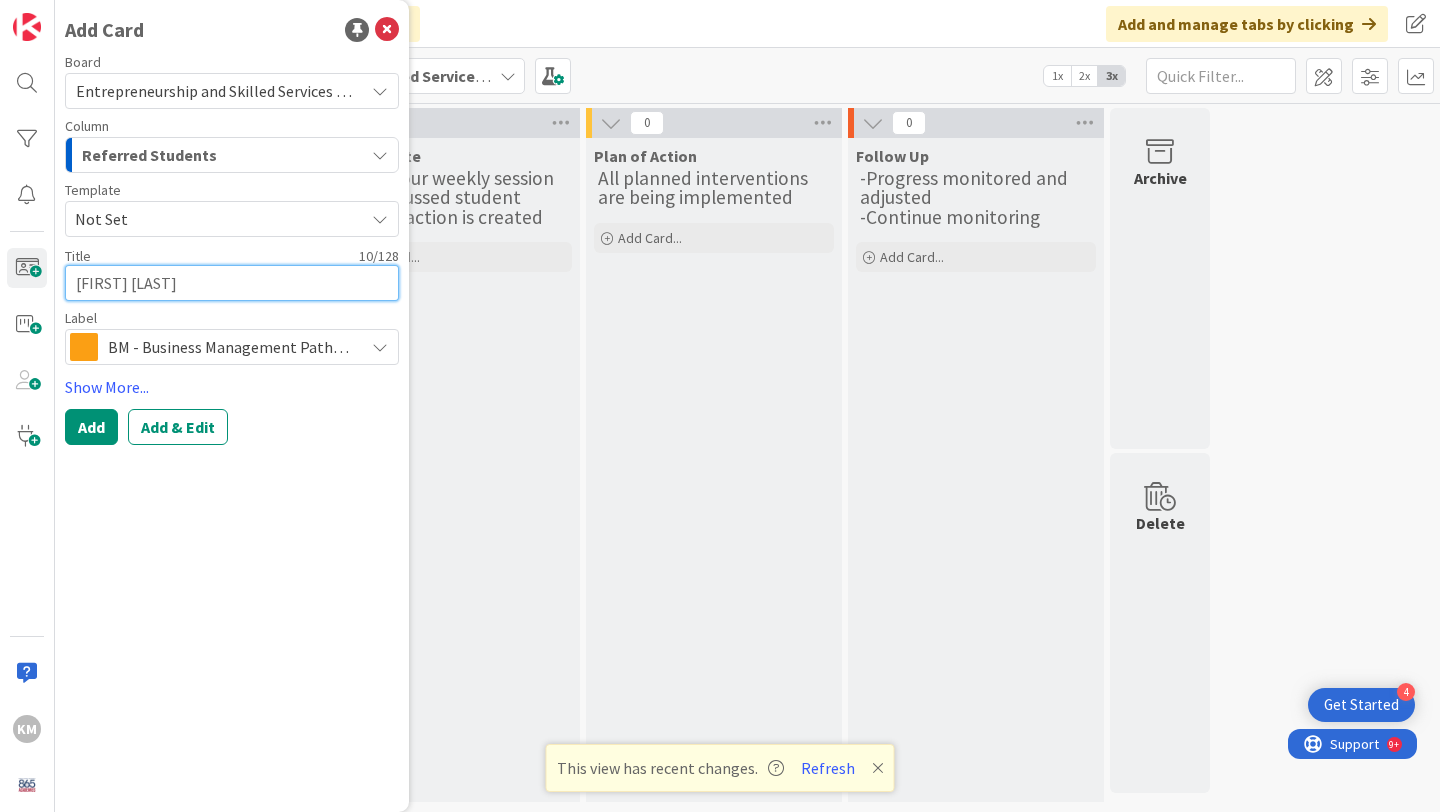 type on "x" 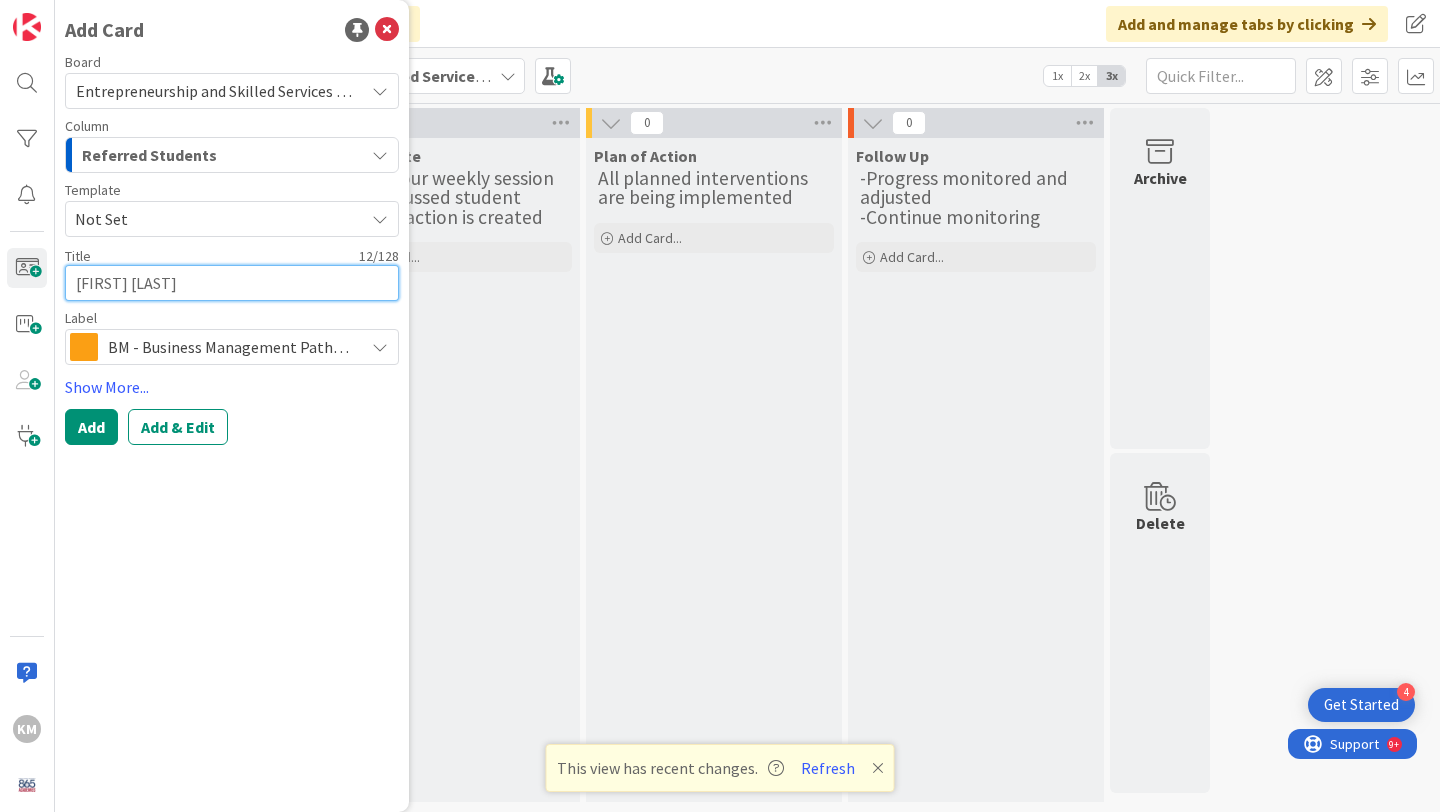 type on "x" 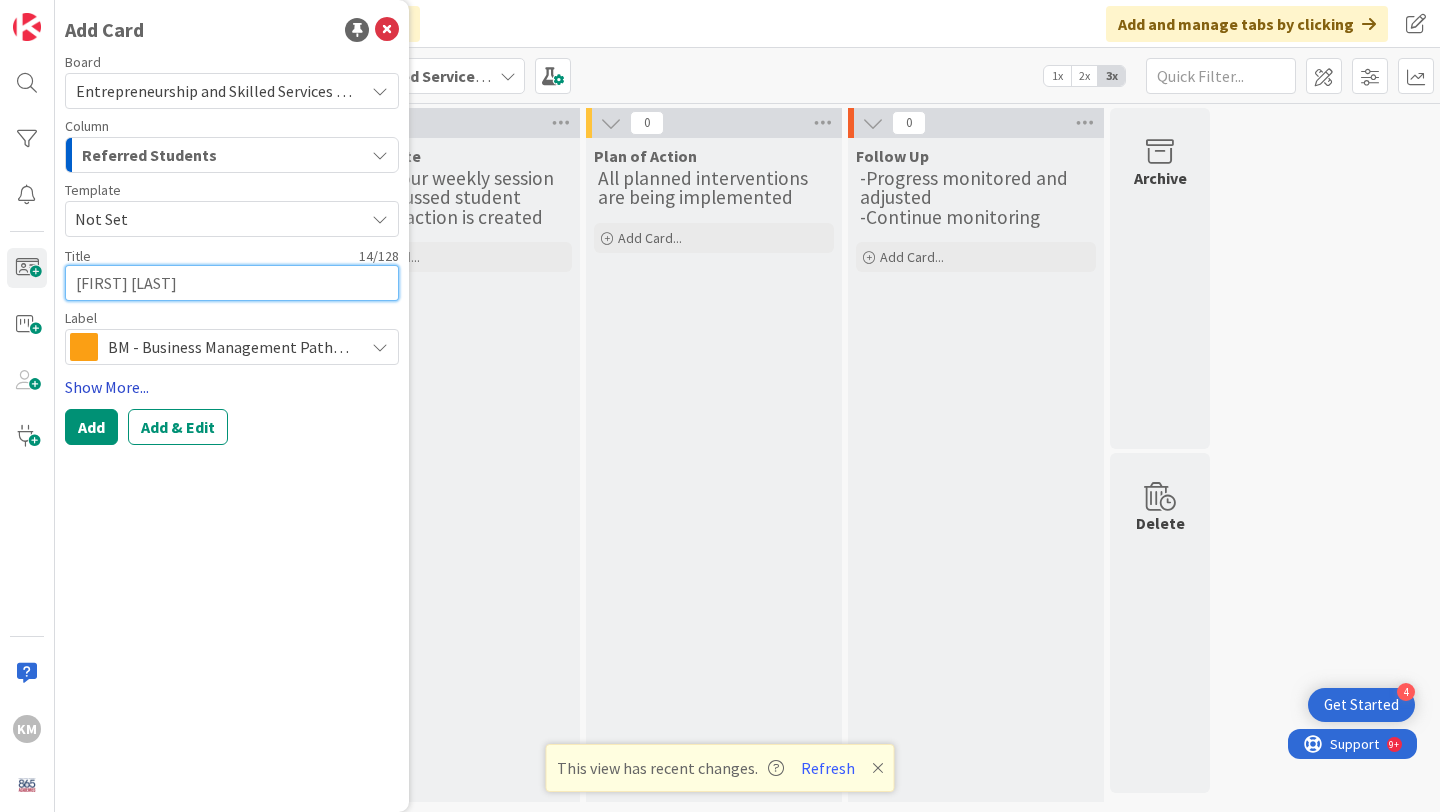 type on "[FIRST] [LAST]" 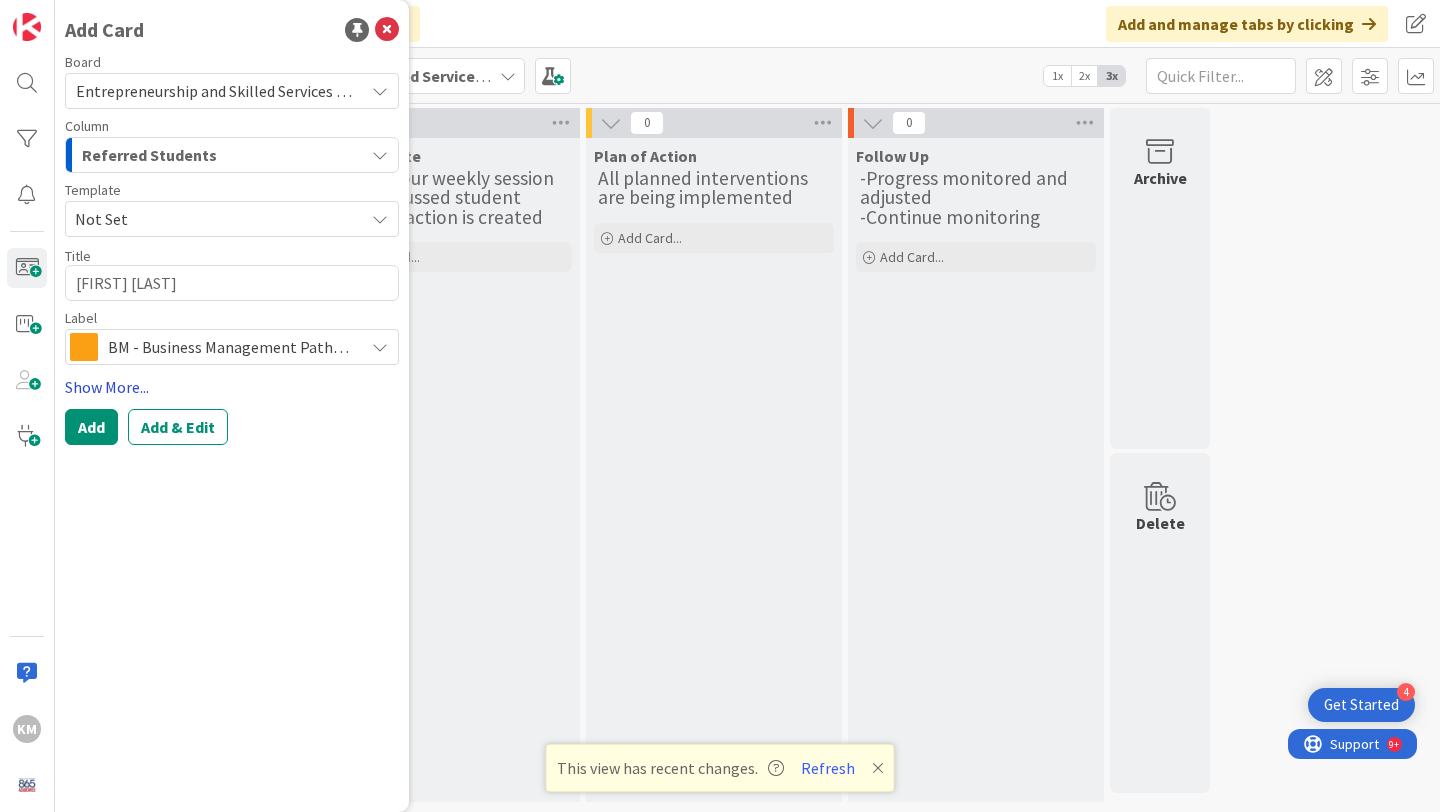 click on "Show More..." at bounding box center [232, 387] 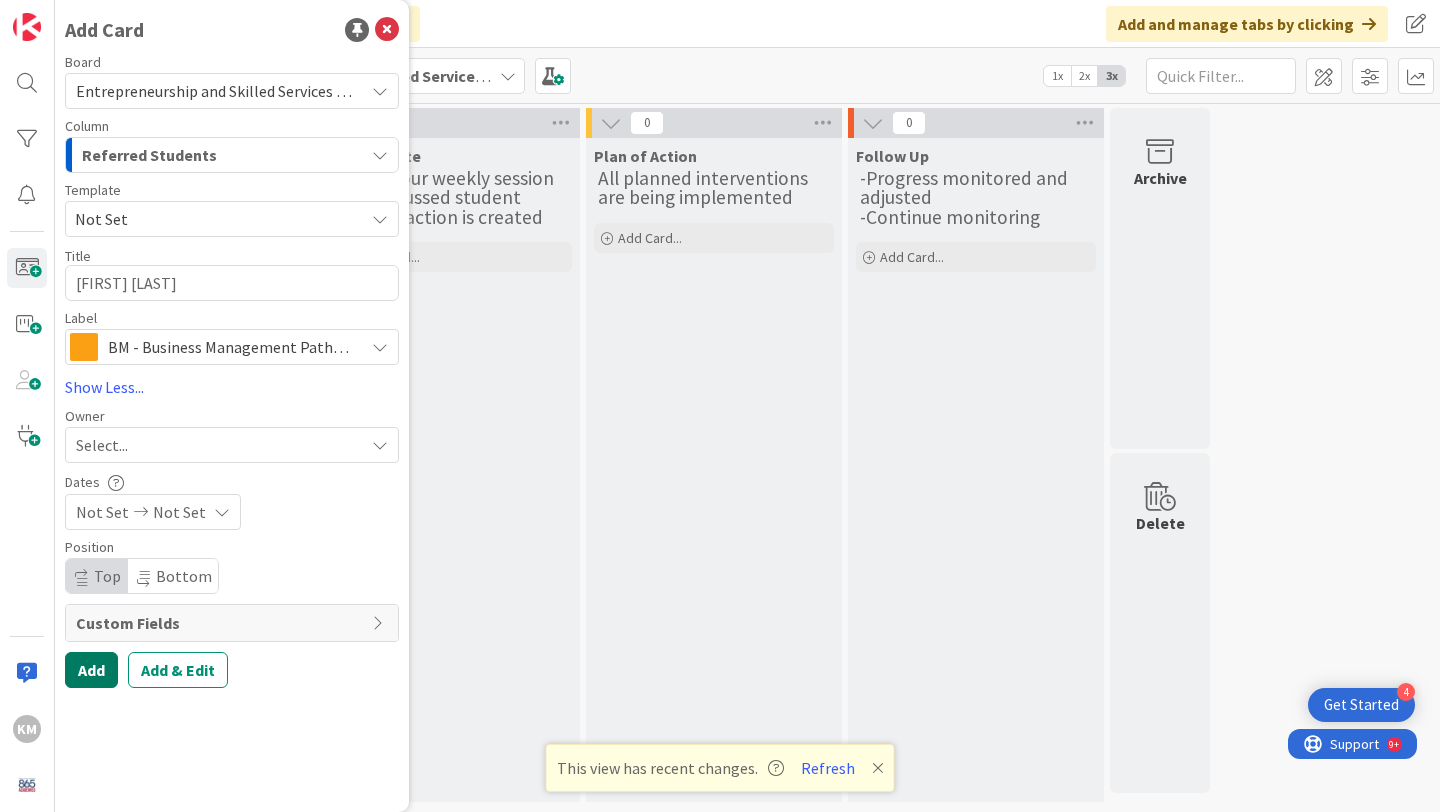 click on "Add" at bounding box center [91, 670] 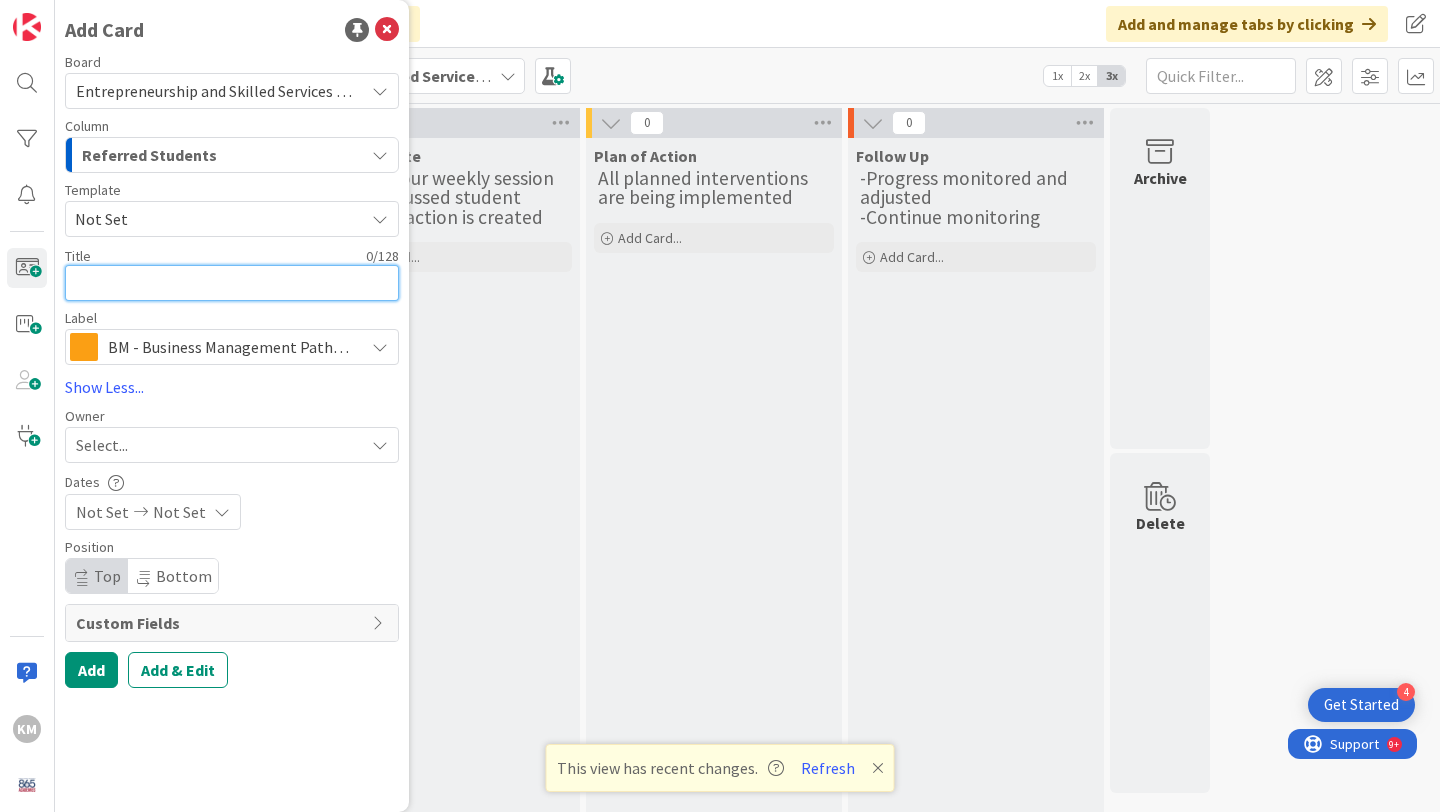 click at bounding box center (232, 283) 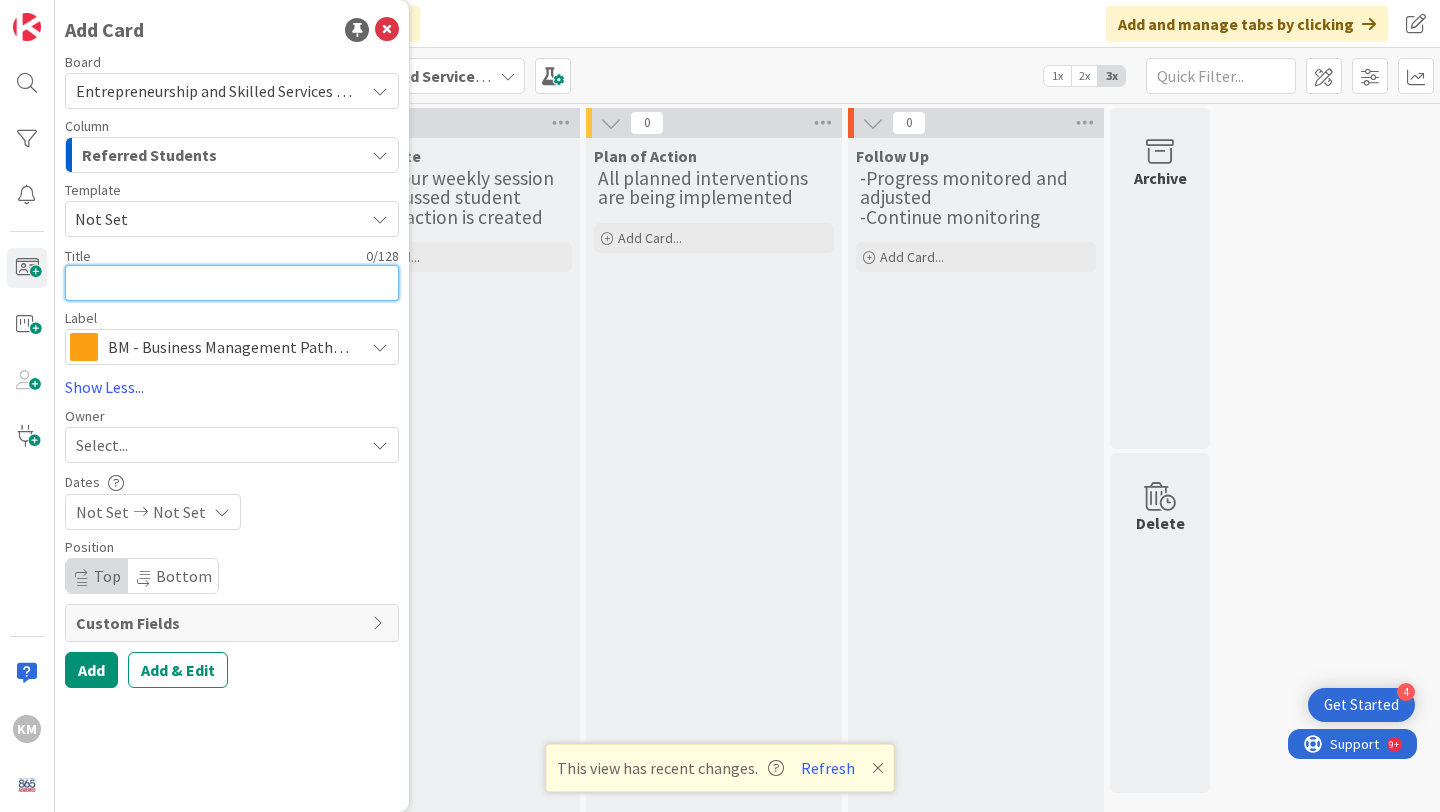 type on "x" 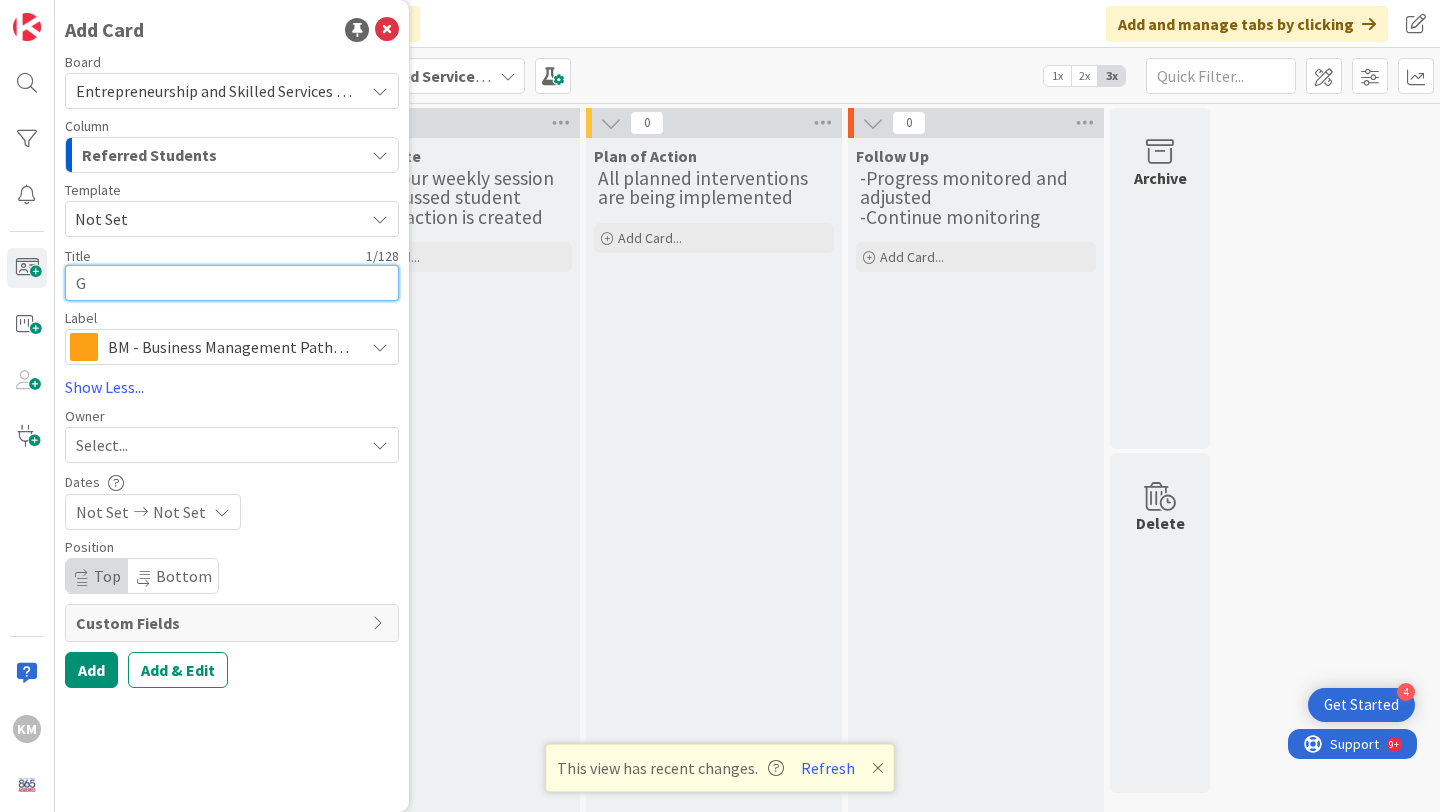 type on "Gi" 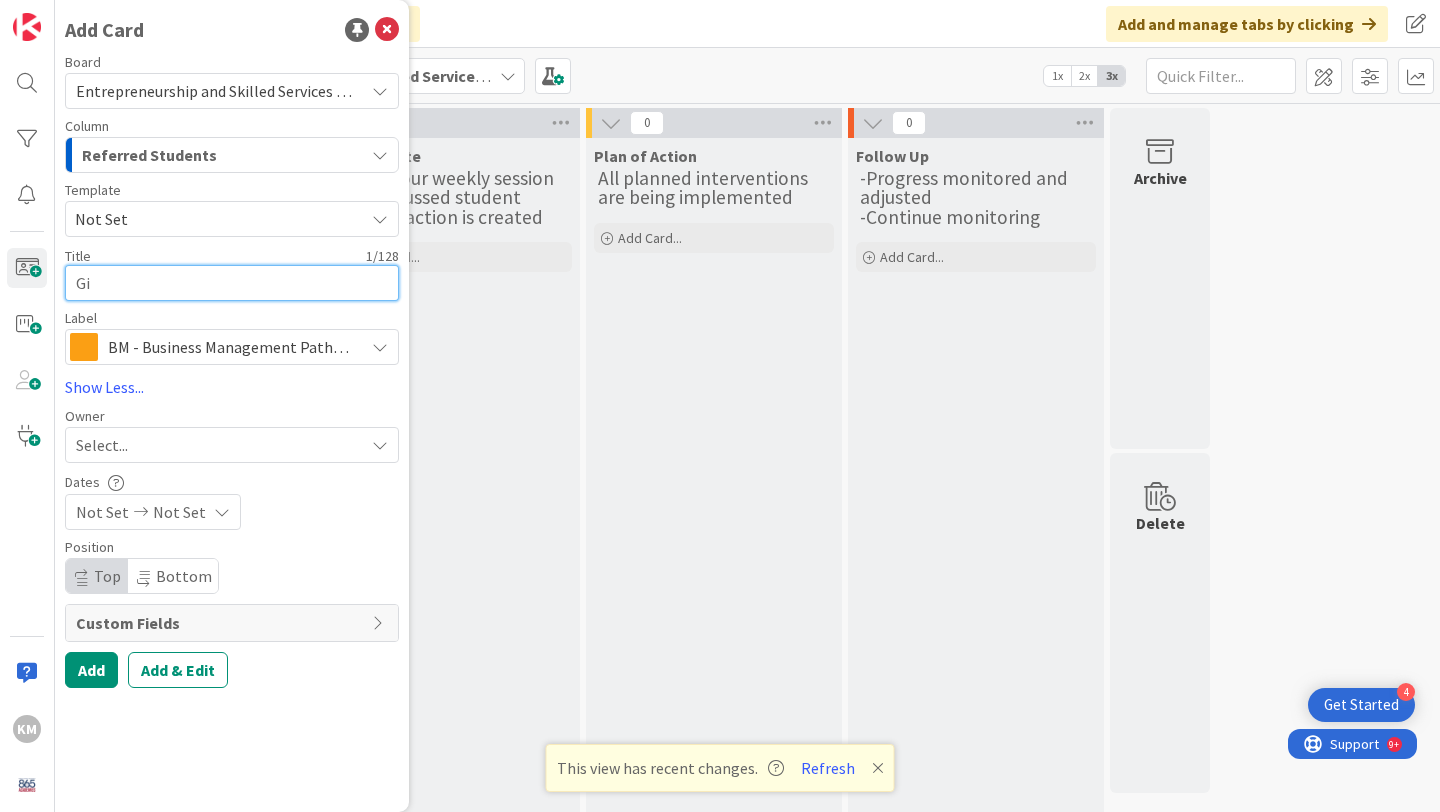 type on "x" 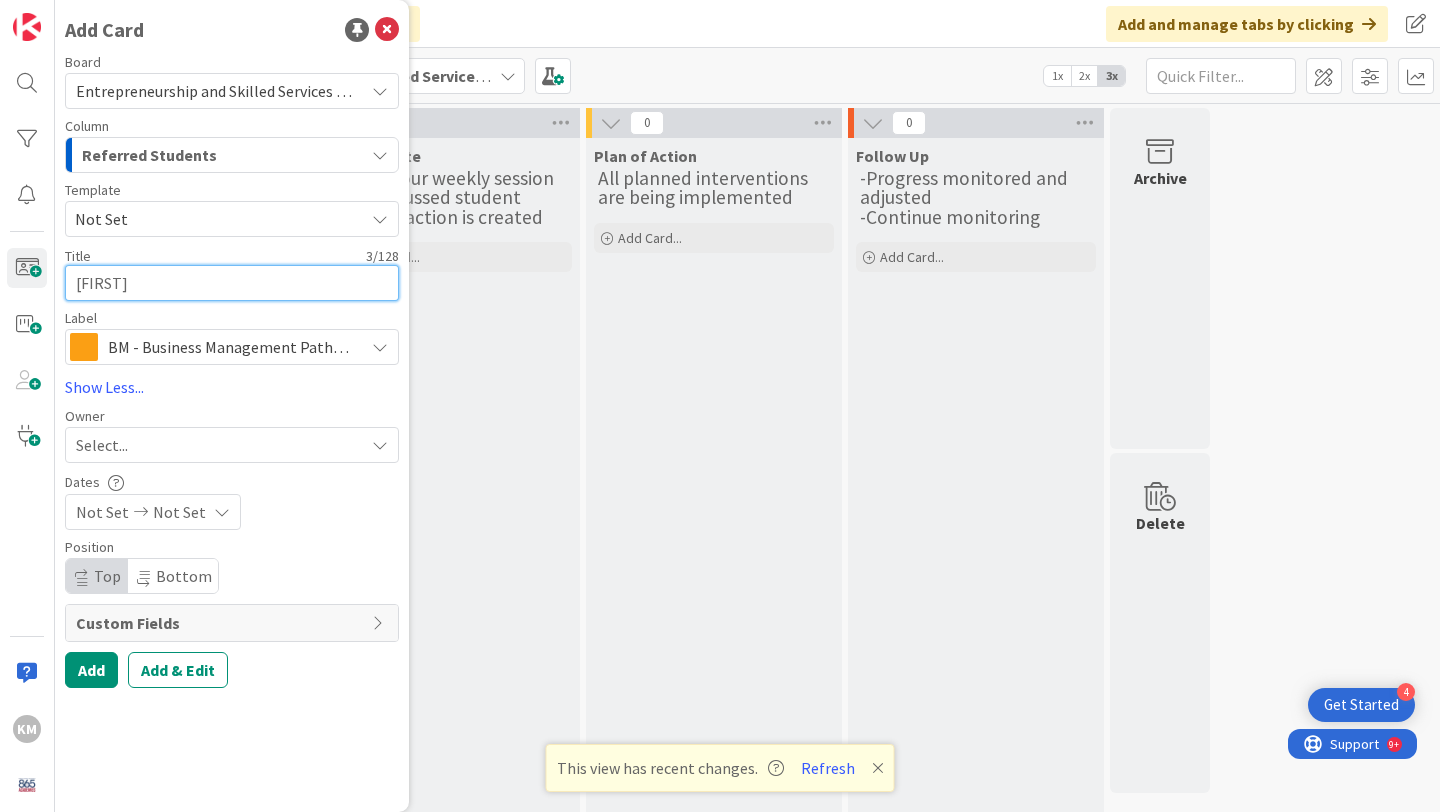 type on "x" 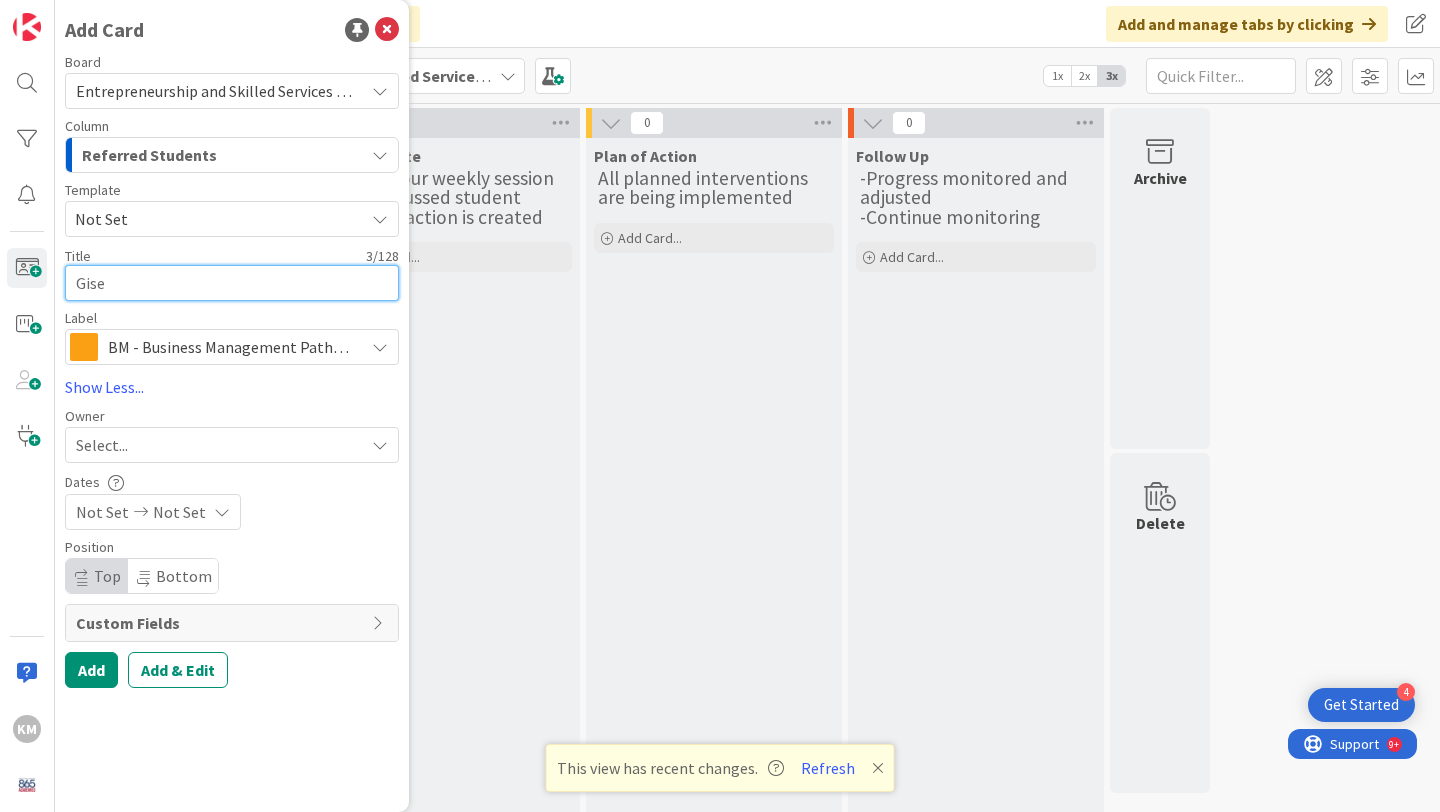 type on "x" 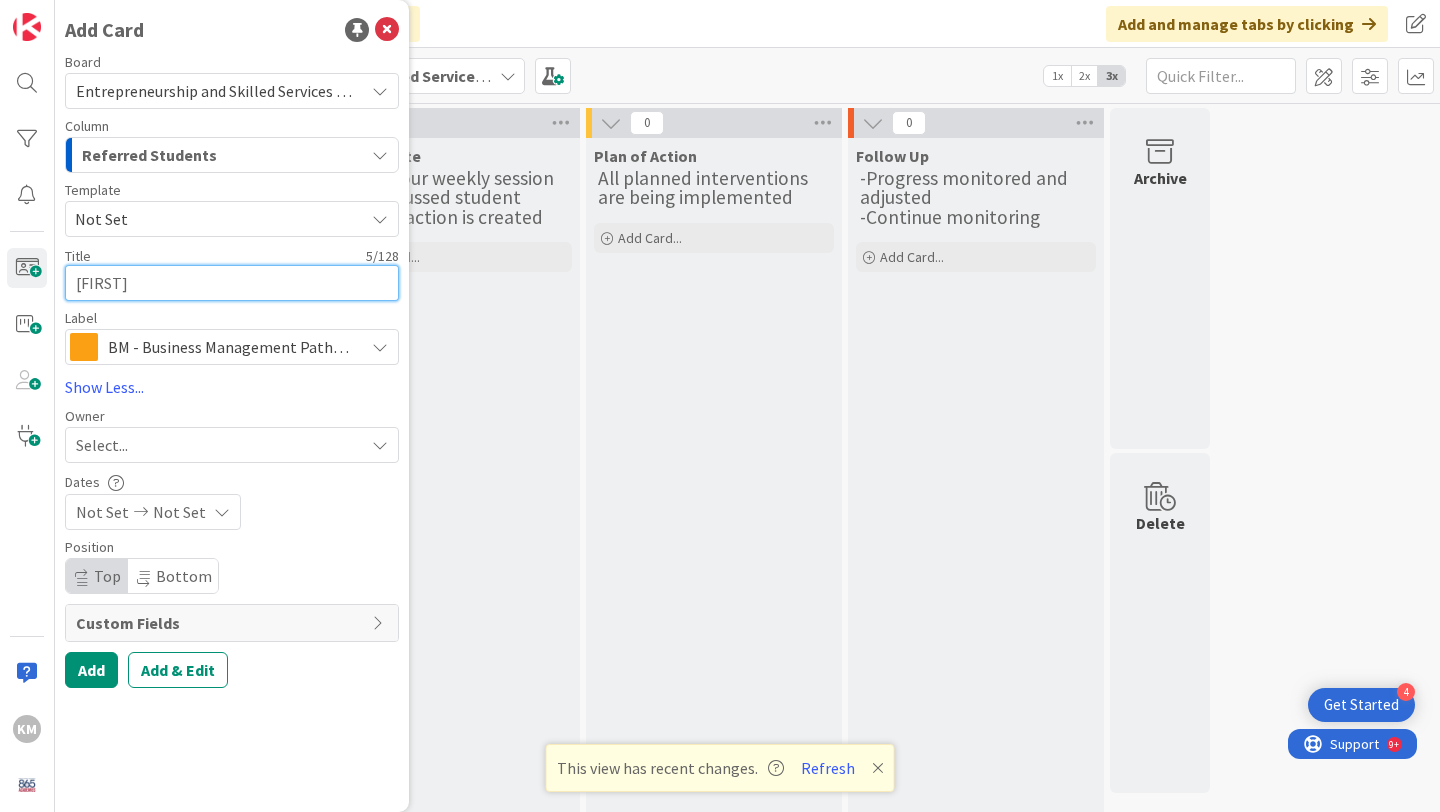 type on "x" 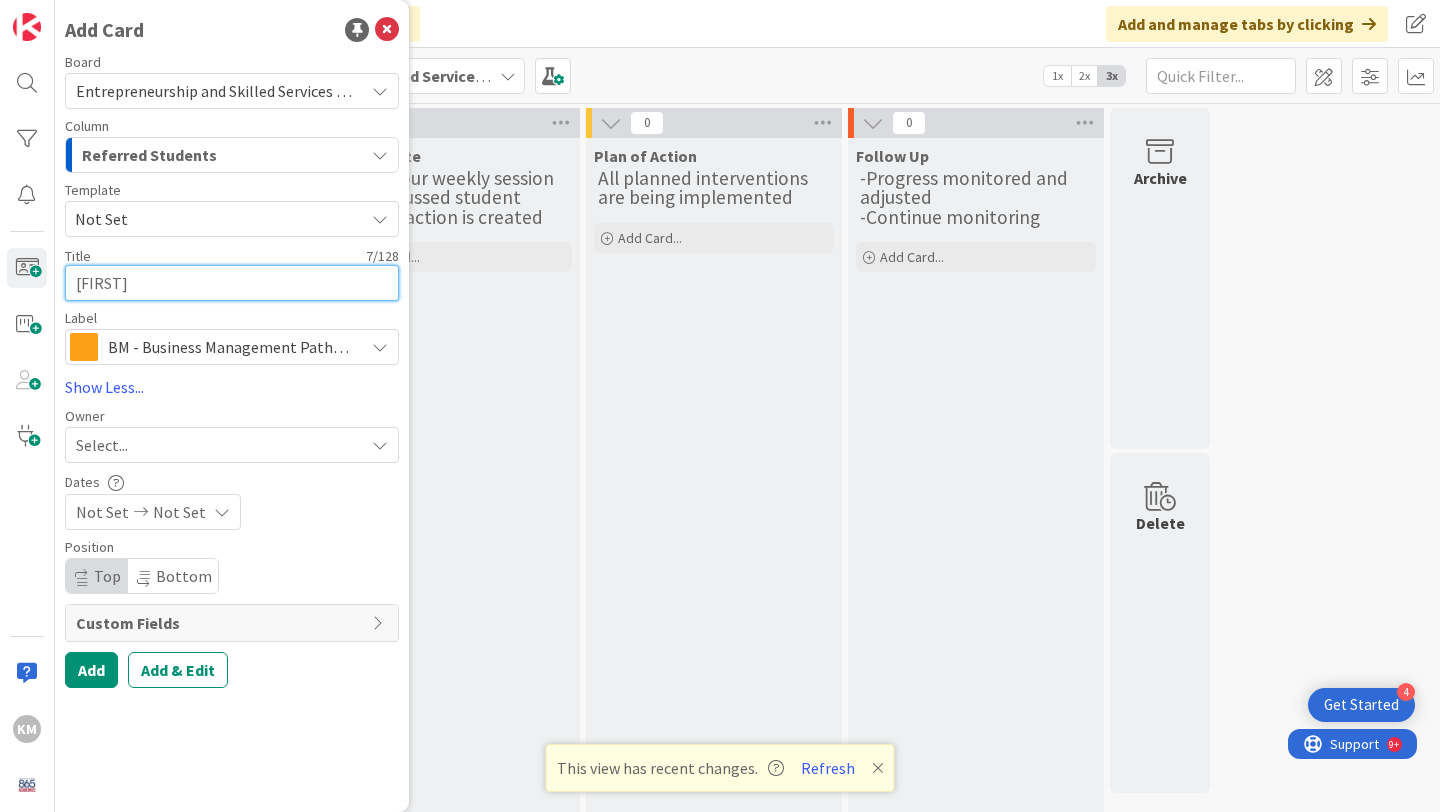 type on "x" 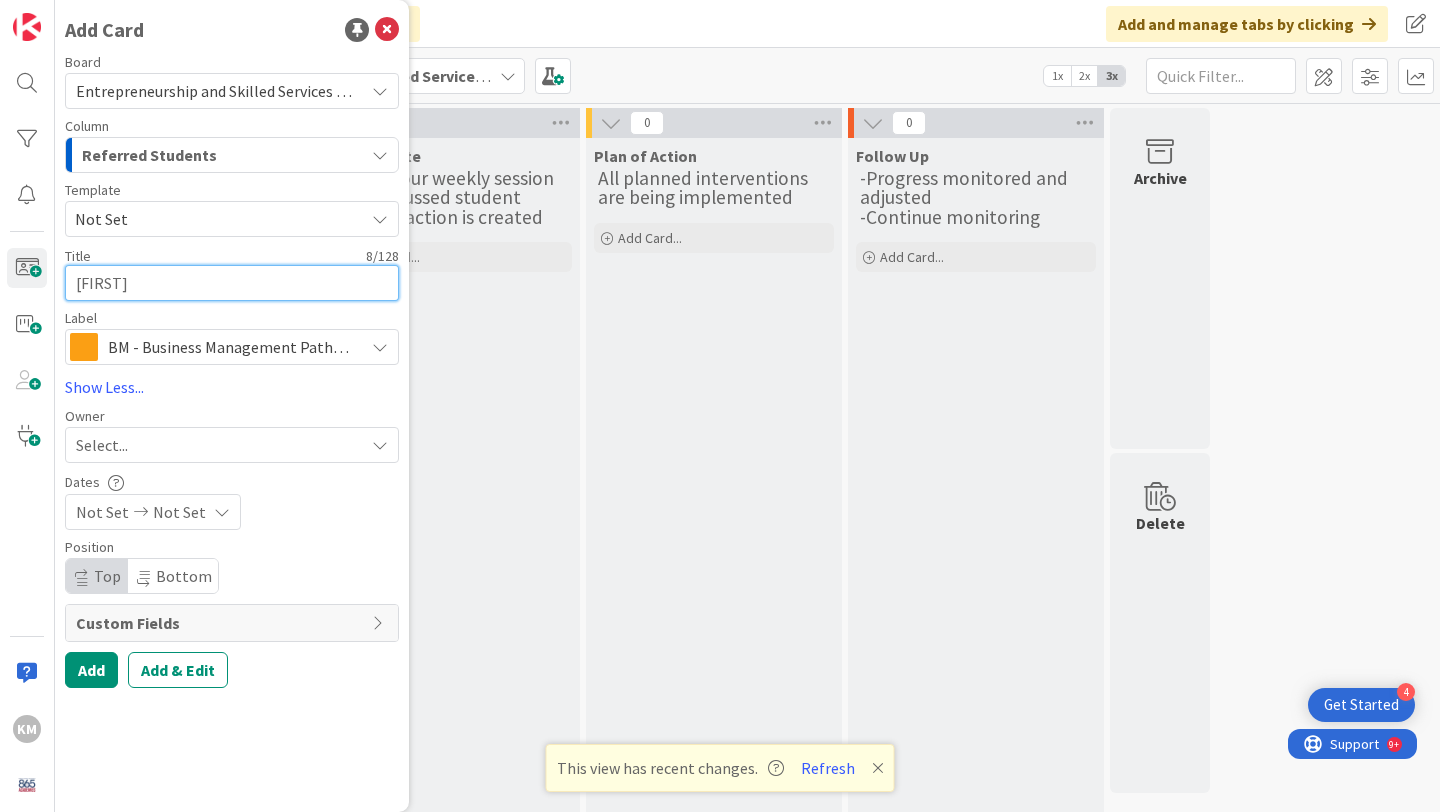 type on "x" 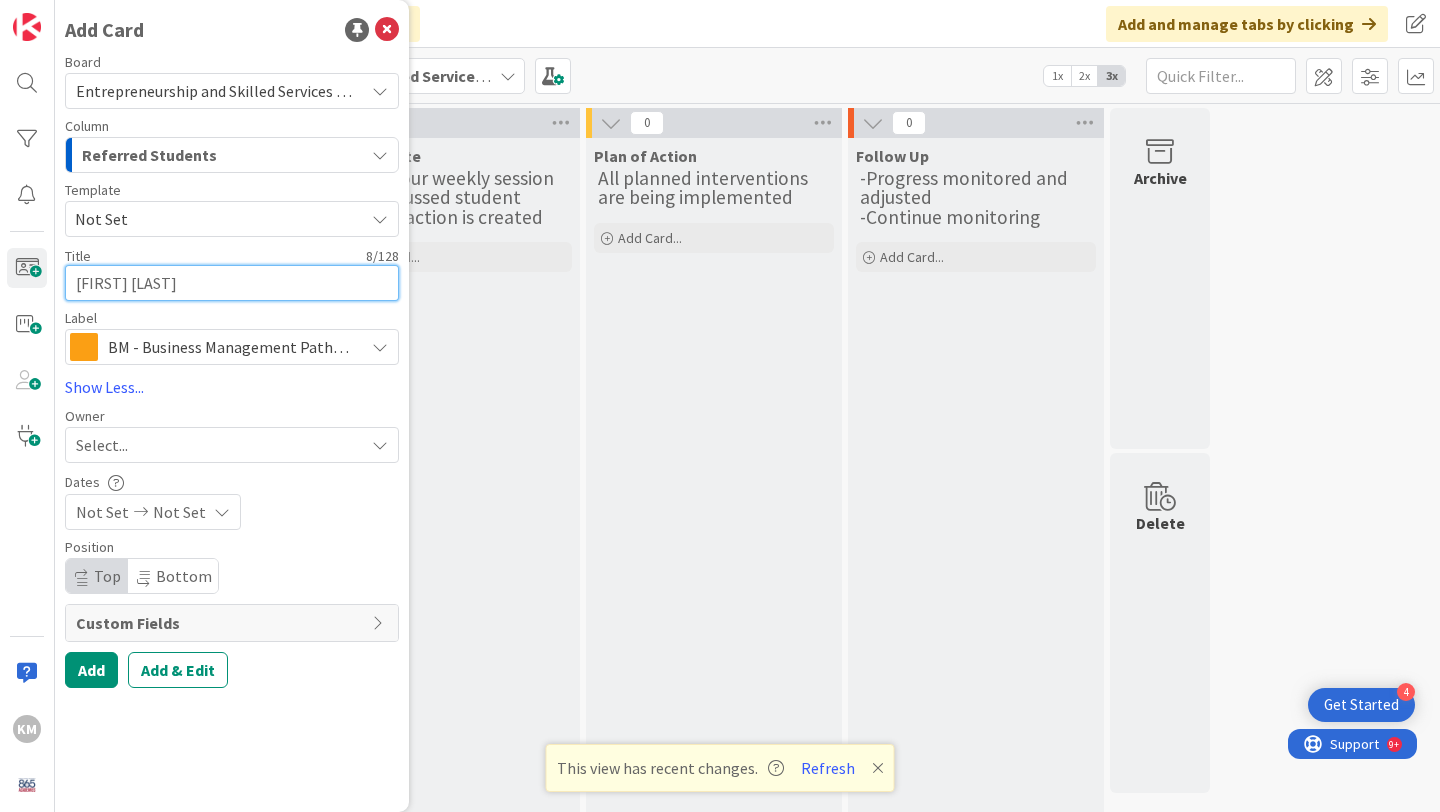 type on "x" 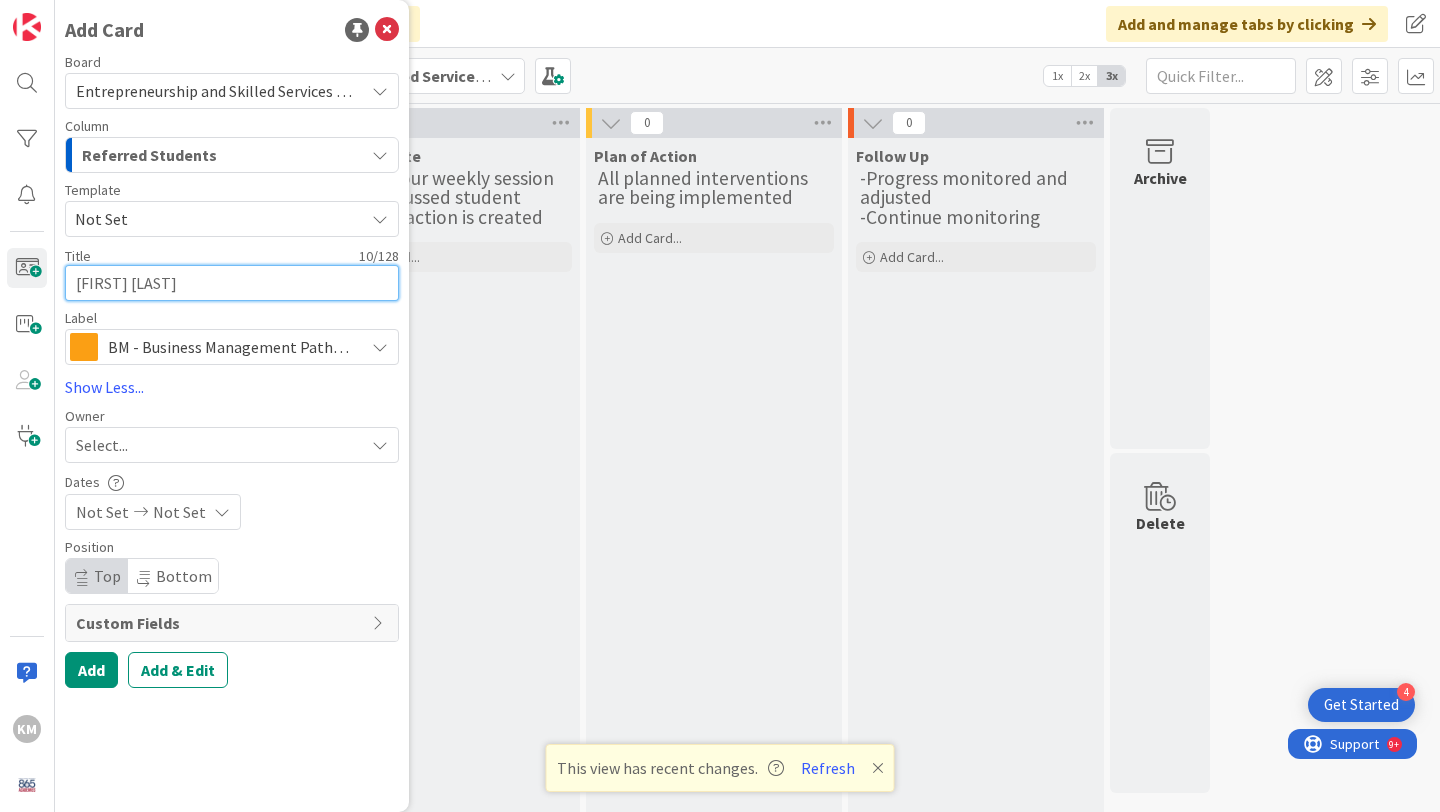 type on "x" 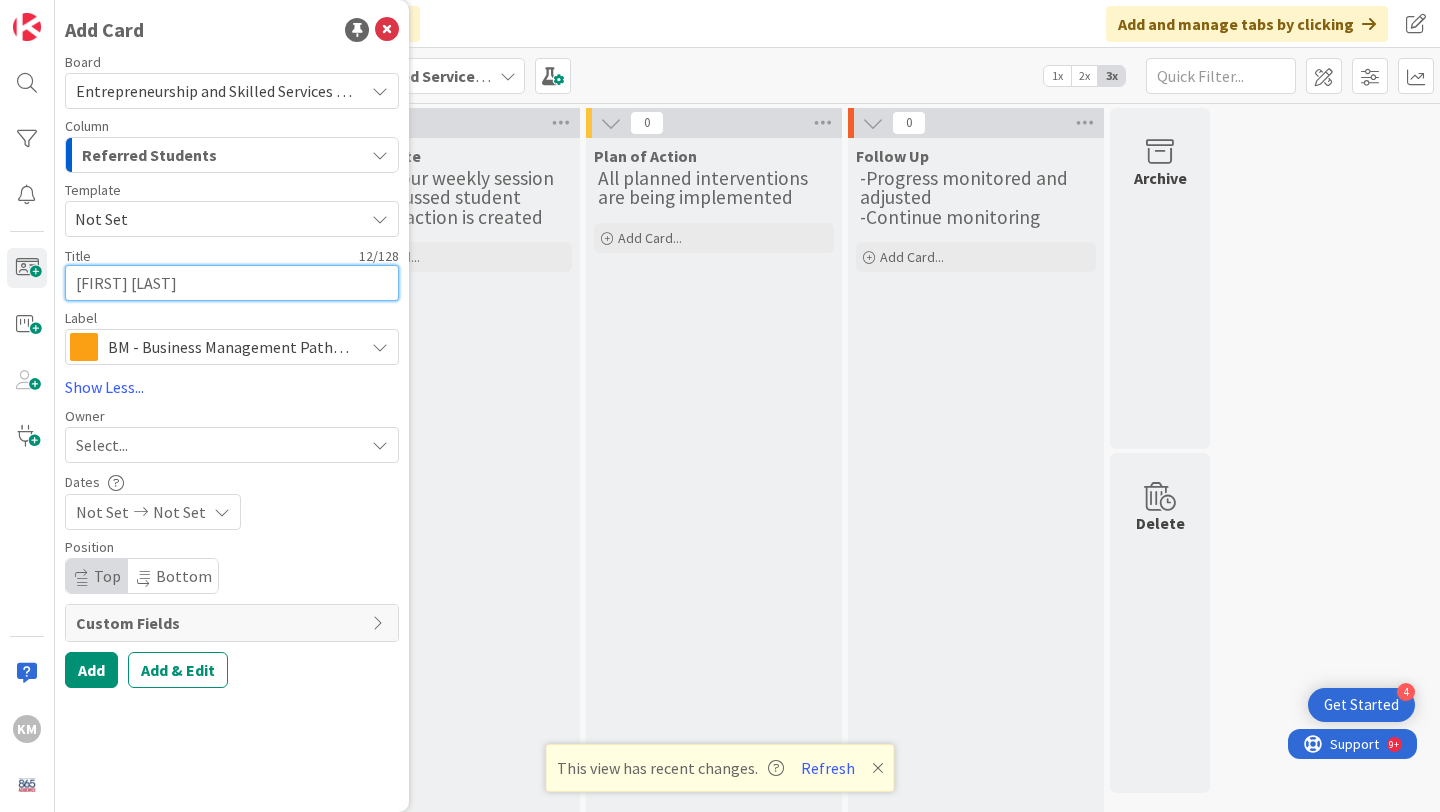 type on "x" 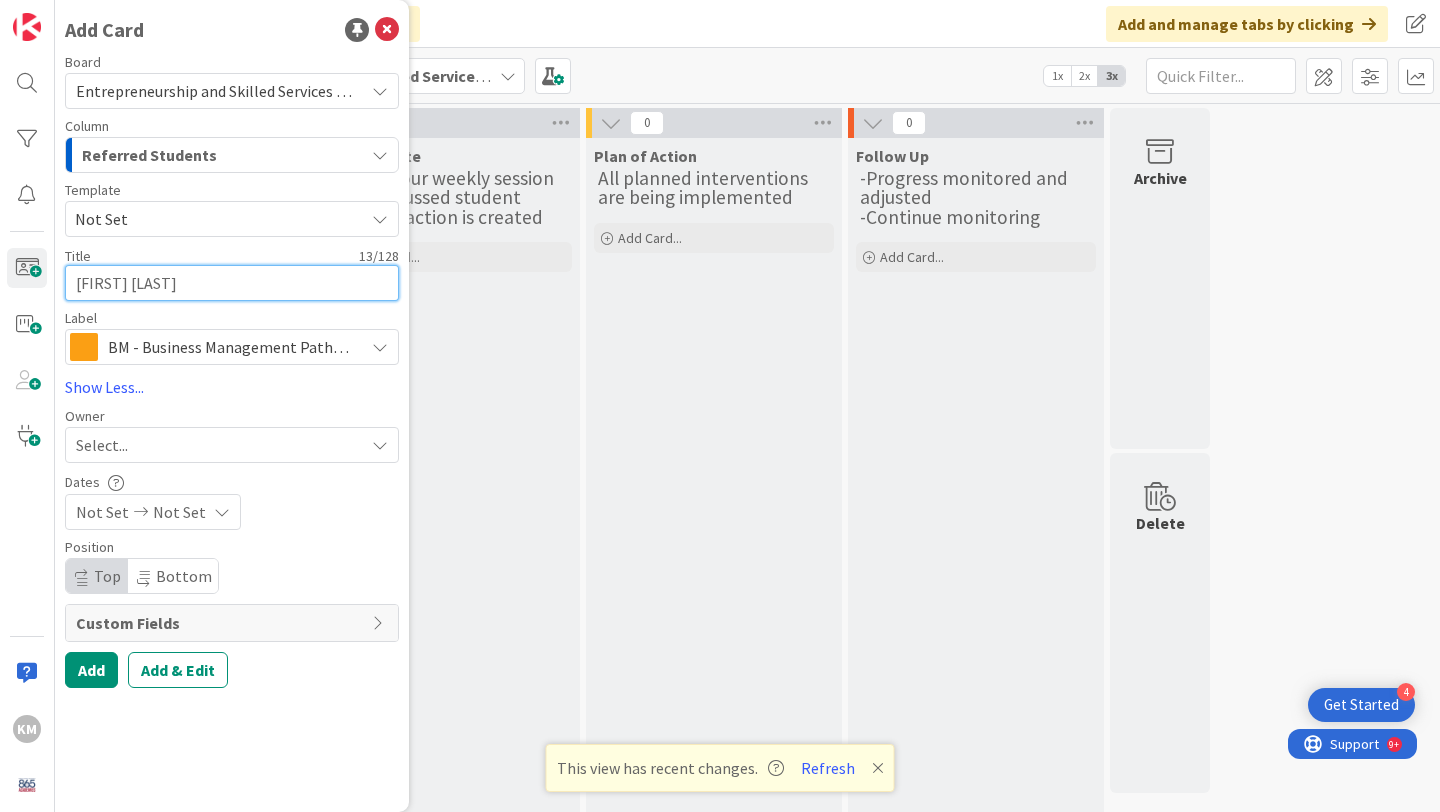 type on "x" 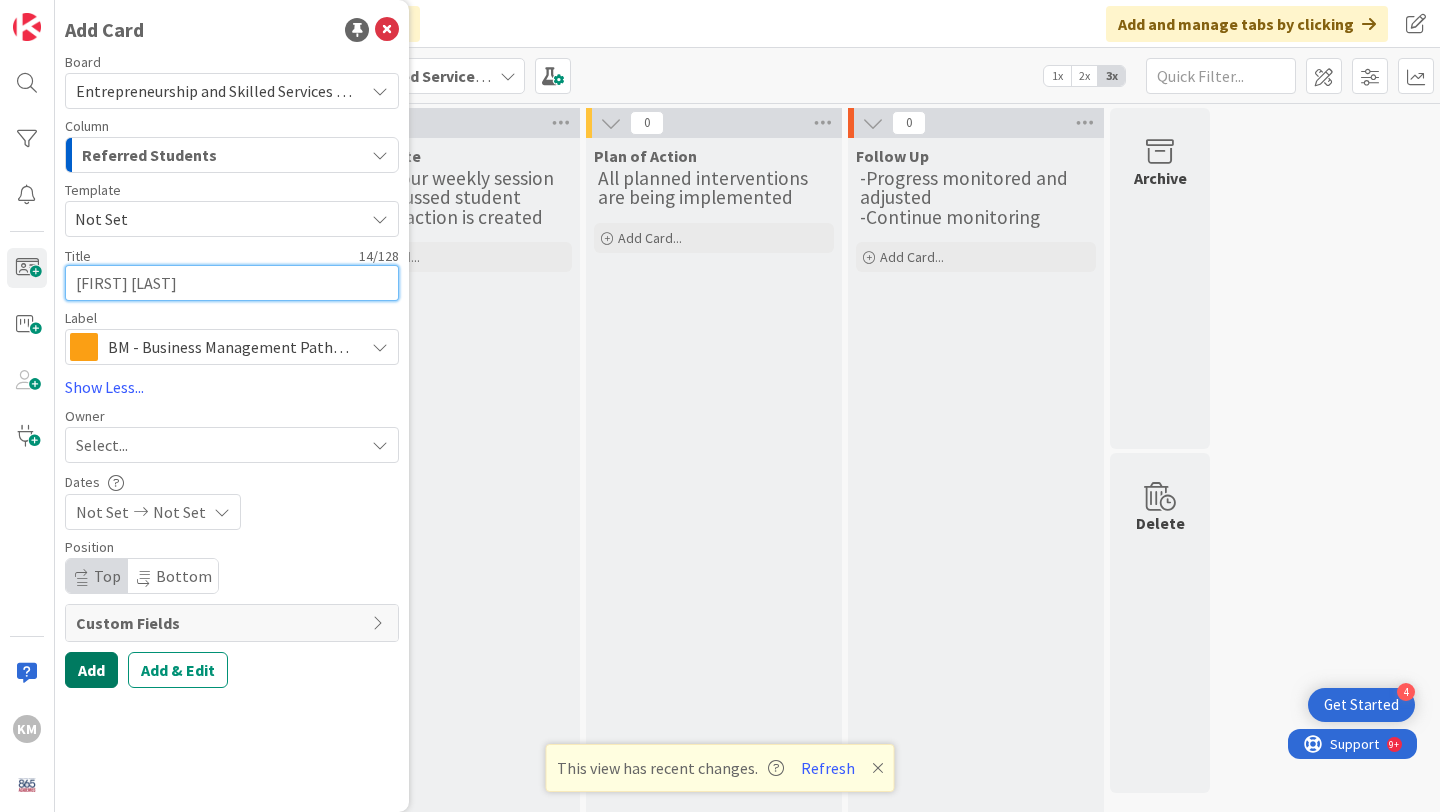 type on "[FIRST] [LAST]" 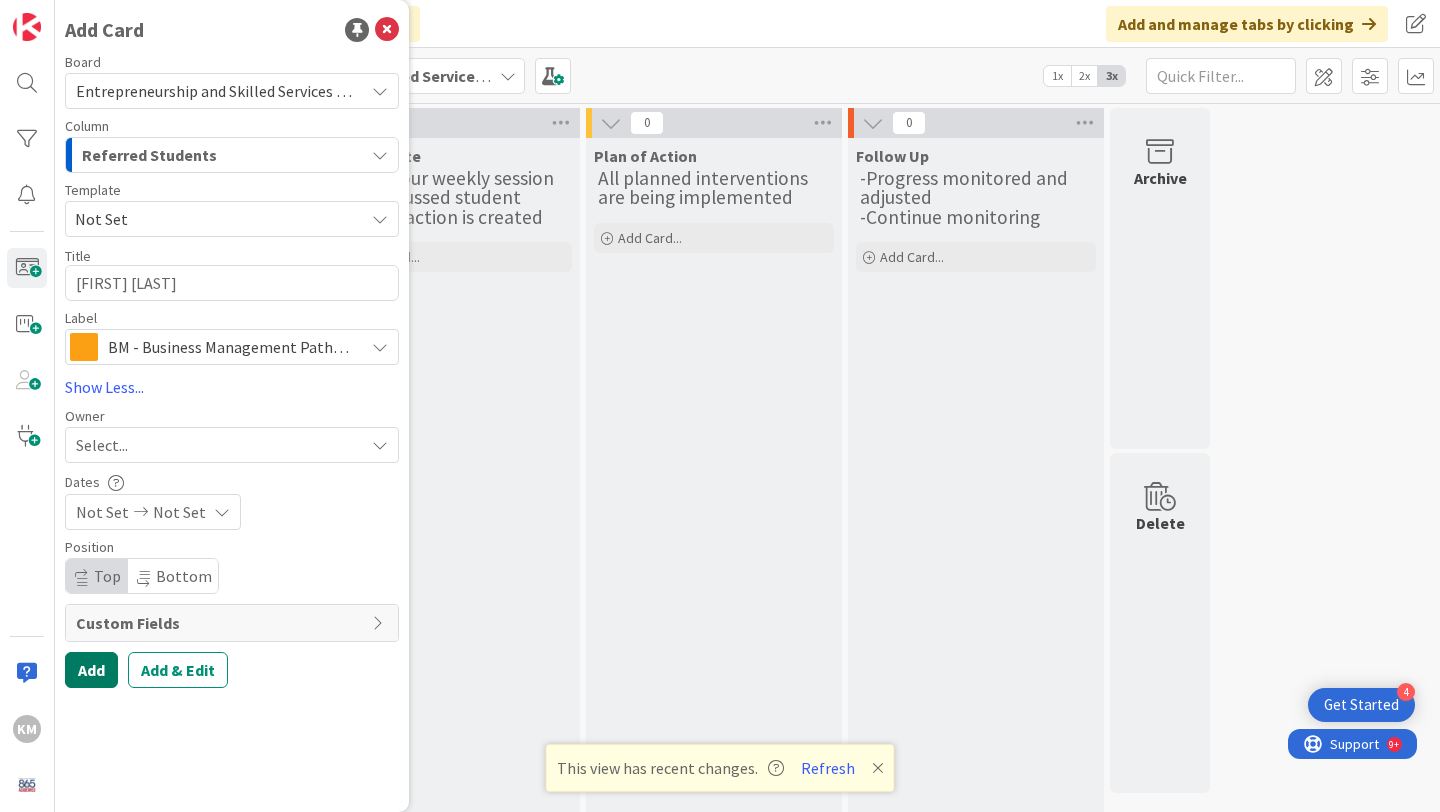 click on "Add" at bounding box center [91, 670] 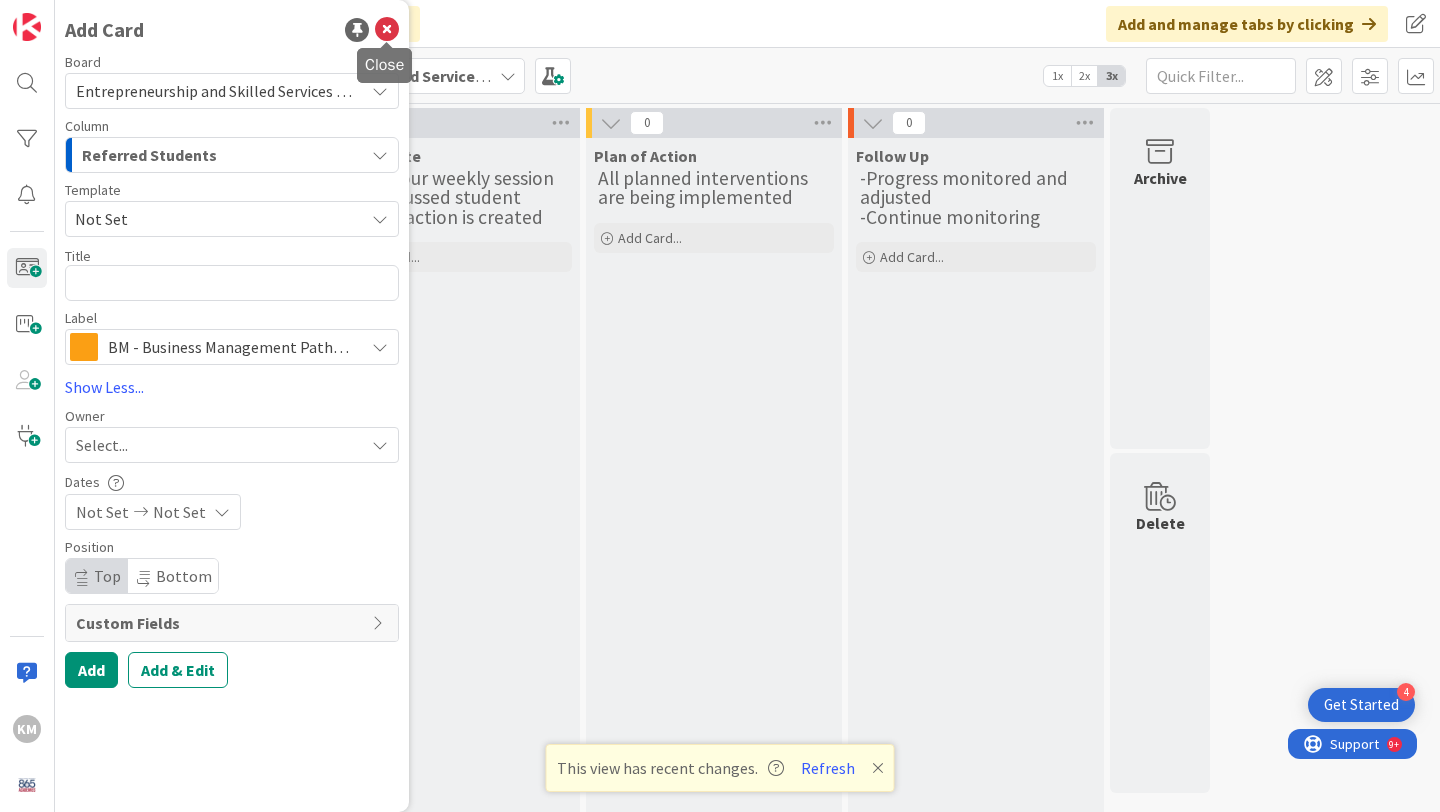 click at bounding box center (387, 30) 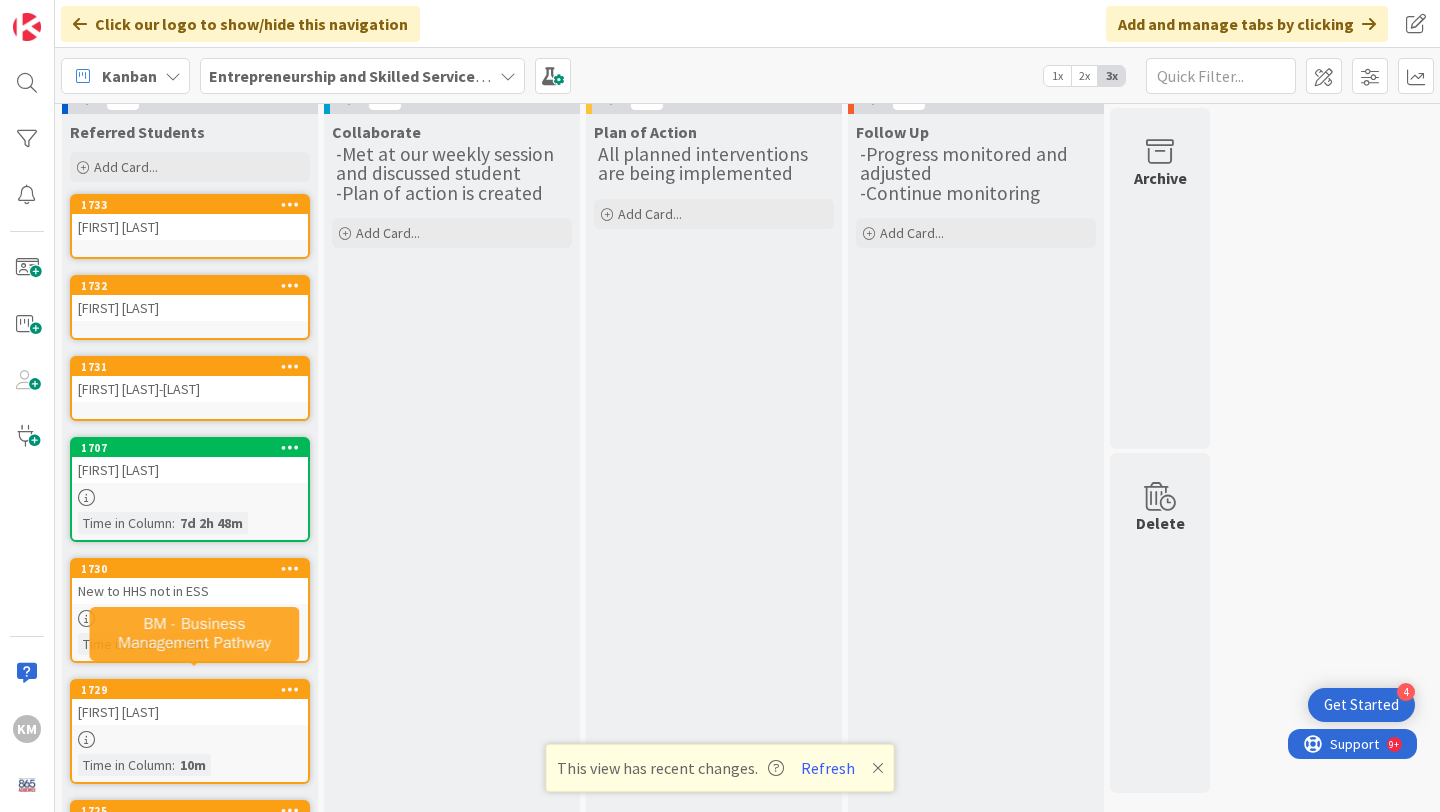 scroll, scrollTop: 17, scrollLeft: 0, axis: vertical 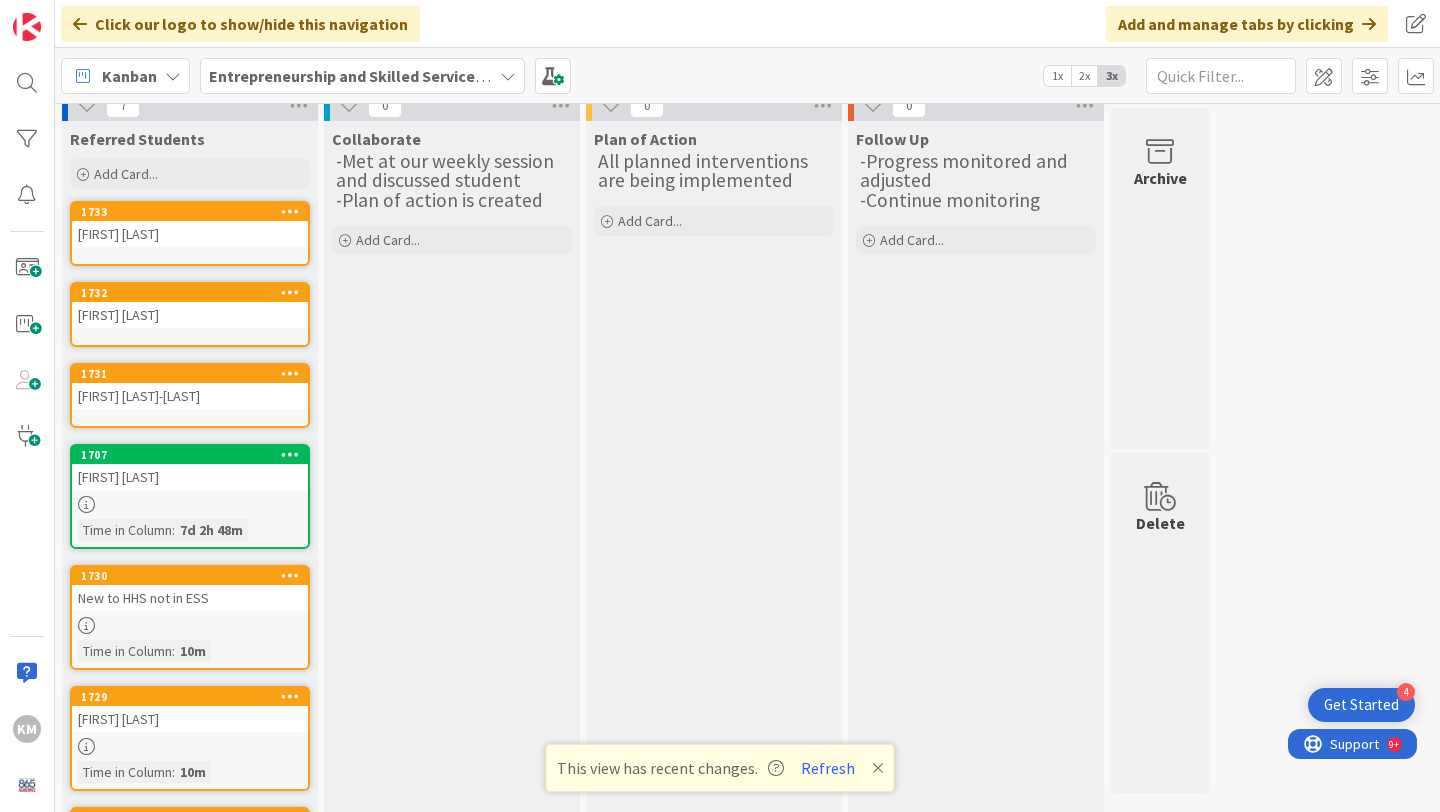 click on "[FIRST] [LAST]" at bounding box center (190, 234) 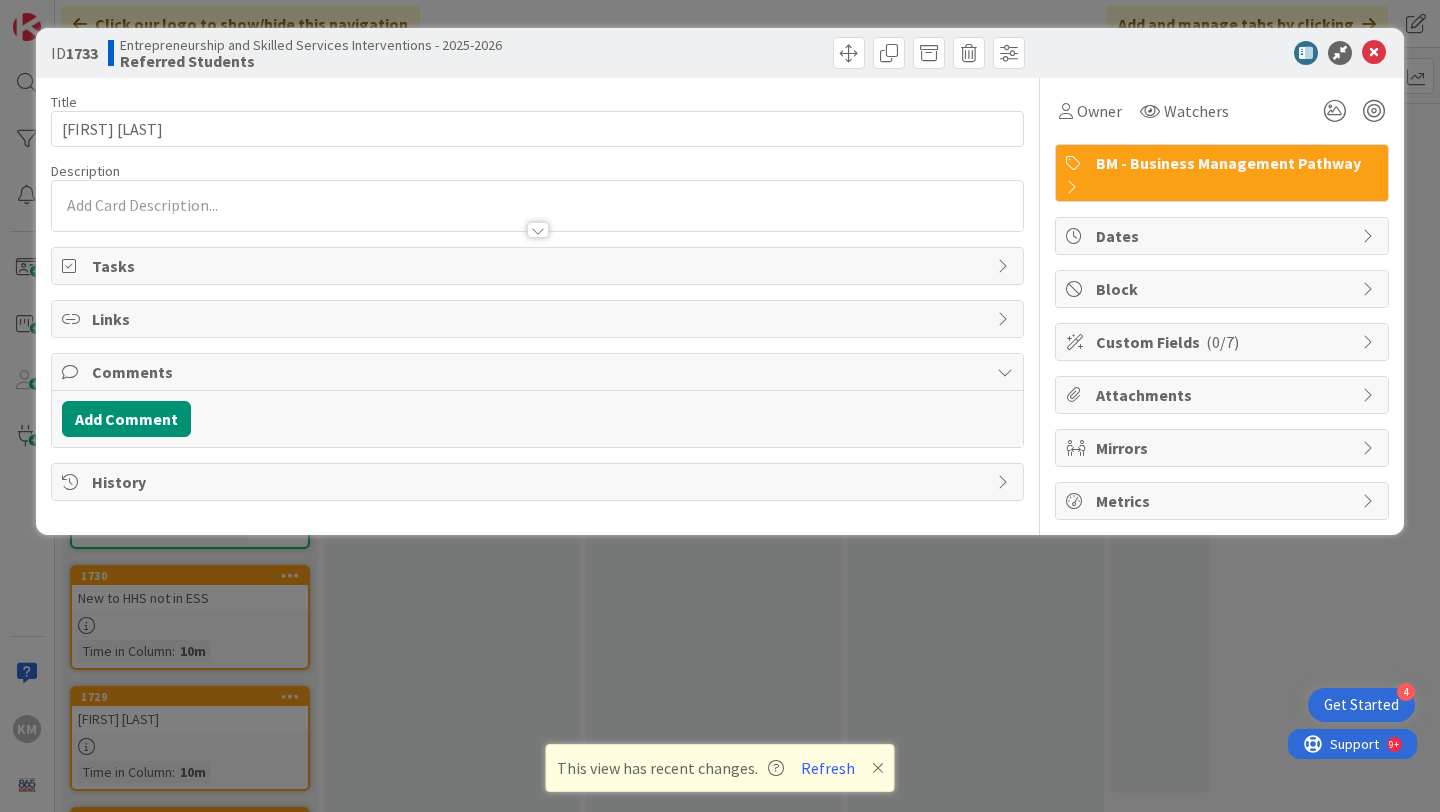 scroll, scrollTop: 0, scrollLeft: 0, axis: both 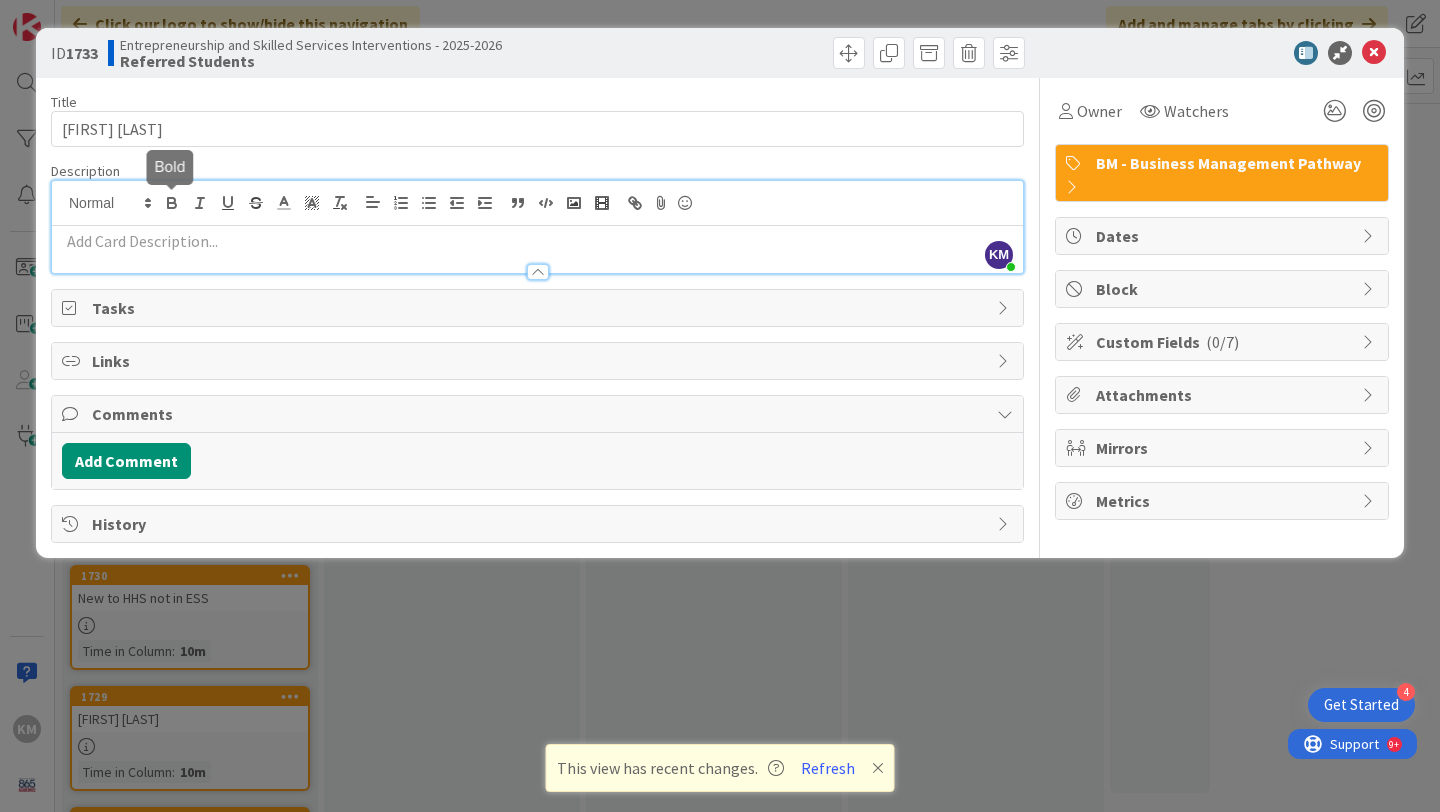 type 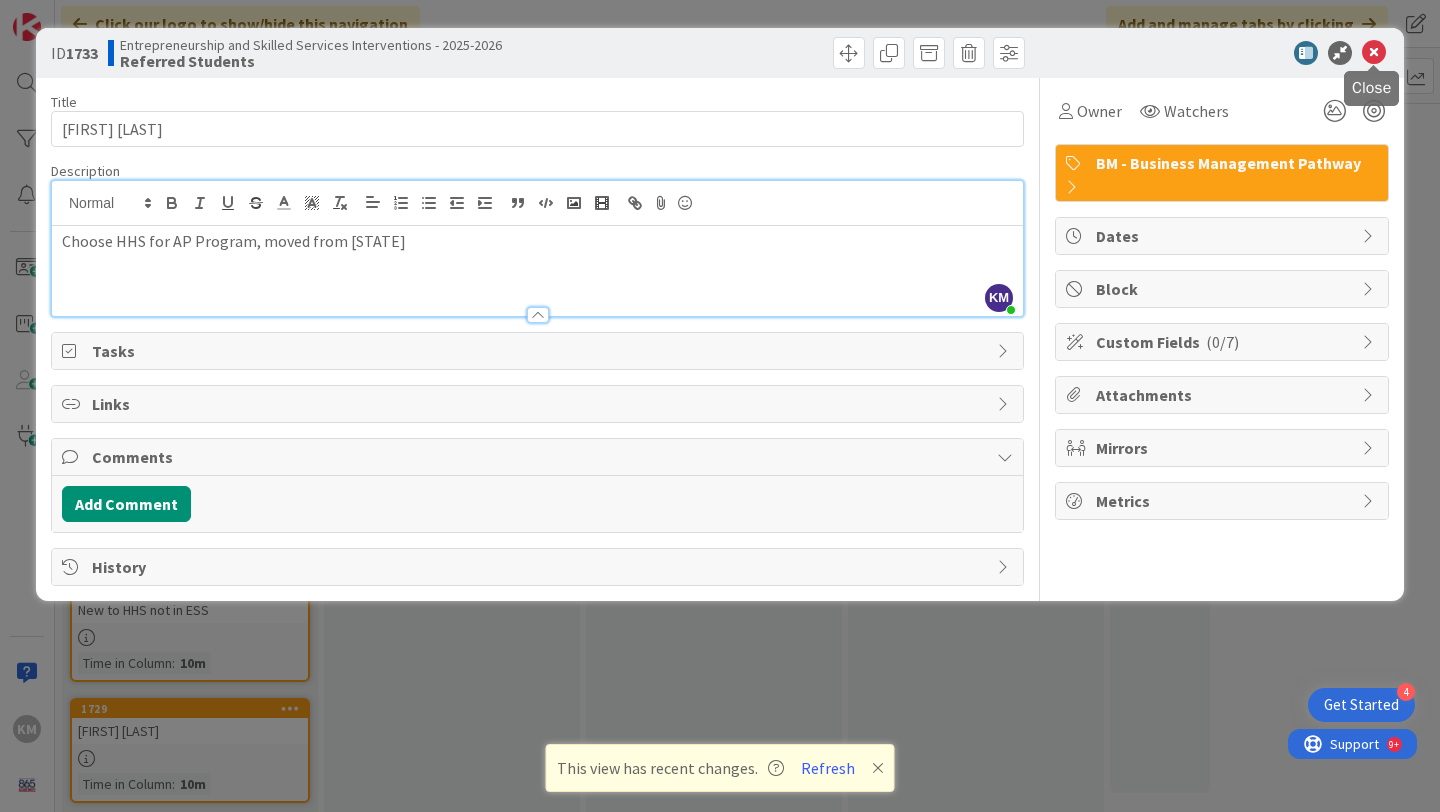 click at bounding box center (1374, 53) 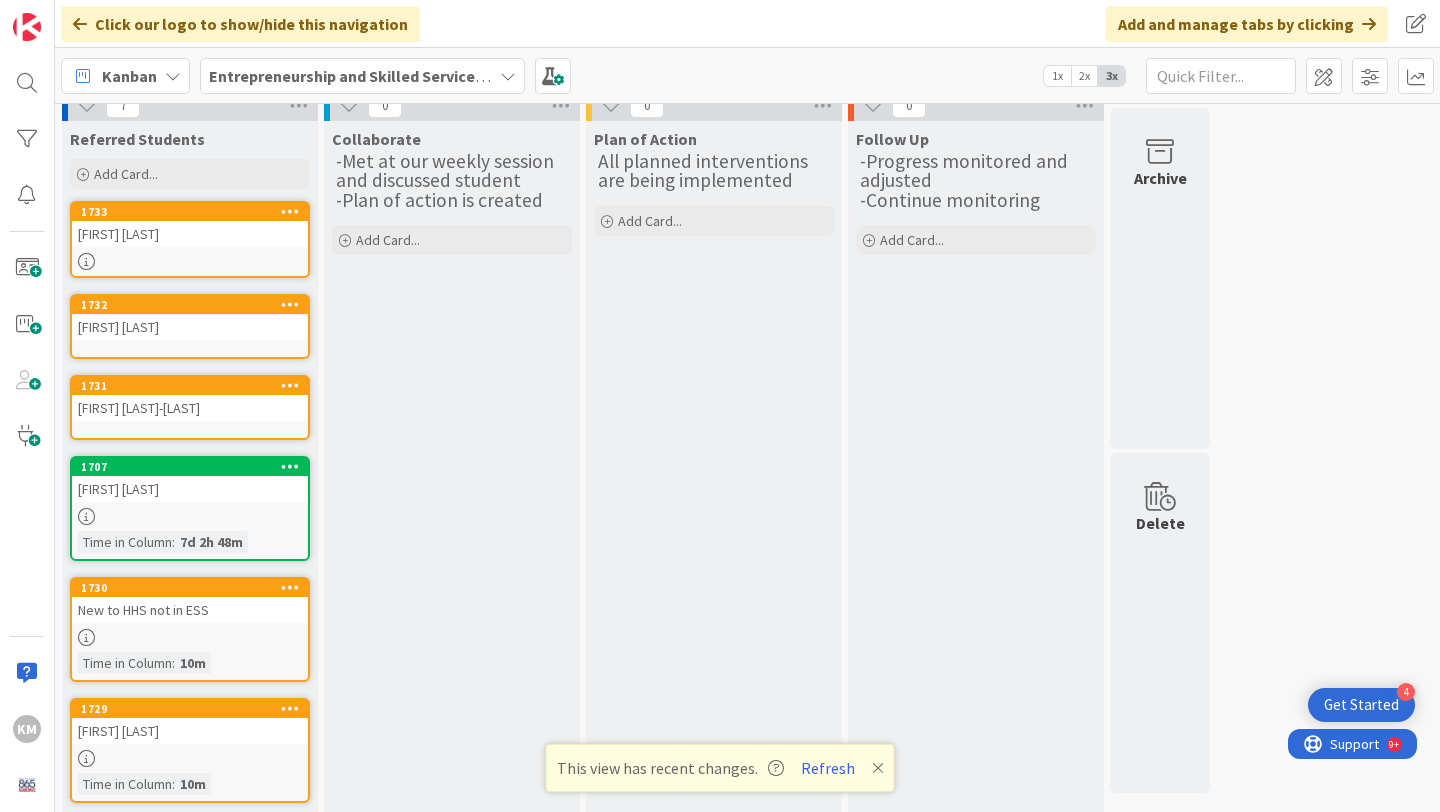 scroll, scrollTop: 0, scrollLeft: 0, axis: both 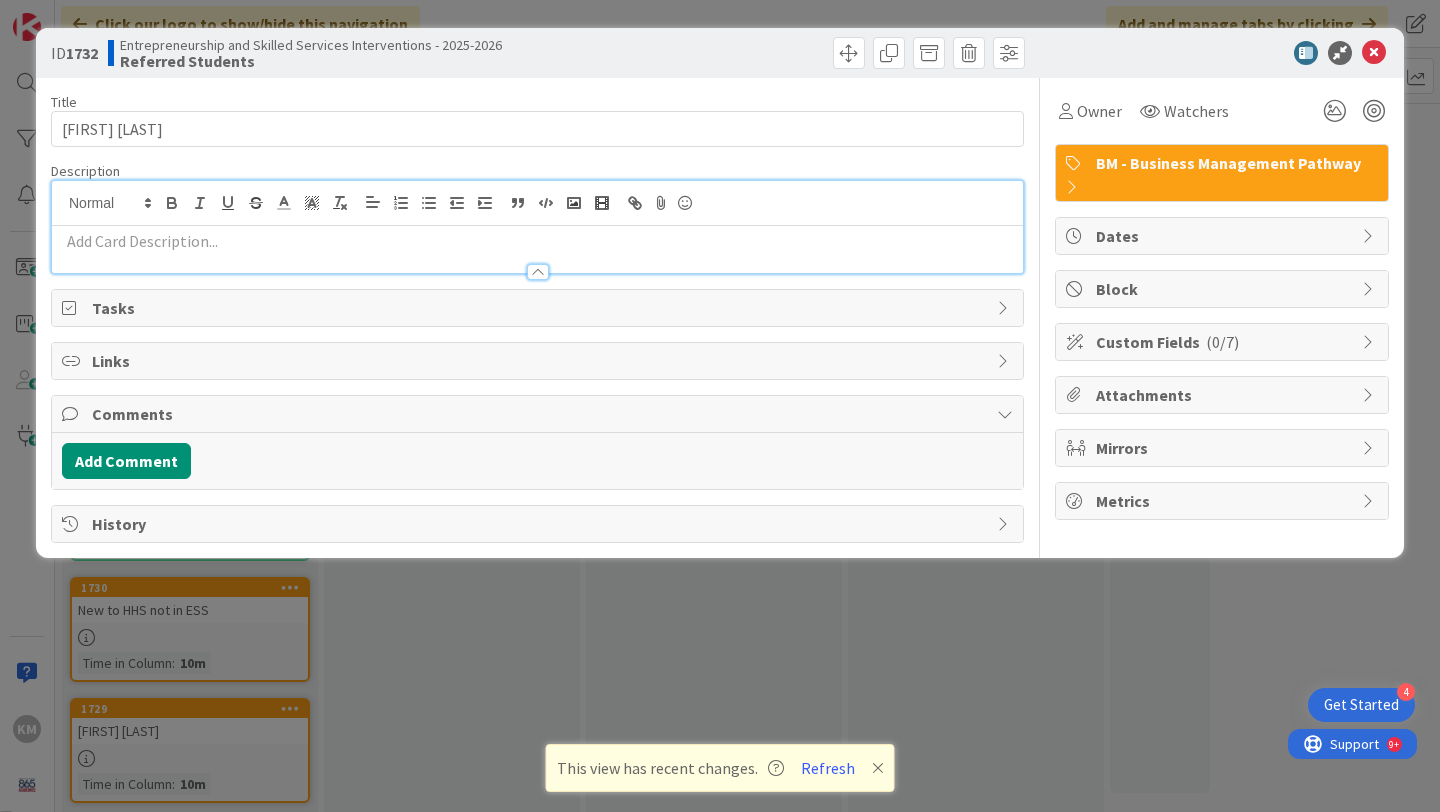 click at bounding box center (537, 227) 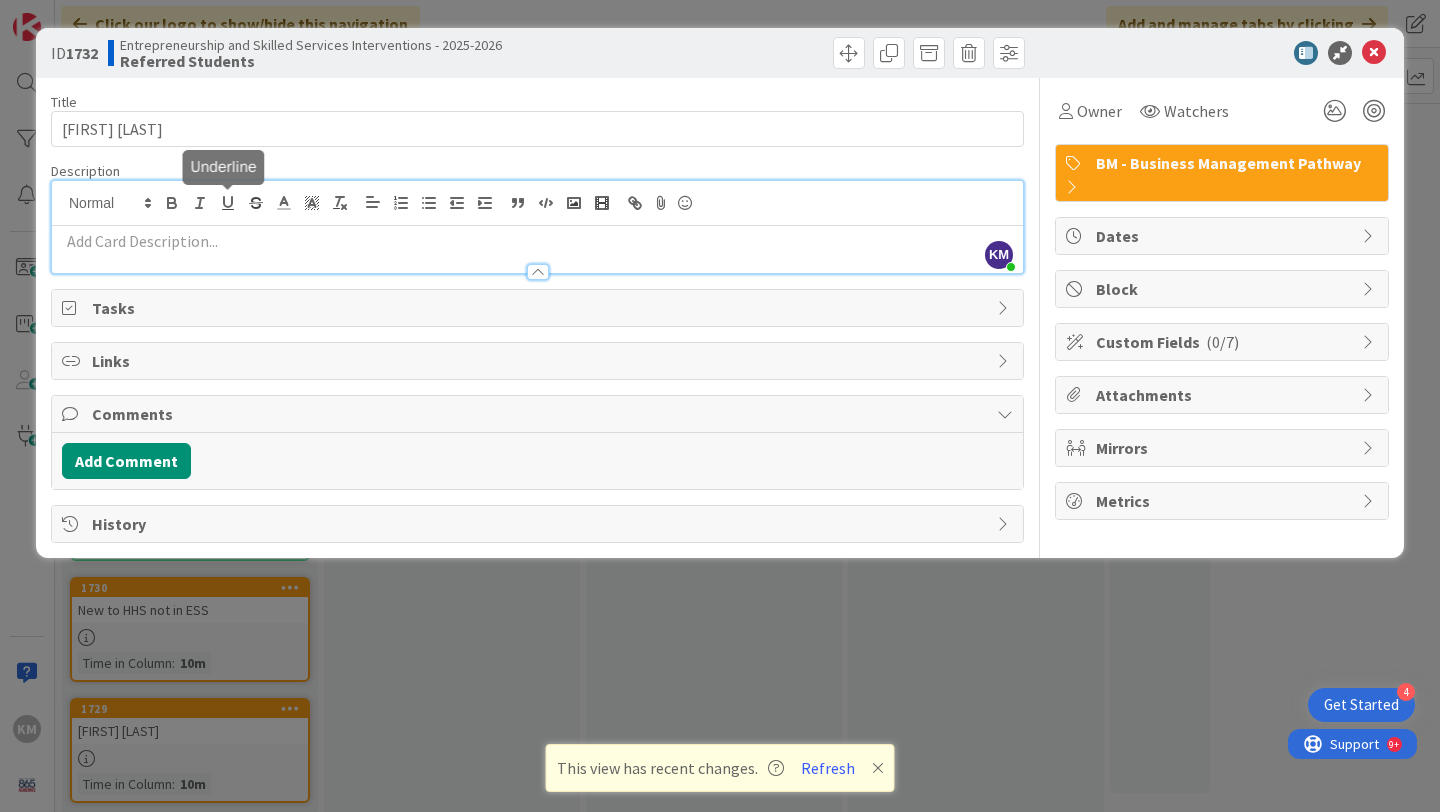 type 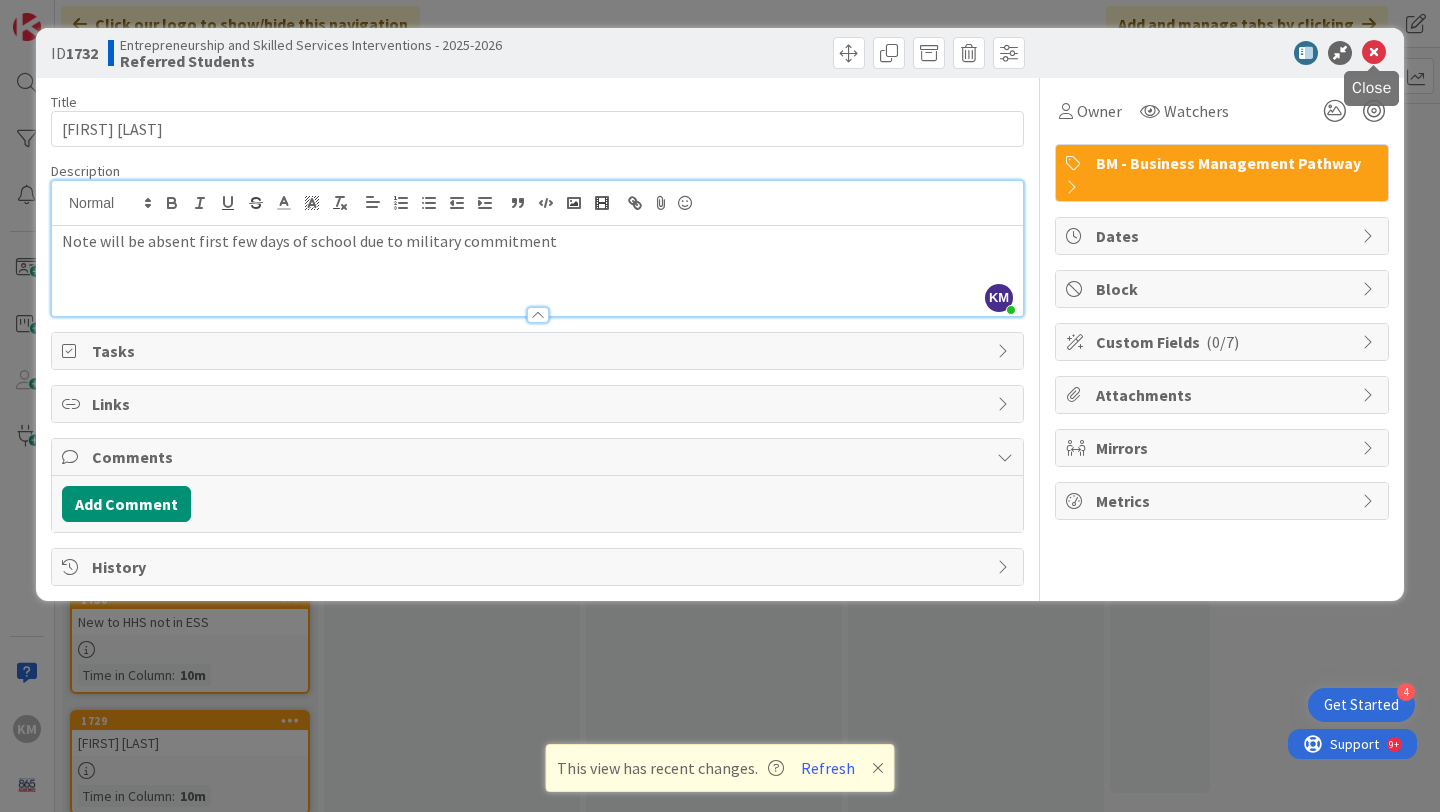 click at bounding box center (1374, 53) 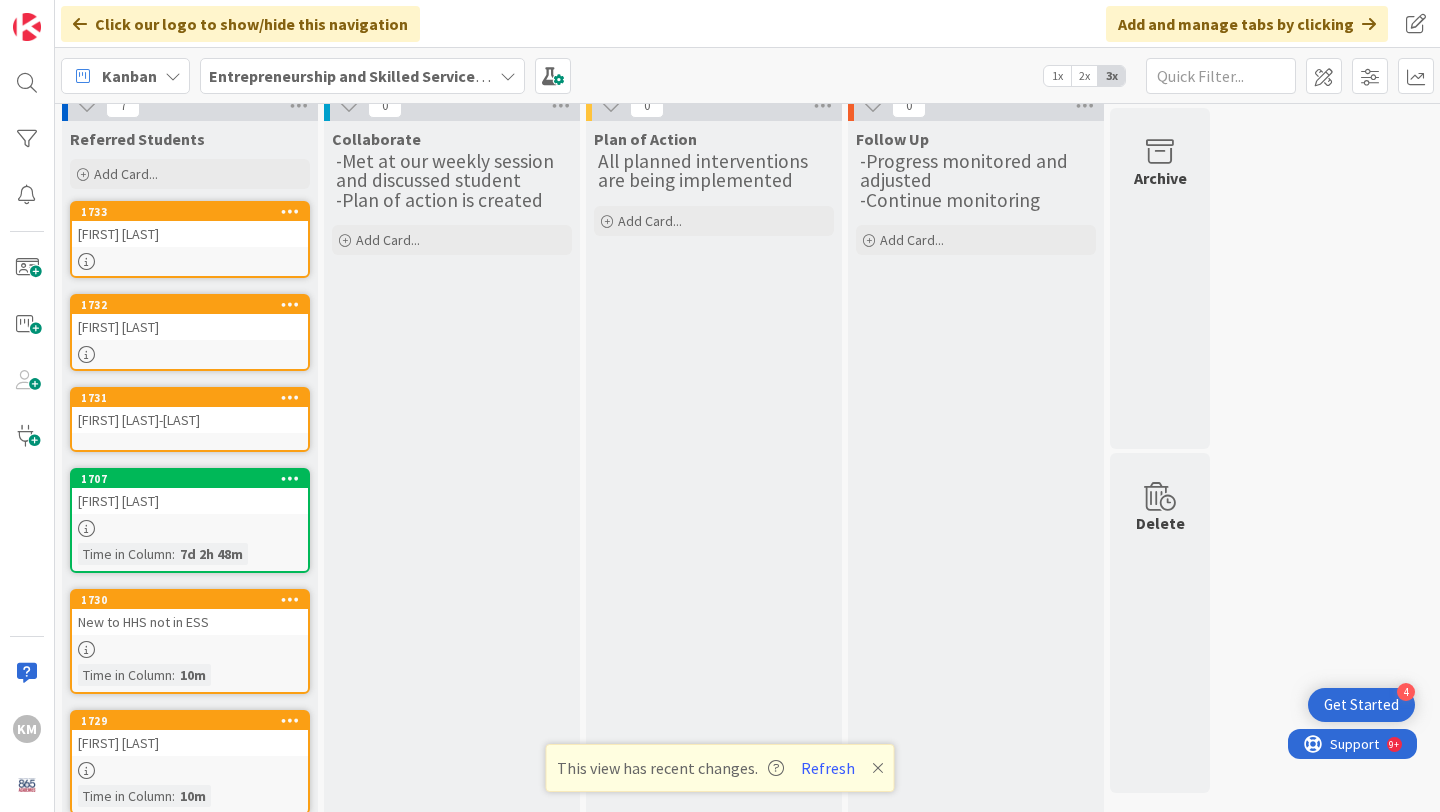 scroll, scrollTop: 0, scrollLeft: 0, axis: both 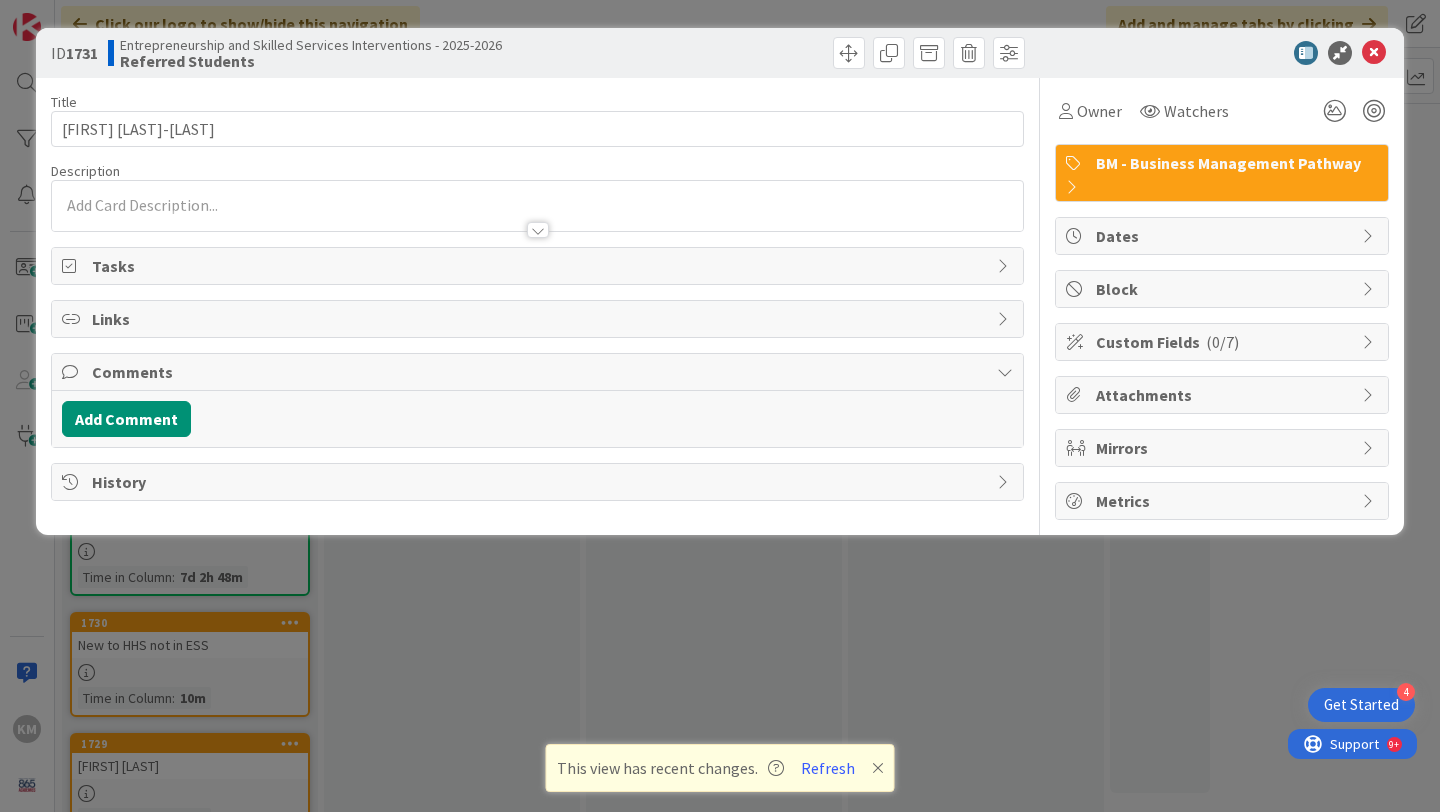 click at bounding box center (537, 220) 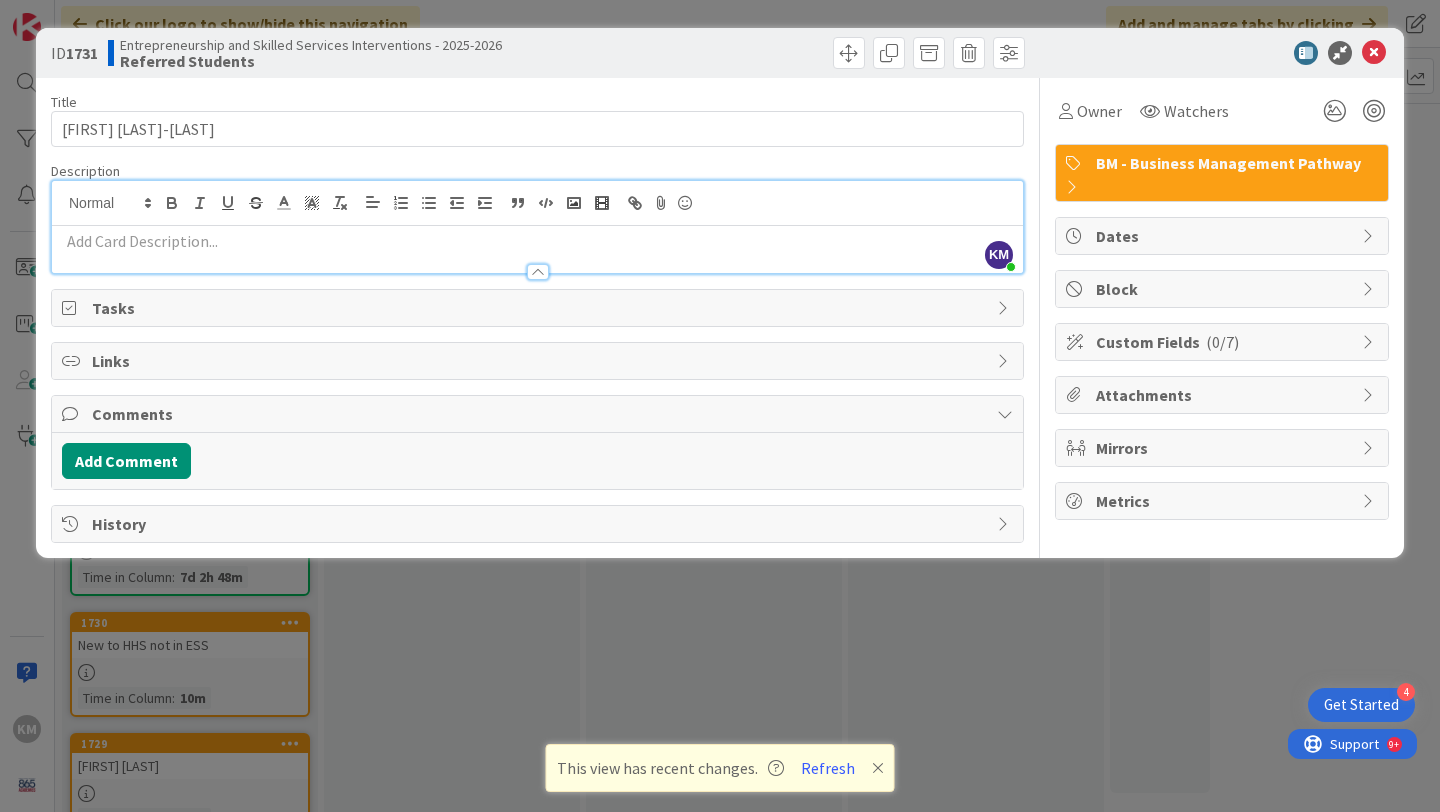 click at bounding box center (537, 241) 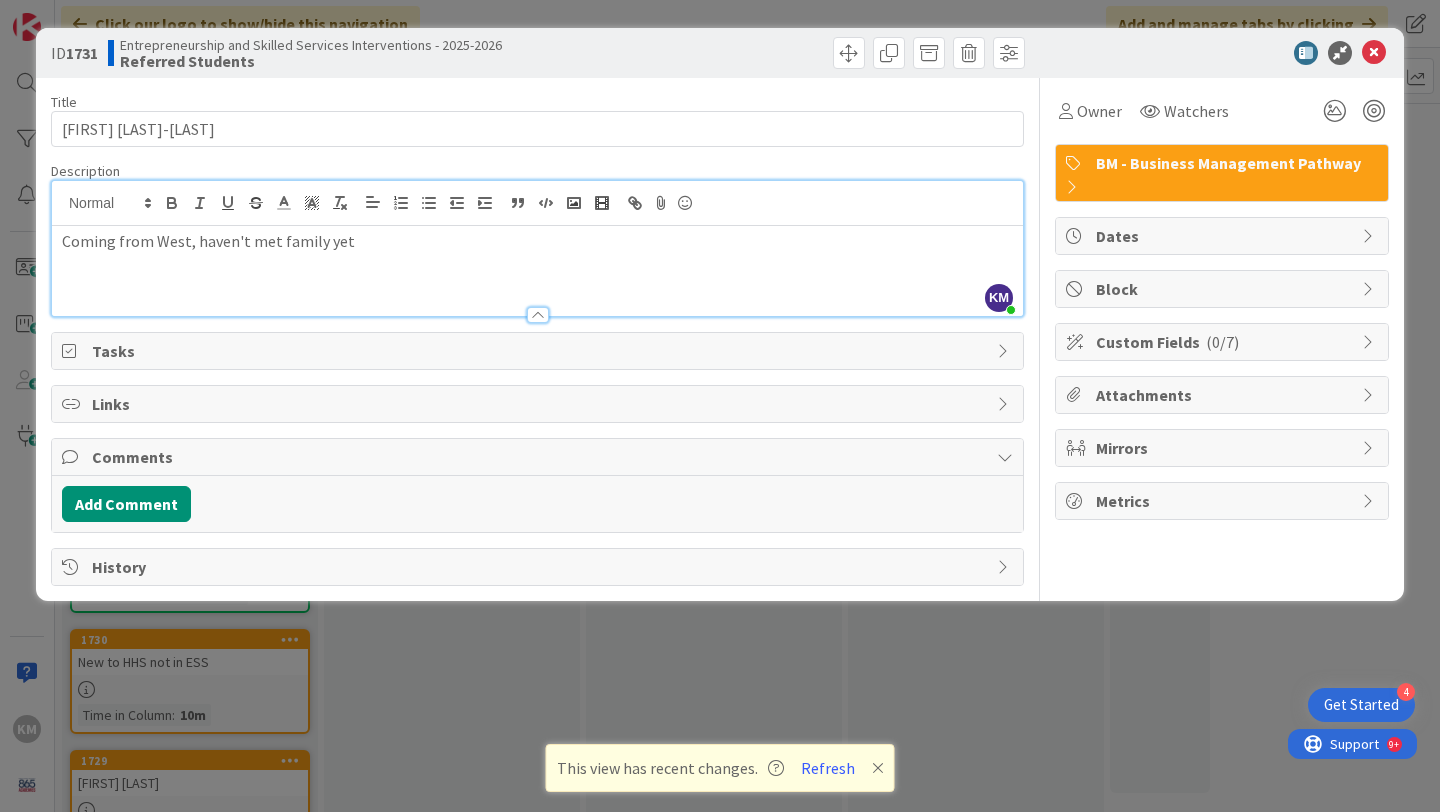 click on "Coming from West, haven't met family yet" at bounding box center (537, 241) 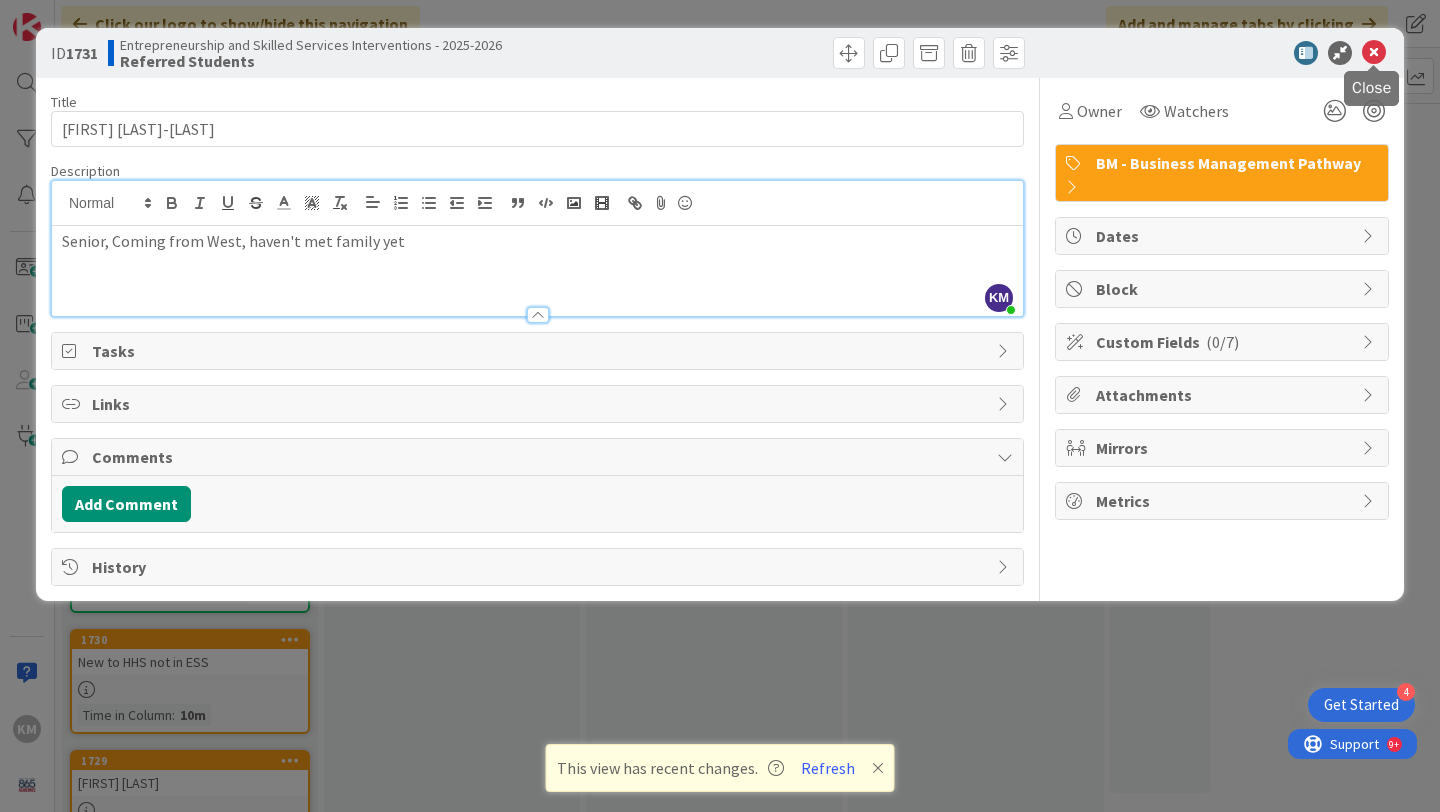click at bounding box center [1374, 53] 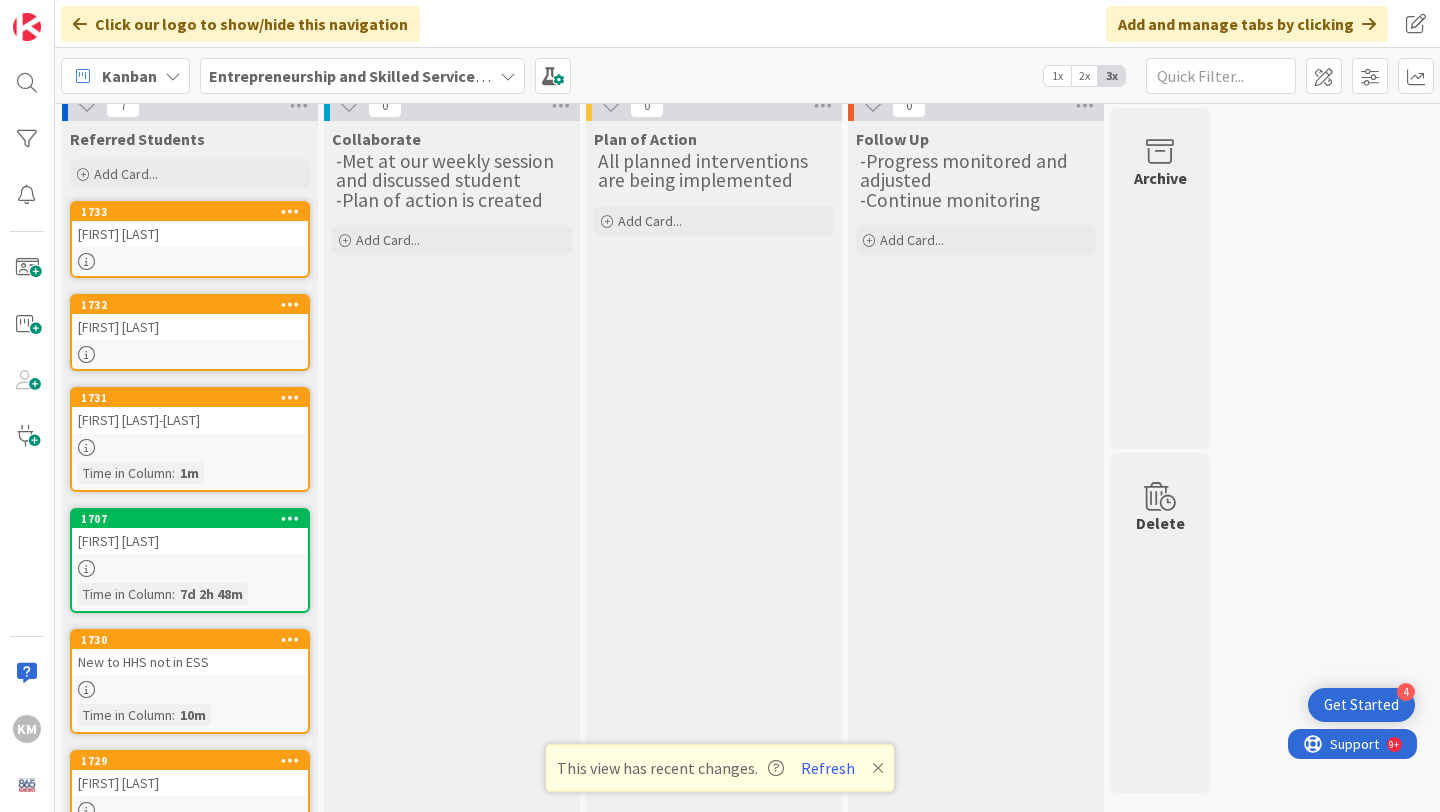 click on "[FIRST] [LAST]" at bounding box center [190, 234] 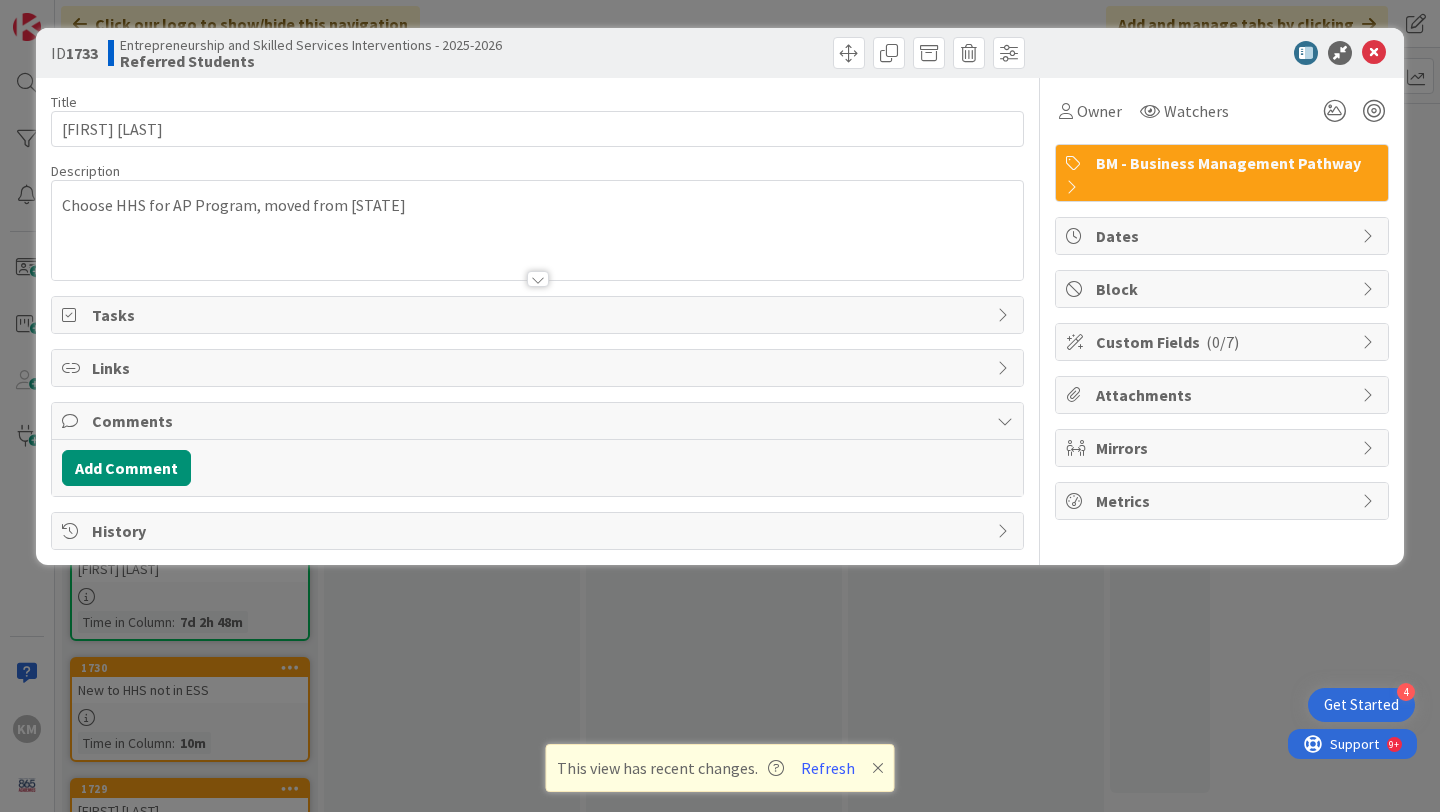 scroll, scrollTop: 0, scrollLeft: 0, axis: both 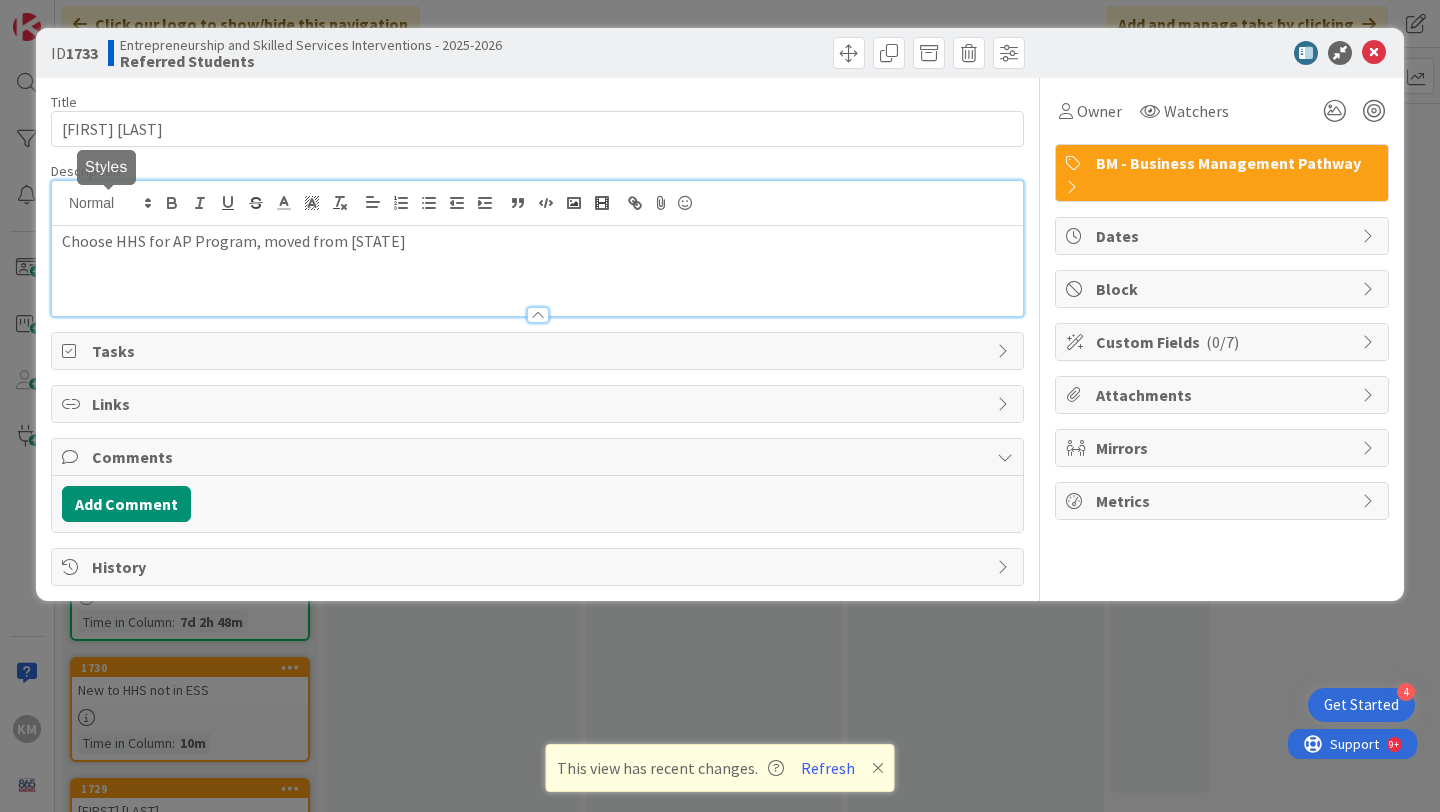 click on "Choose HHS for AP Program, moved from [STATE]" at bounding box center (537, 248) 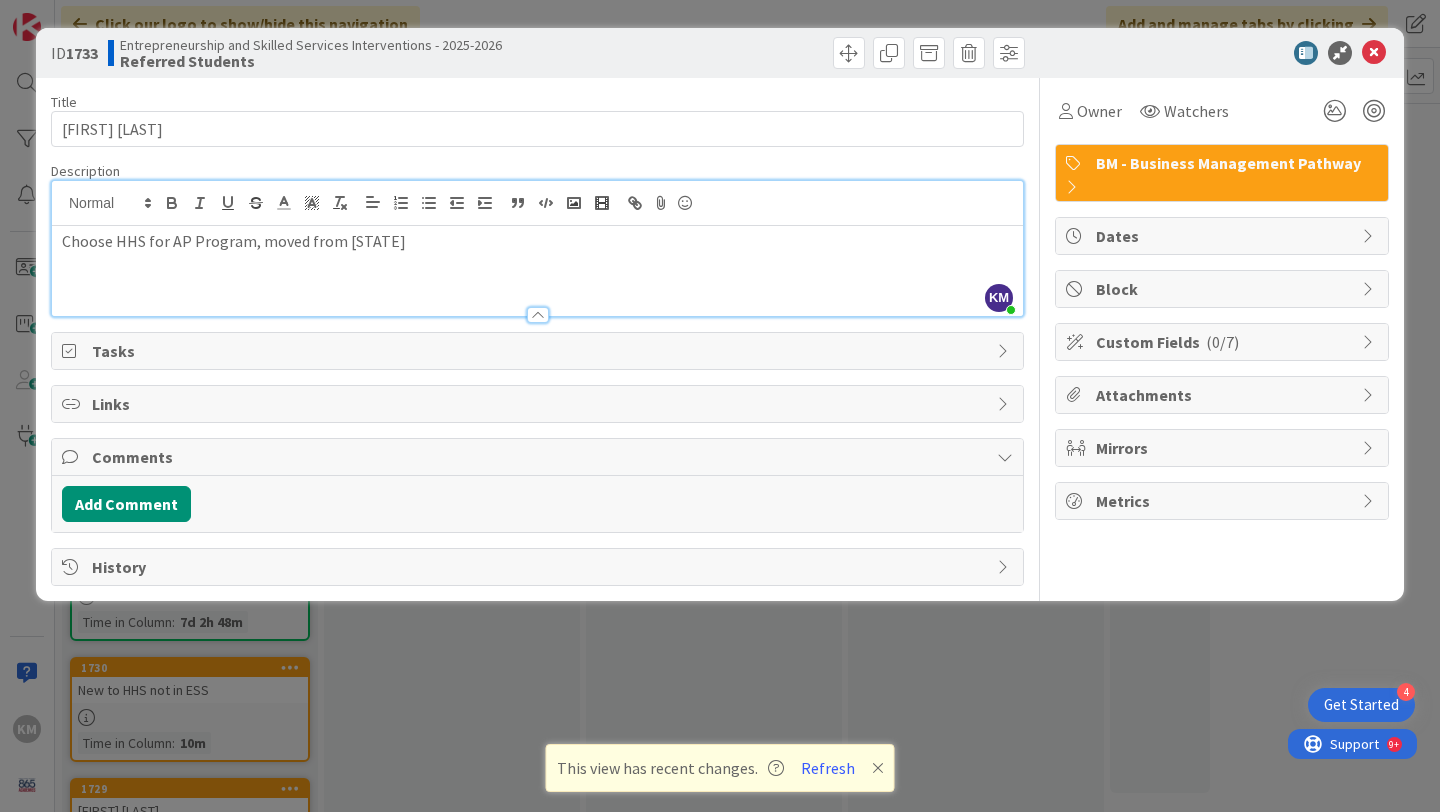 type 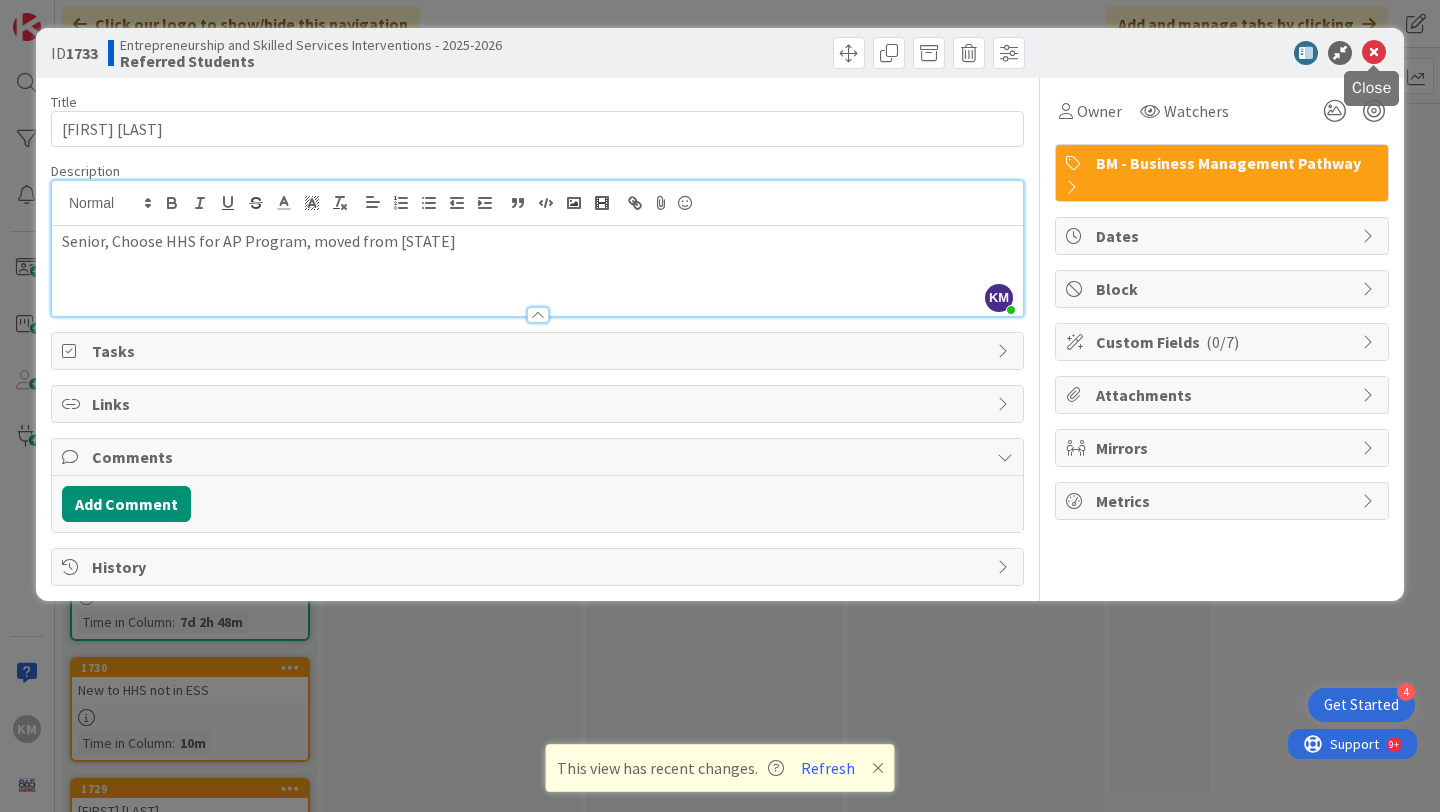 click at bounding box center (1374, 53) 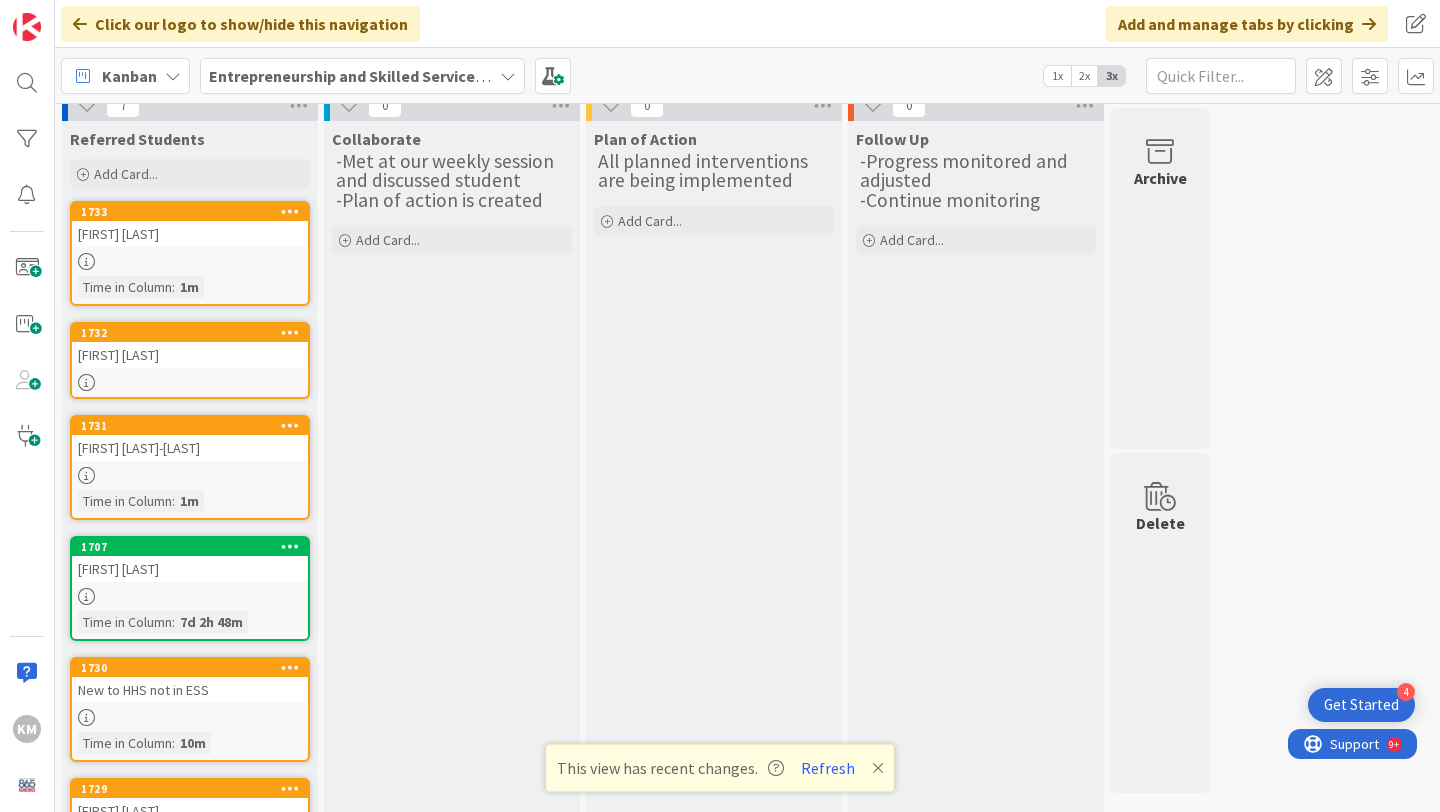 scroll, scrollTop: 0, scrollLeft: 0, axis: both 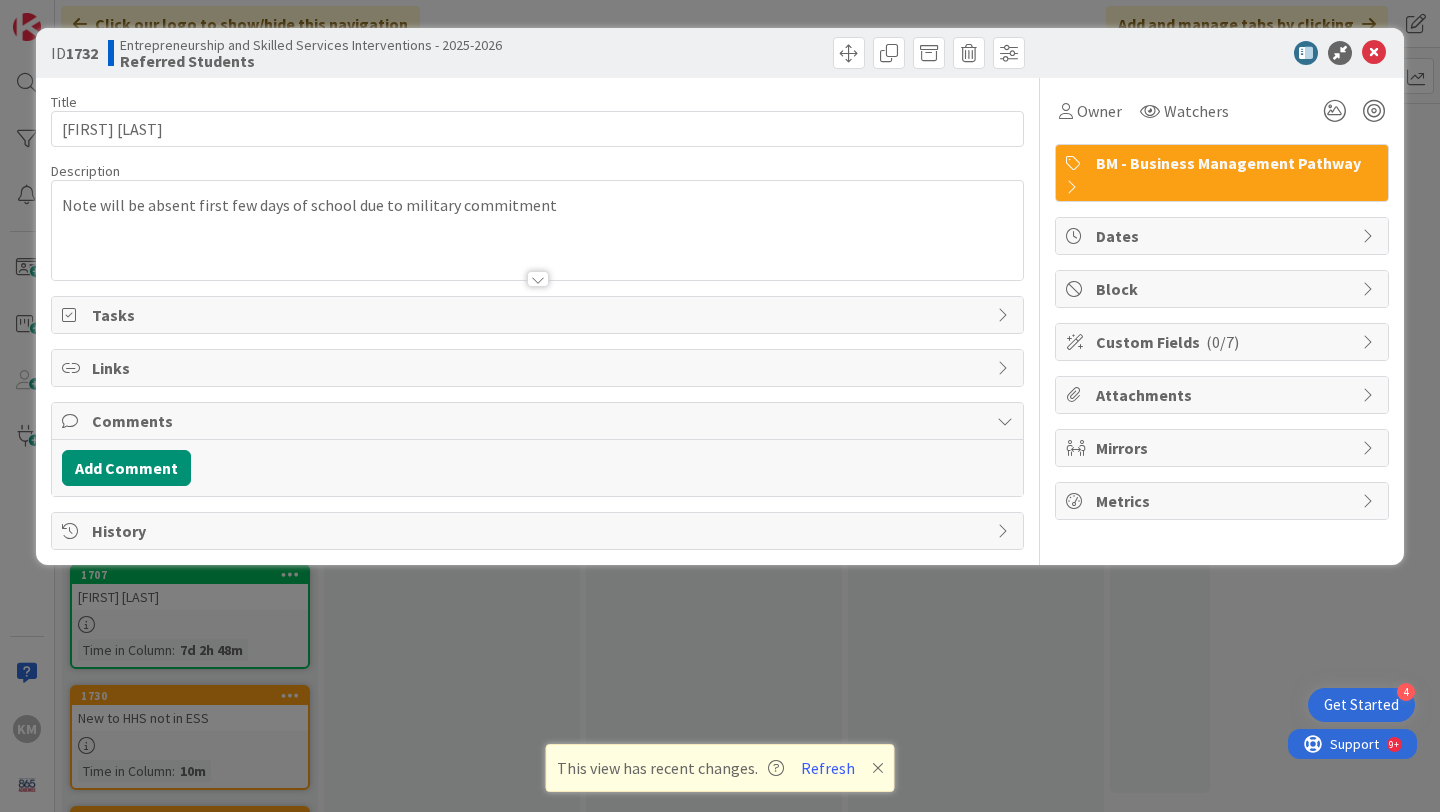 click on "Note will be absent first few days of school due to military commitment" at bounding box center (537, 230) 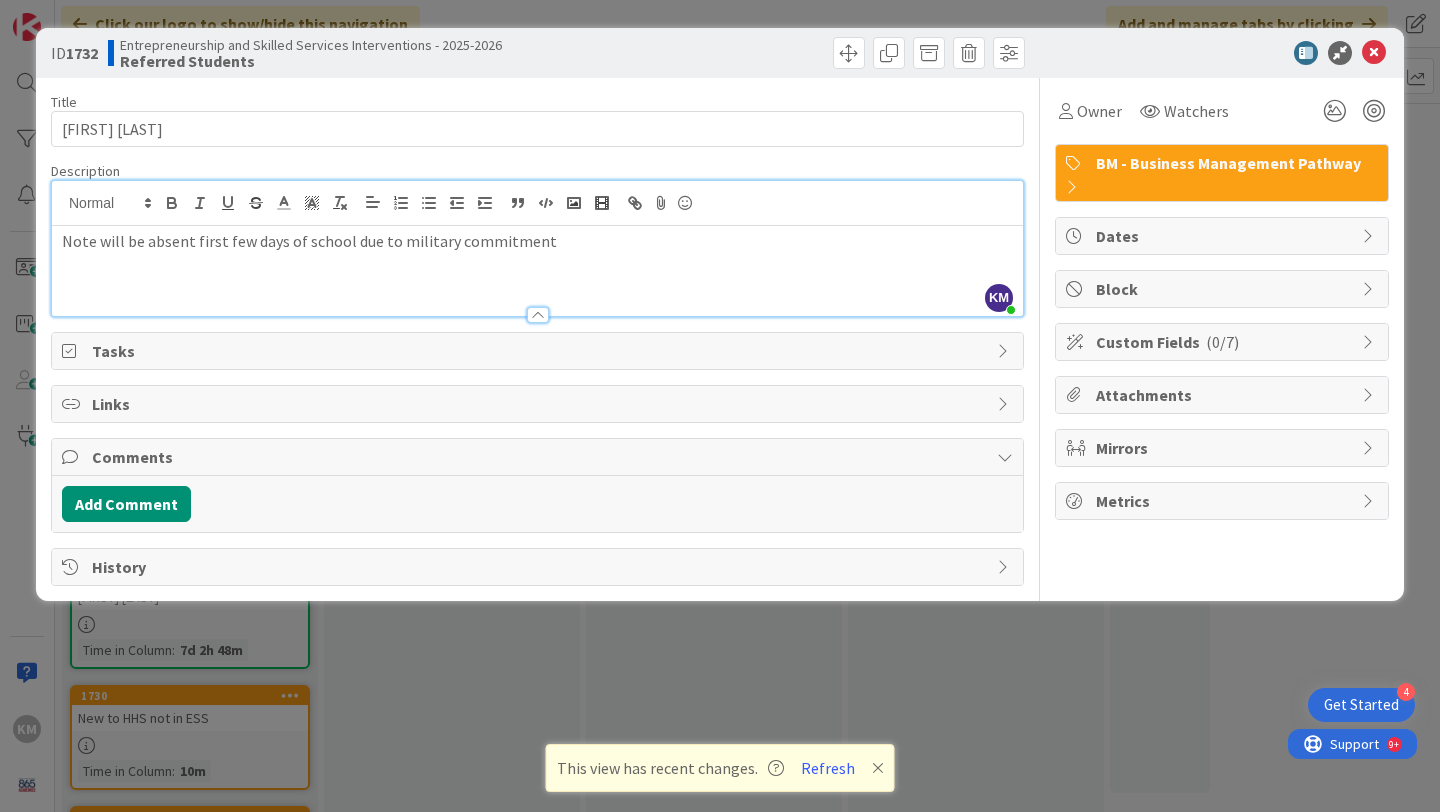 type 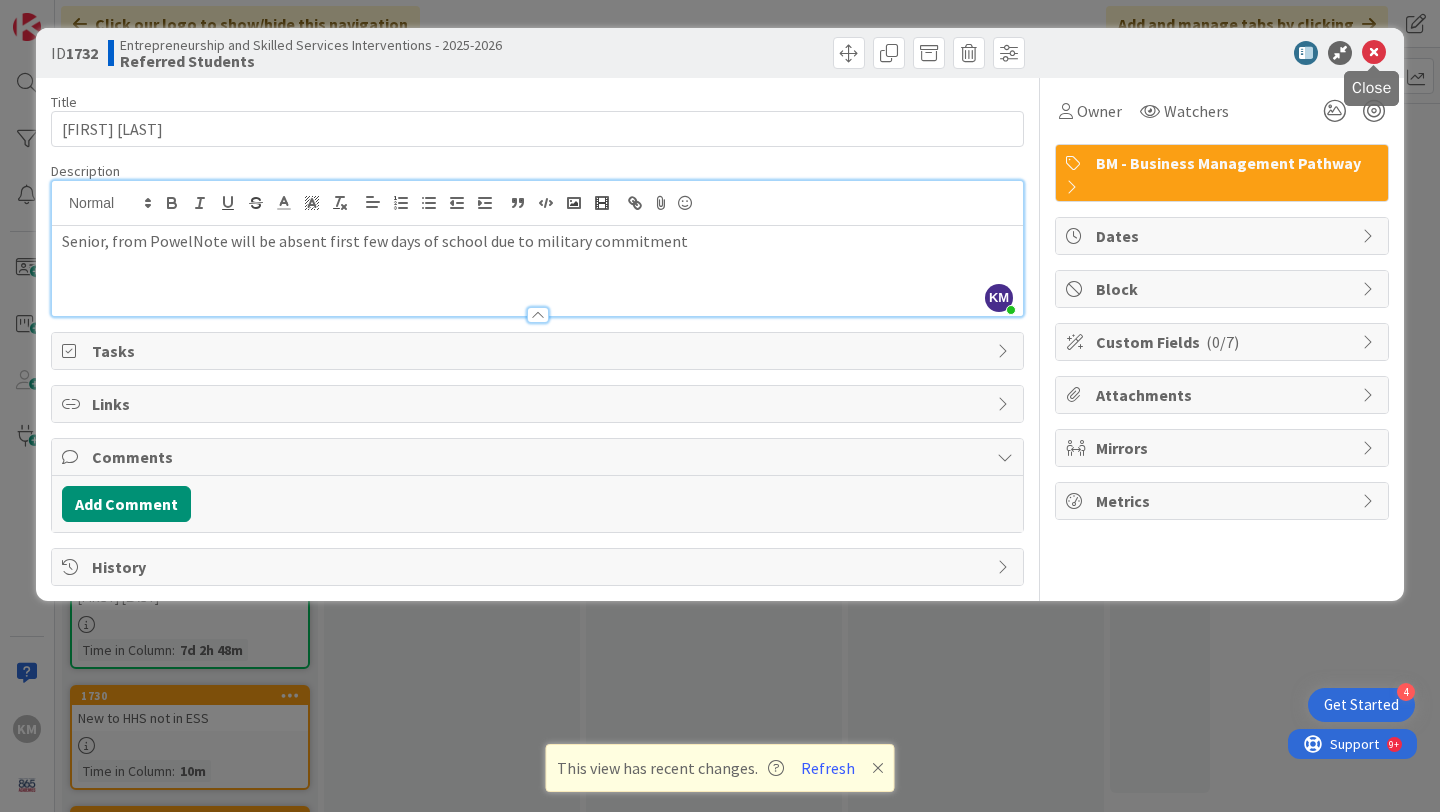 click at bounding box center [1374, 53] 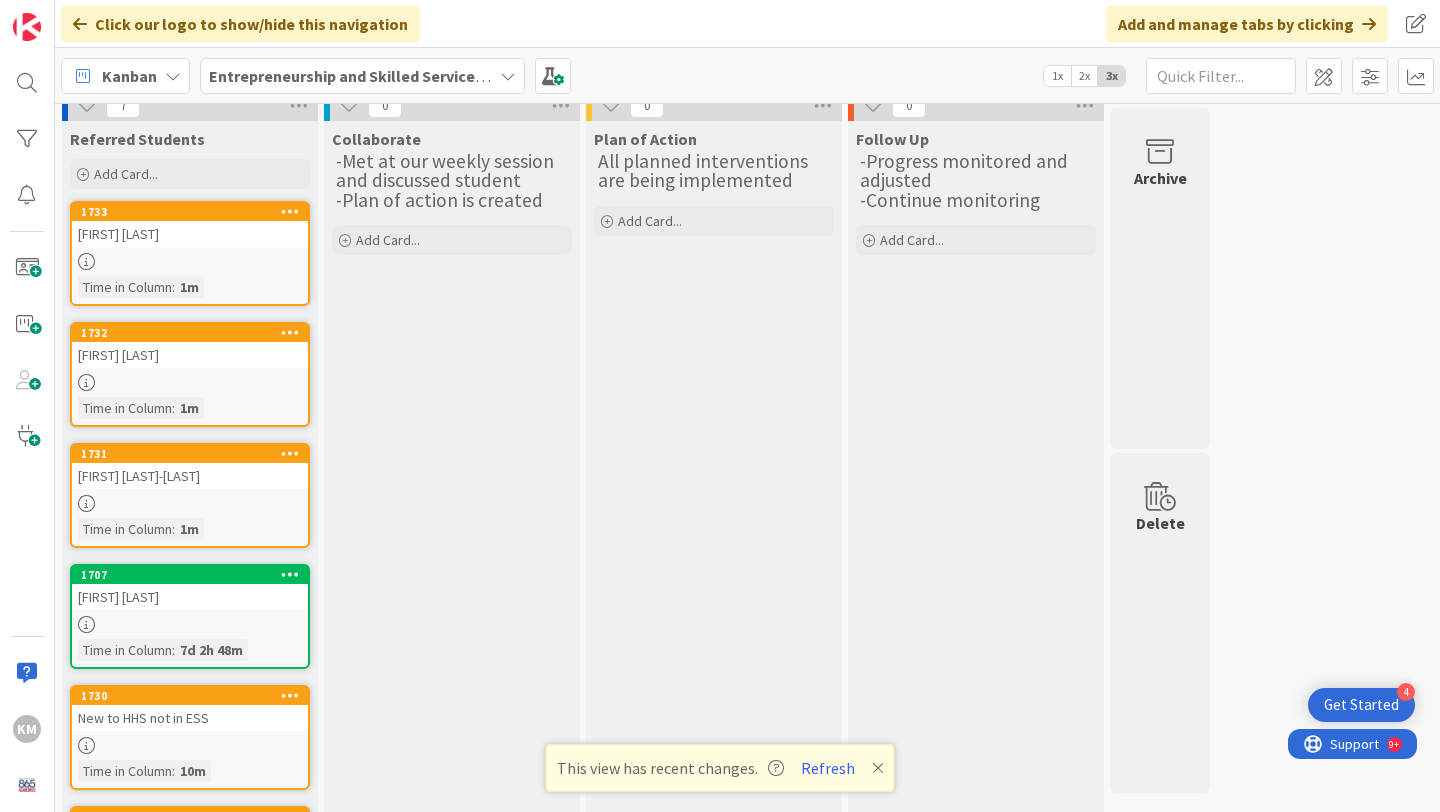 scroll, scrollTop: 0, scrollLeft: 0, axis: both 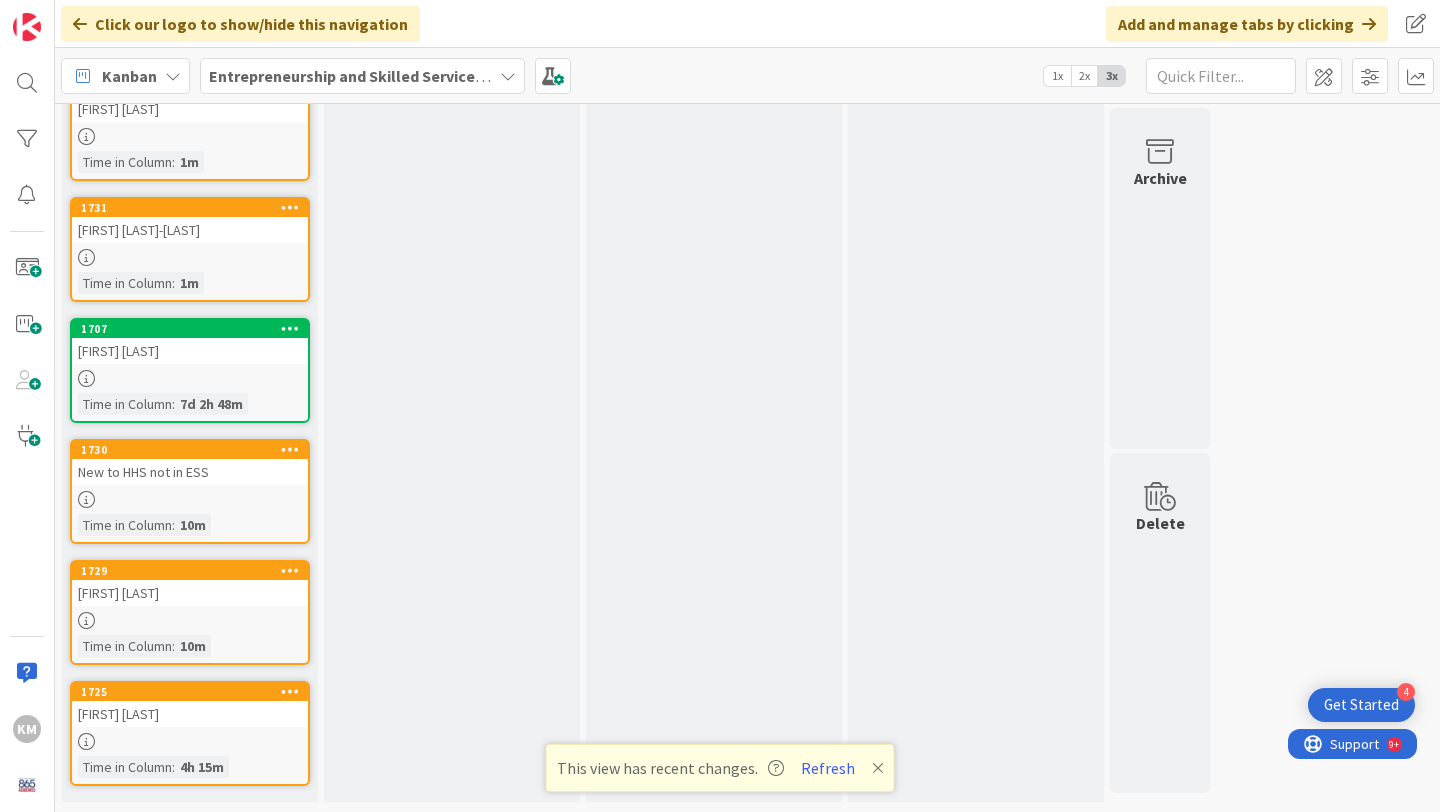 click on "[FIRST] [LAST]" at bounding box center (190, 593) 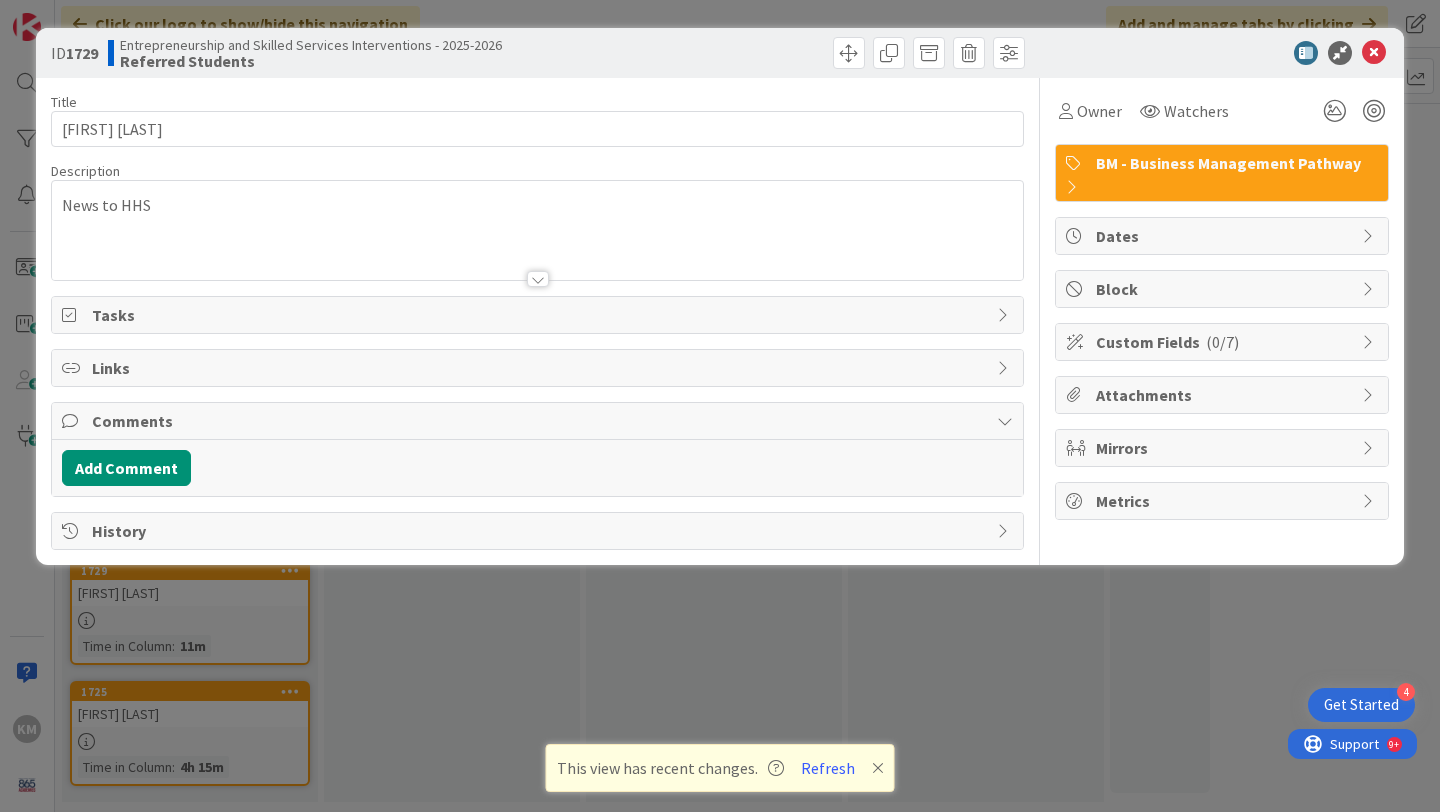 scroll, scrollTop: 0, scrollLeft: 0, axis: both 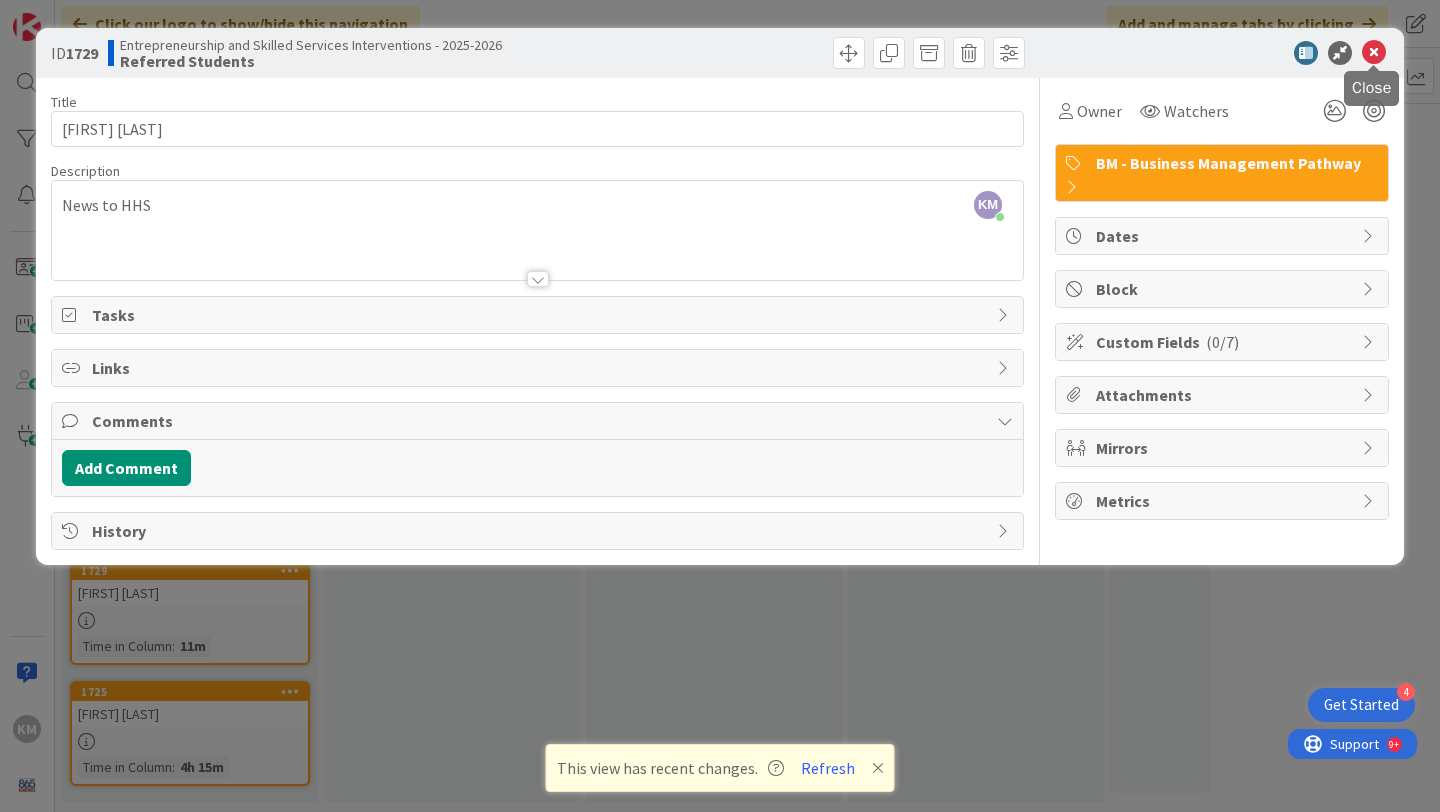 click at bounding box center [1374, 53] 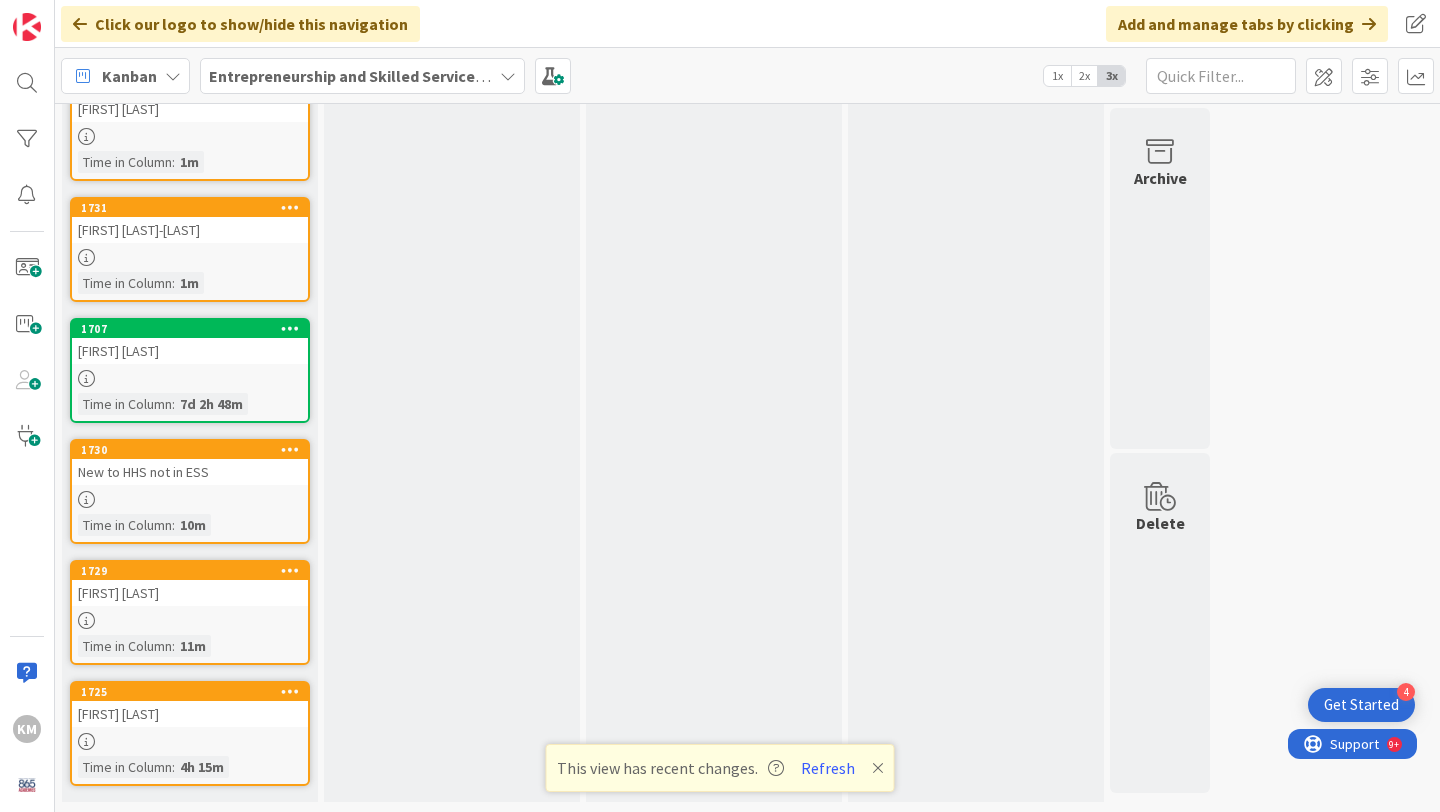 click on "[FIRST] [LAST]" at bounding box center (190, 714) 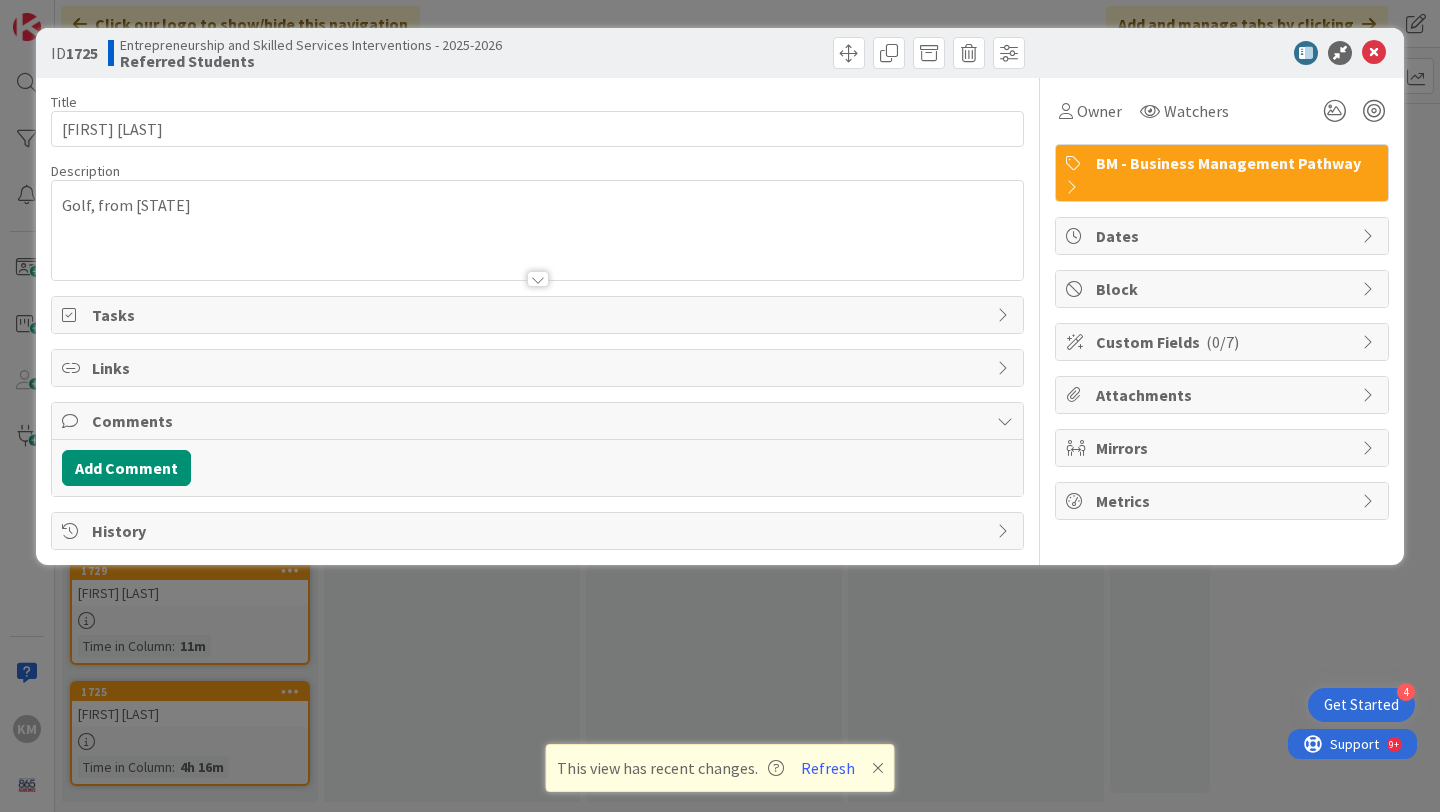 scroll, scrollTop: 0, scrollLeft: 0, axis: both 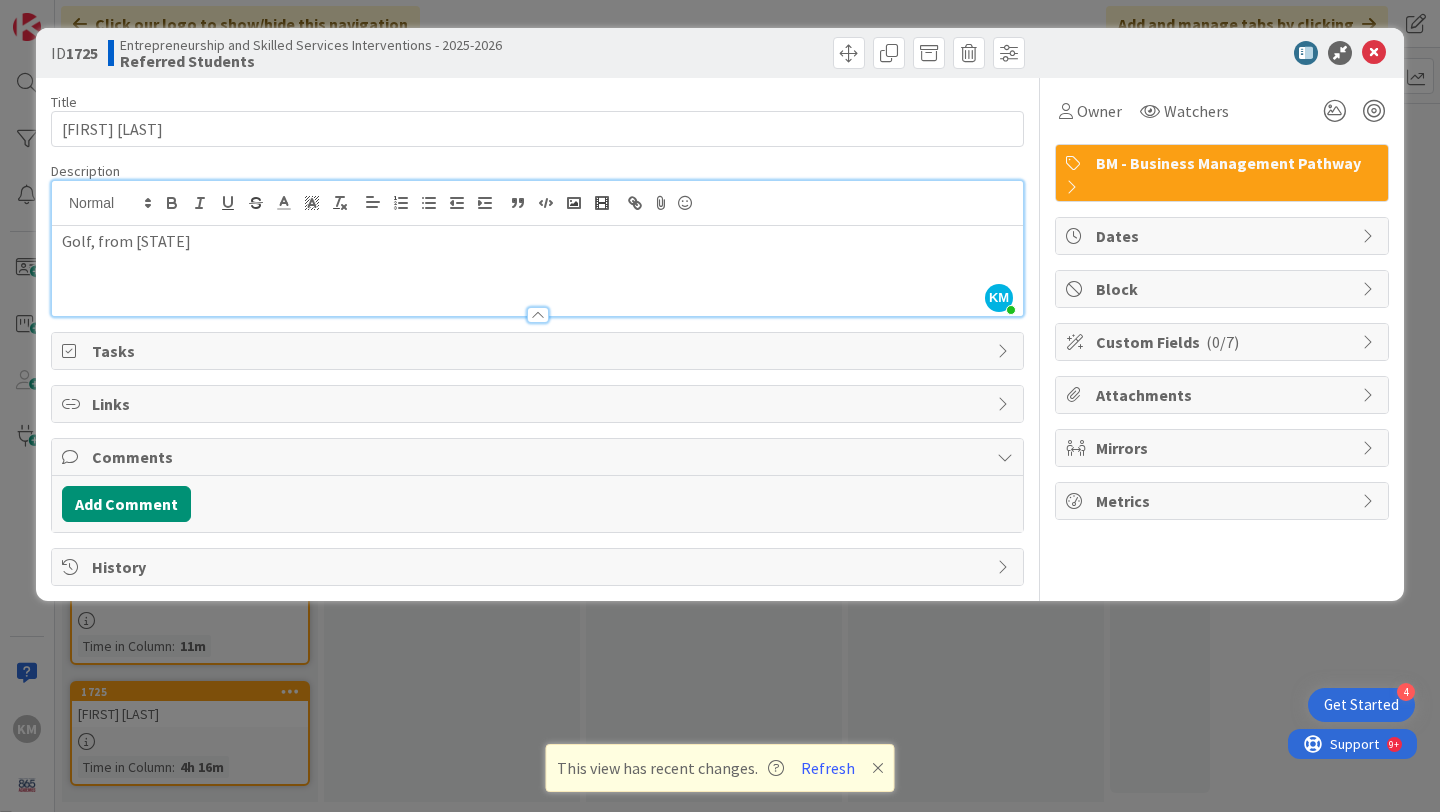 click on "KM   [FIRST] [LAST] just joined Golf, from [STATE]" at bounding box center (537, 248) 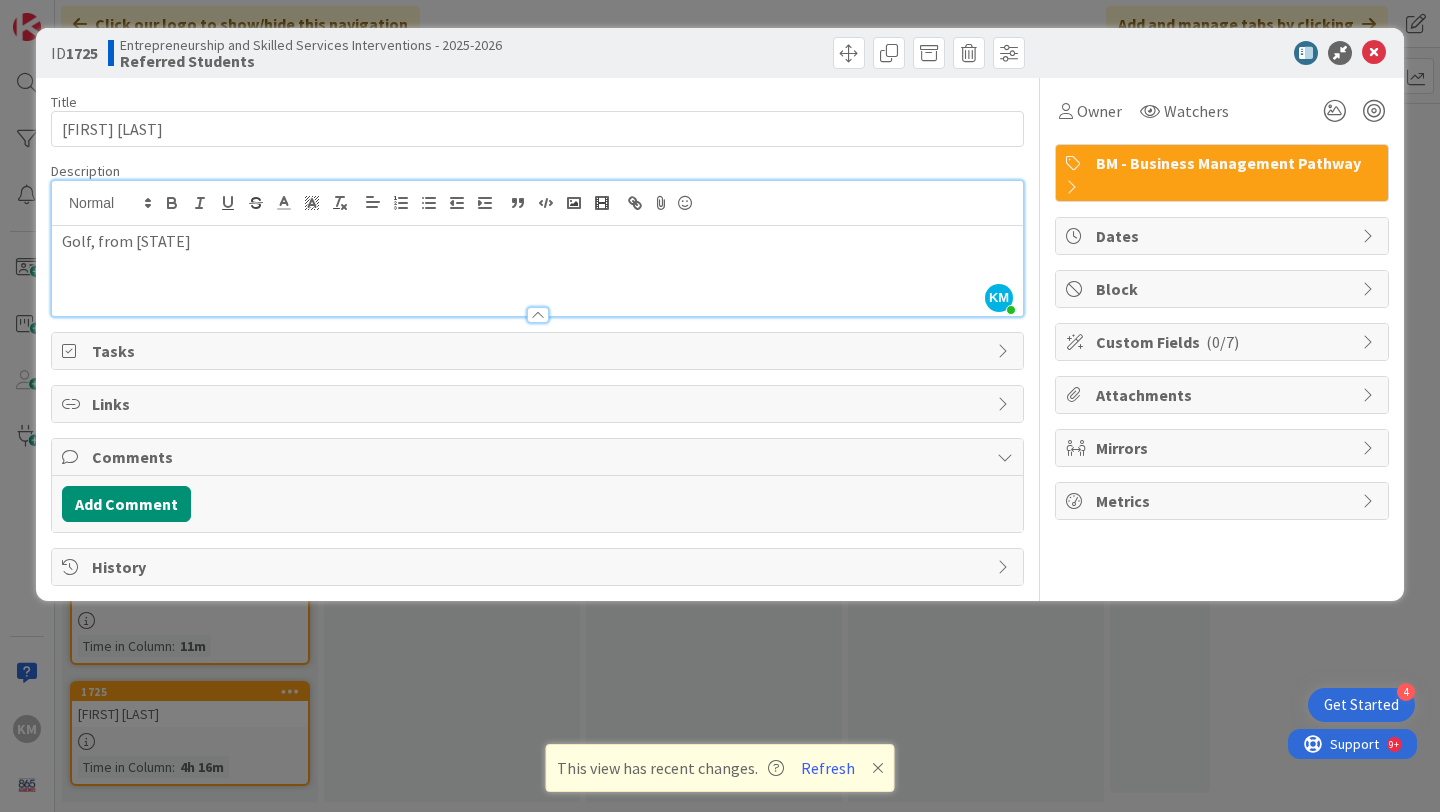 type 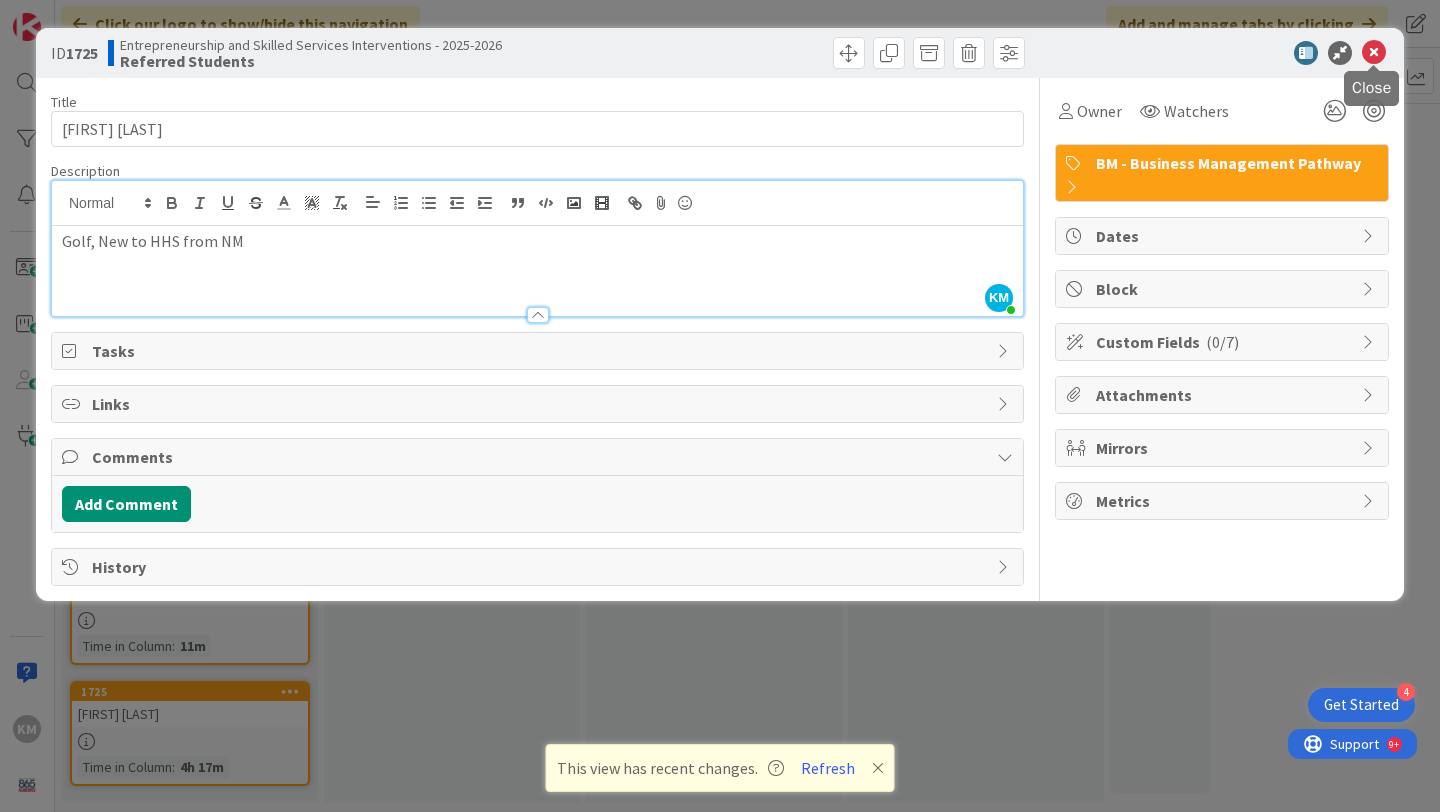 click at bounding box center (1374, 53) 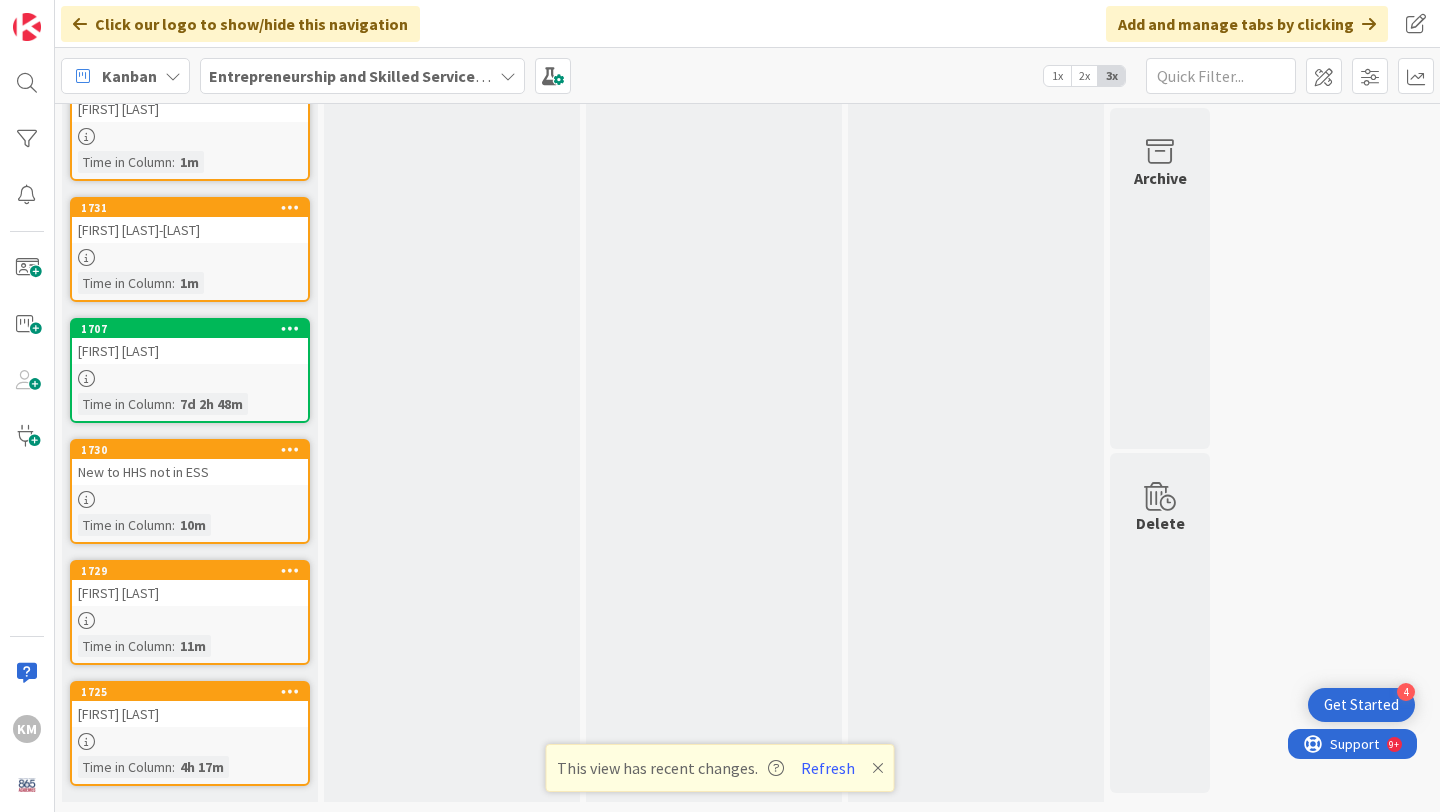 scroll, scrollTop: 0, scrollLeft: 0, axis: both 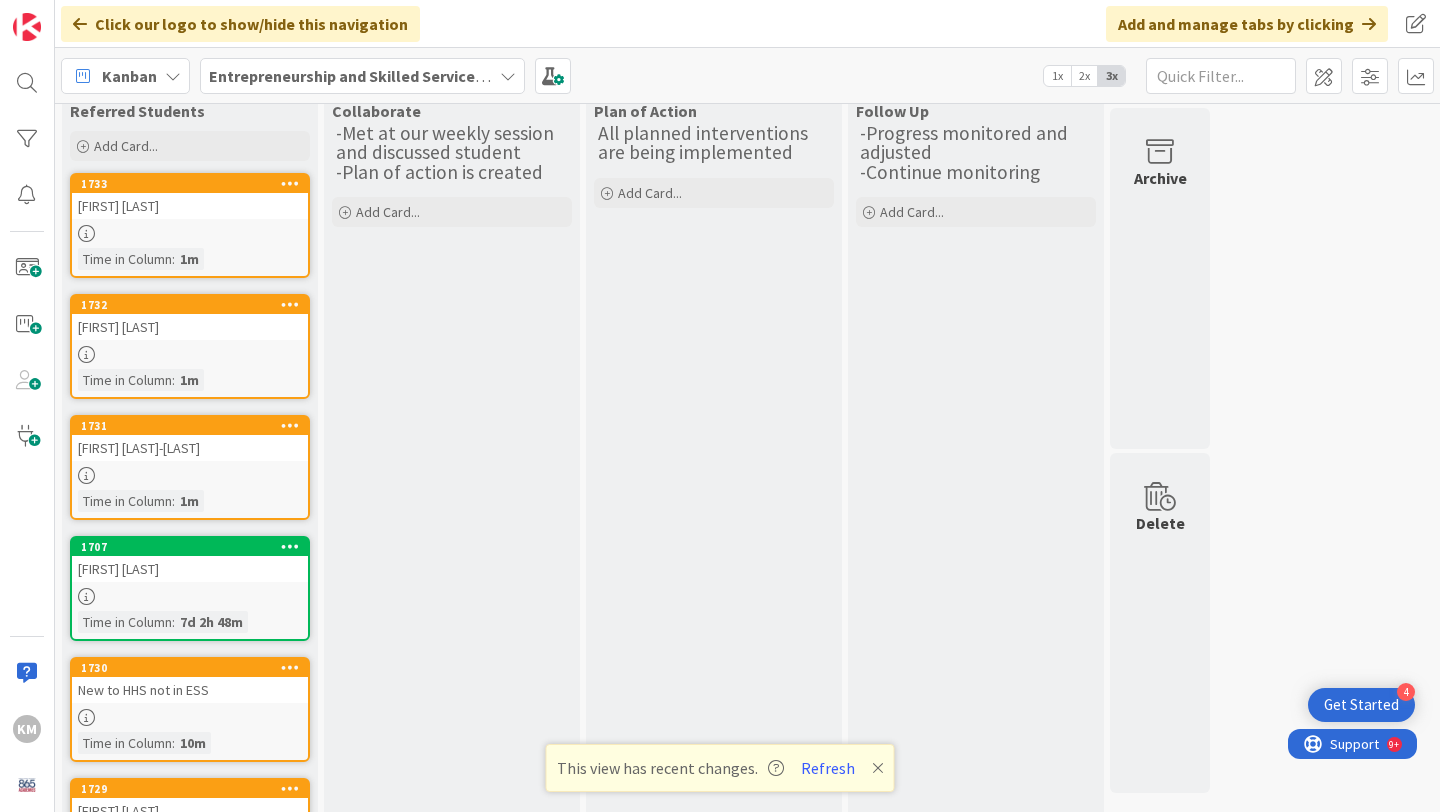 click on "1733 [FIRST] [LAST] Time in Column : 1m" at bounding box center (190, 225) 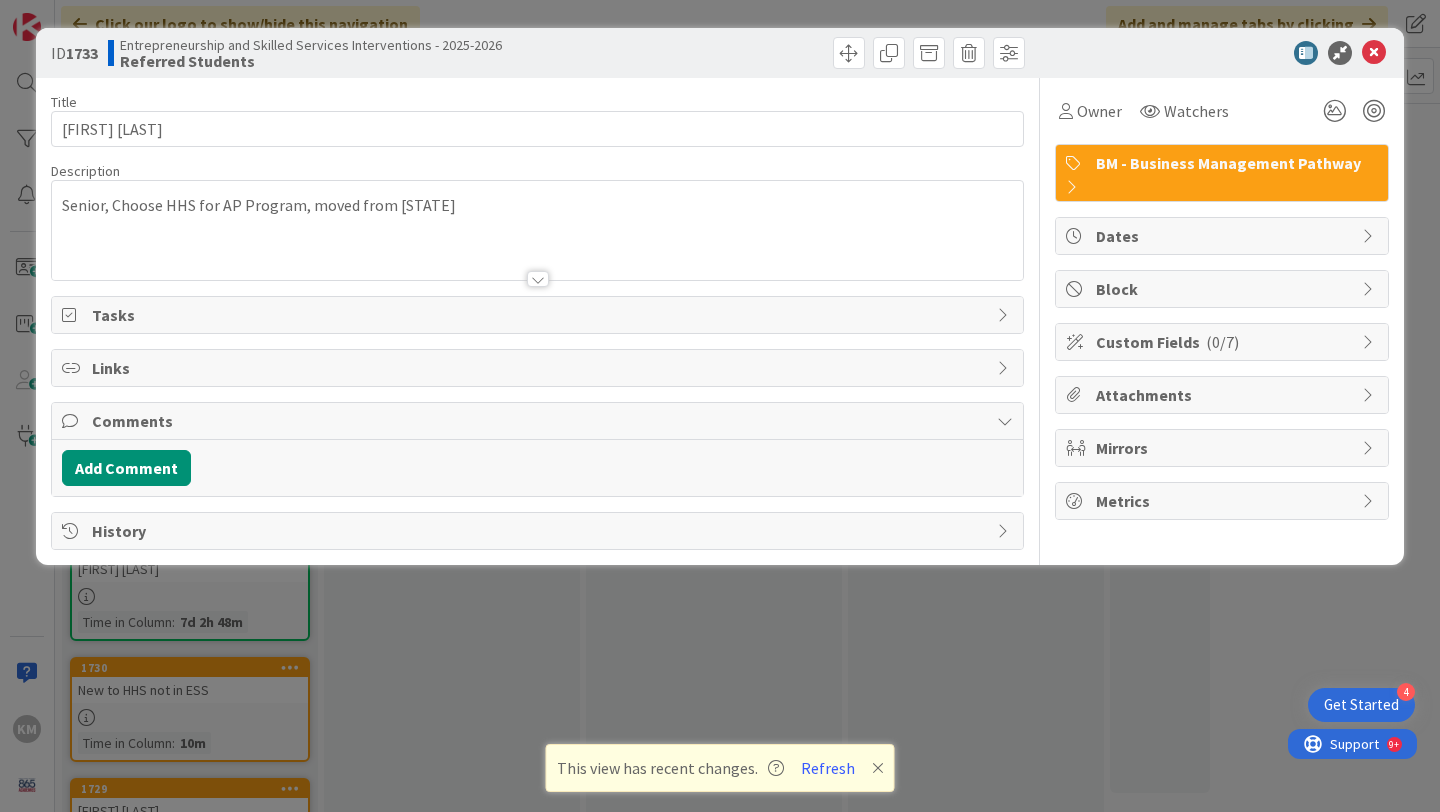 scroll, scrollTop: 0, scrollLeft: 0, axis: both 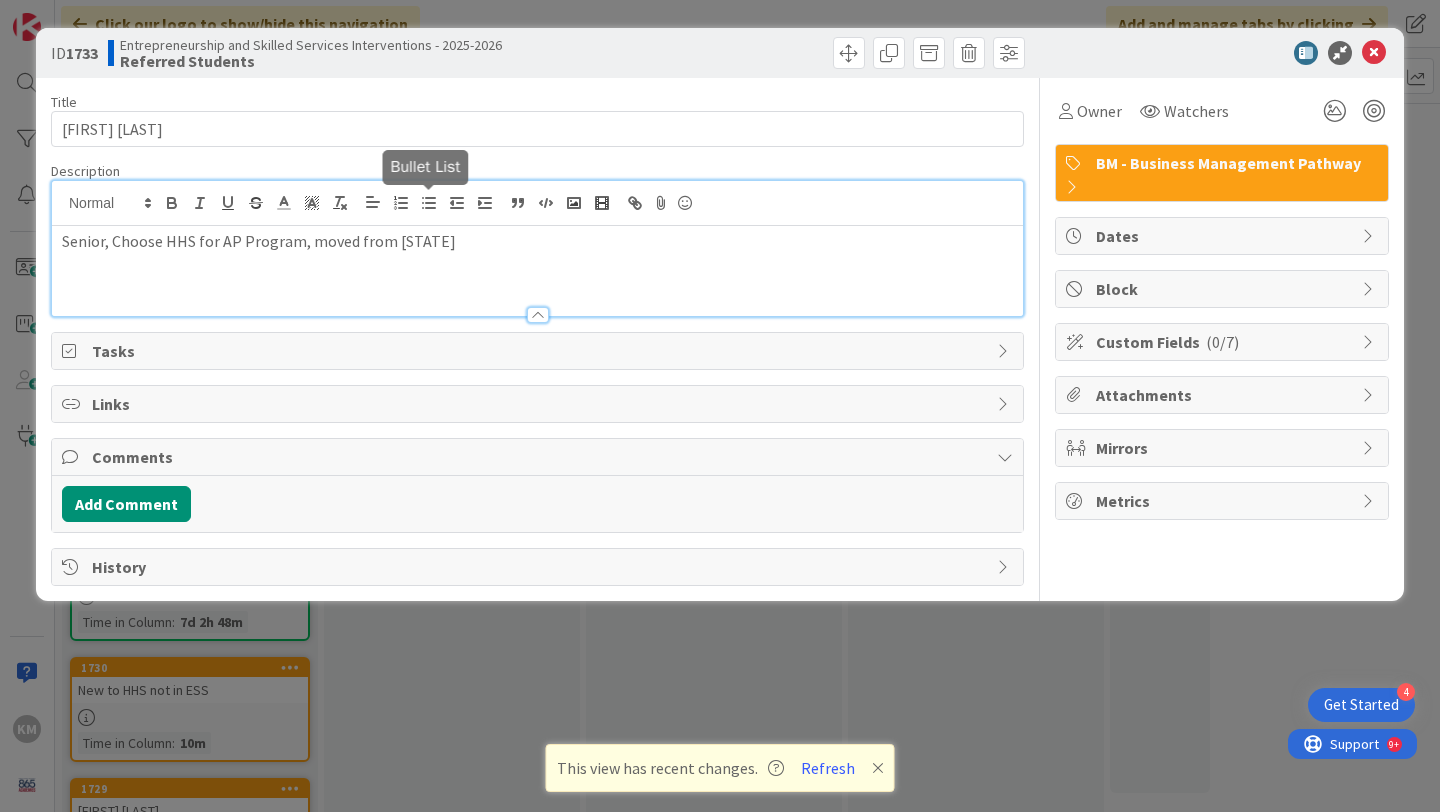 click on "Senior, Choose HHS for AP Program, moved from [STATE]" at bounding box center [537, 248] 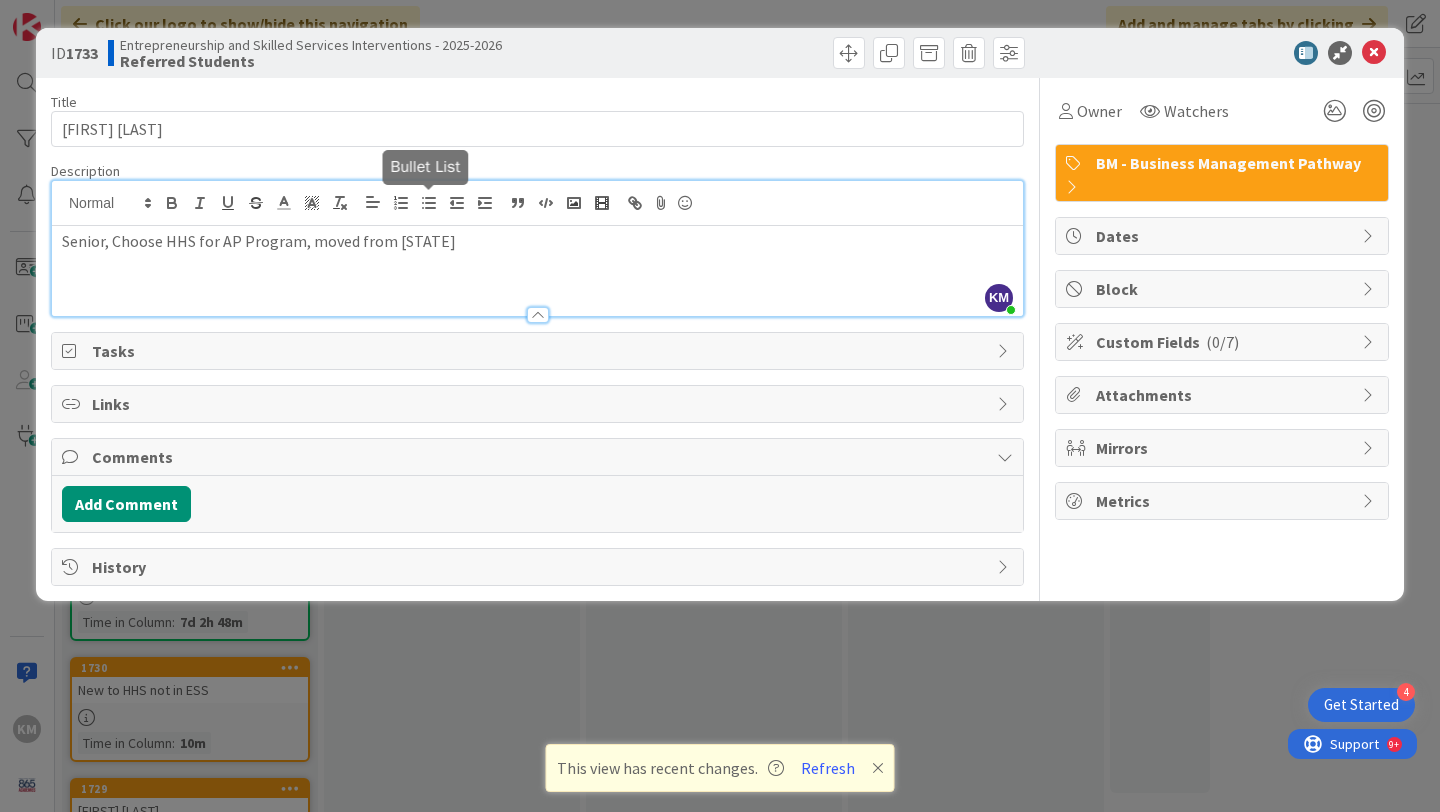 type 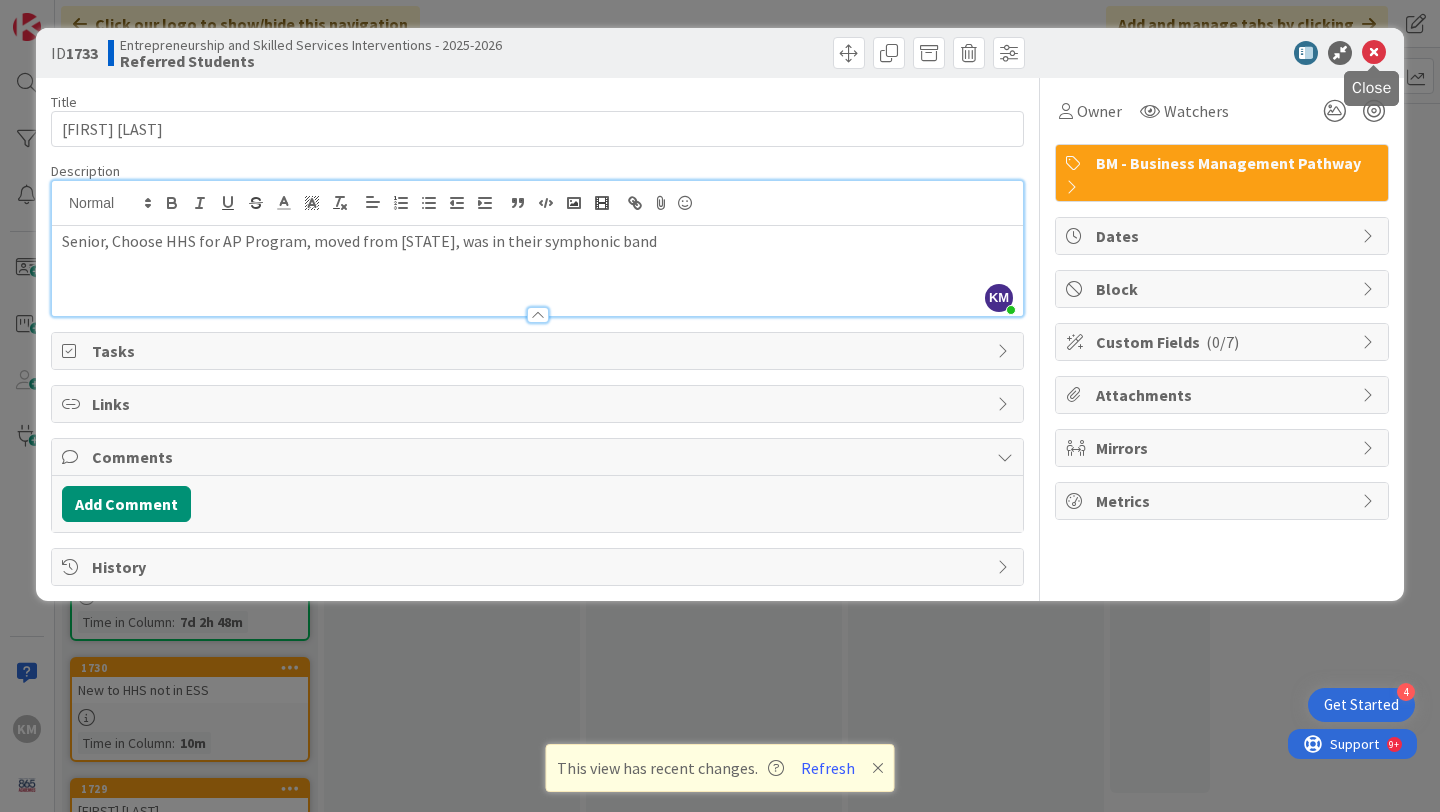 click at bounding box center [1374, 53] 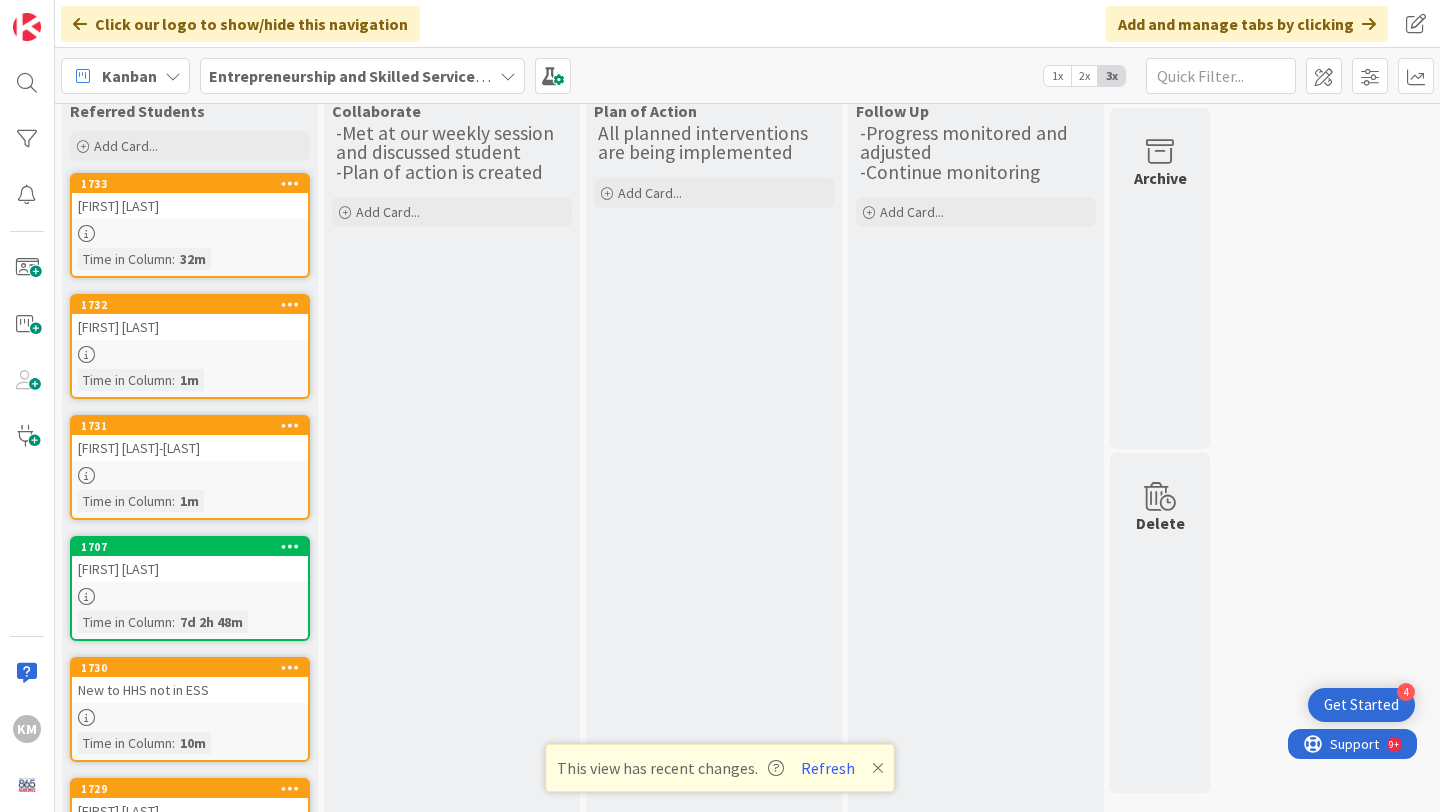 scroll, scrollTop: 0, scrollLeft: 0, axis: both 